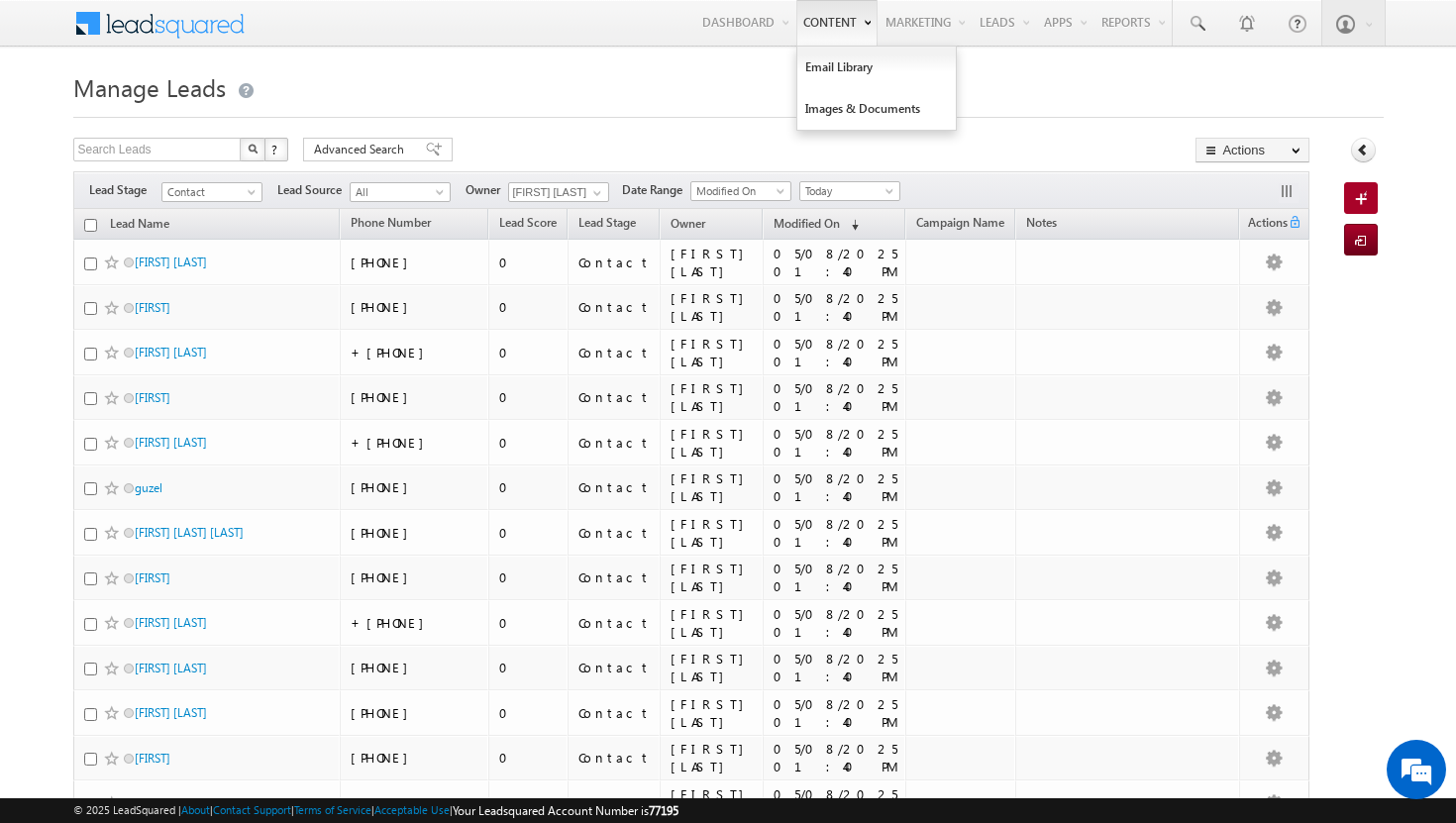 scroll, scrollTop: 0, scrollLeft: 0, axis: both 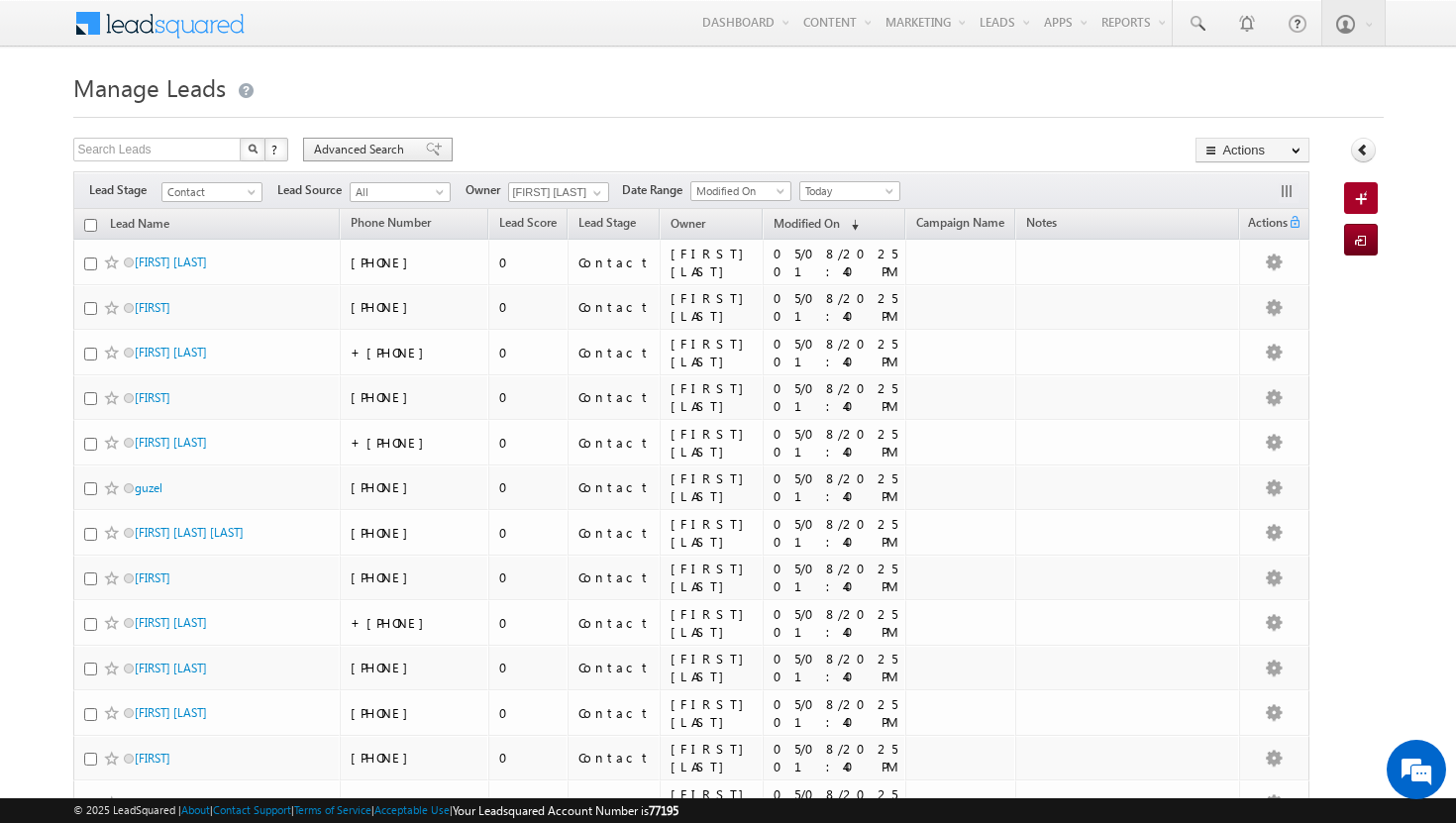 click on "Advanced Search" at bounding box center [362, 150] 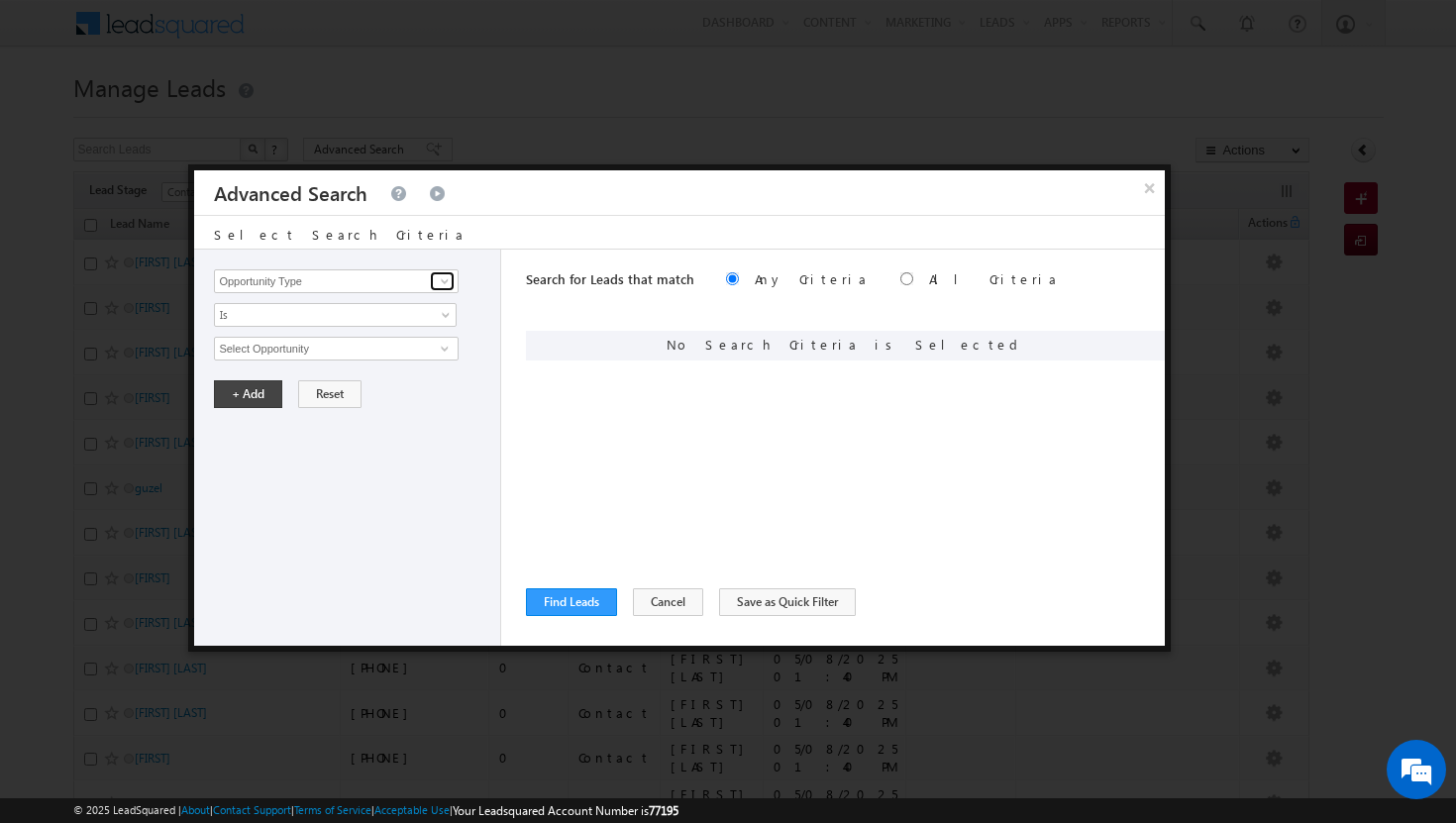 click at bounding box center (445, 281) 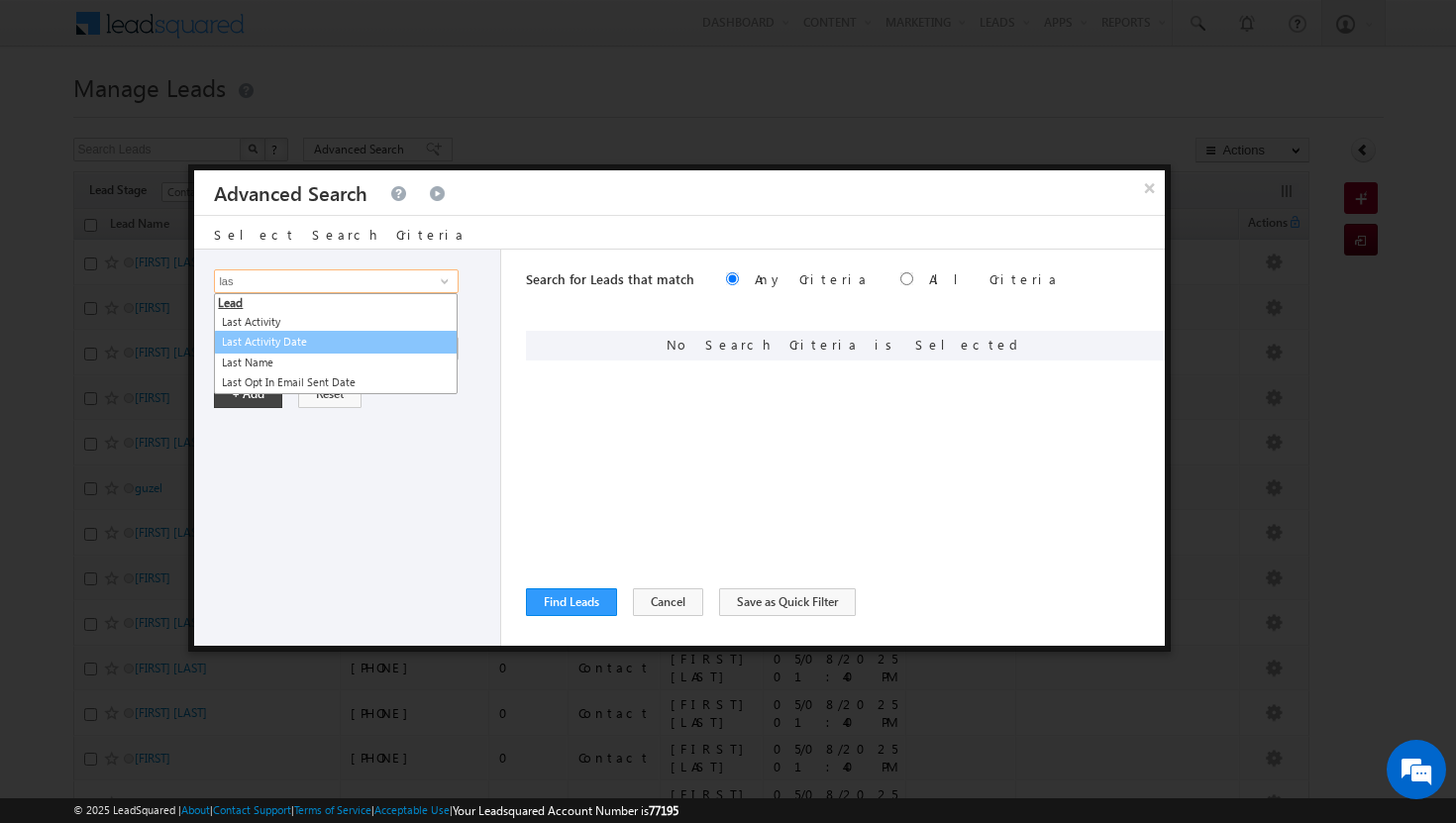 click on "Last Activity Date" at bounding box center (336, 342) 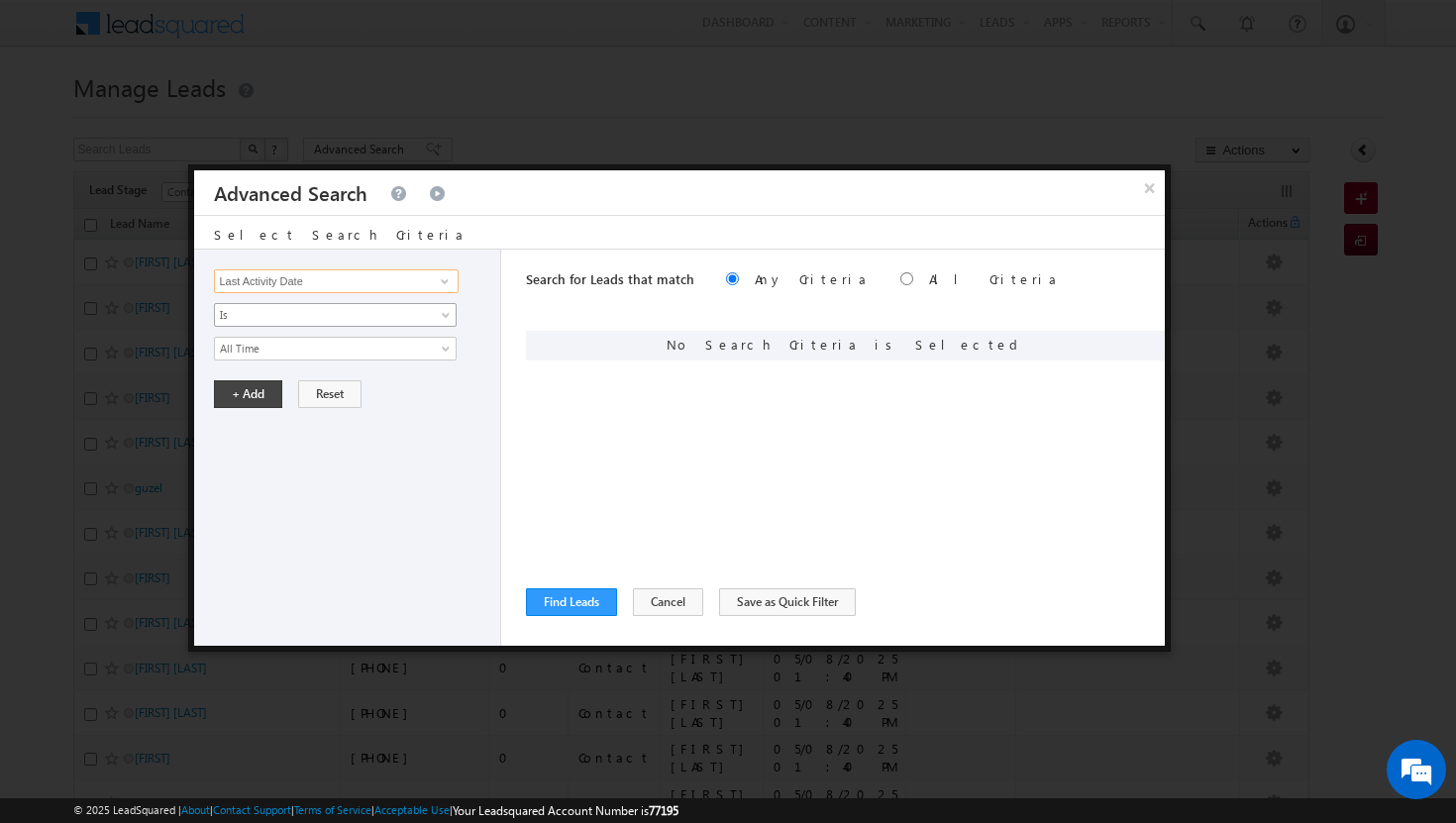 type on "Last Activity Date" 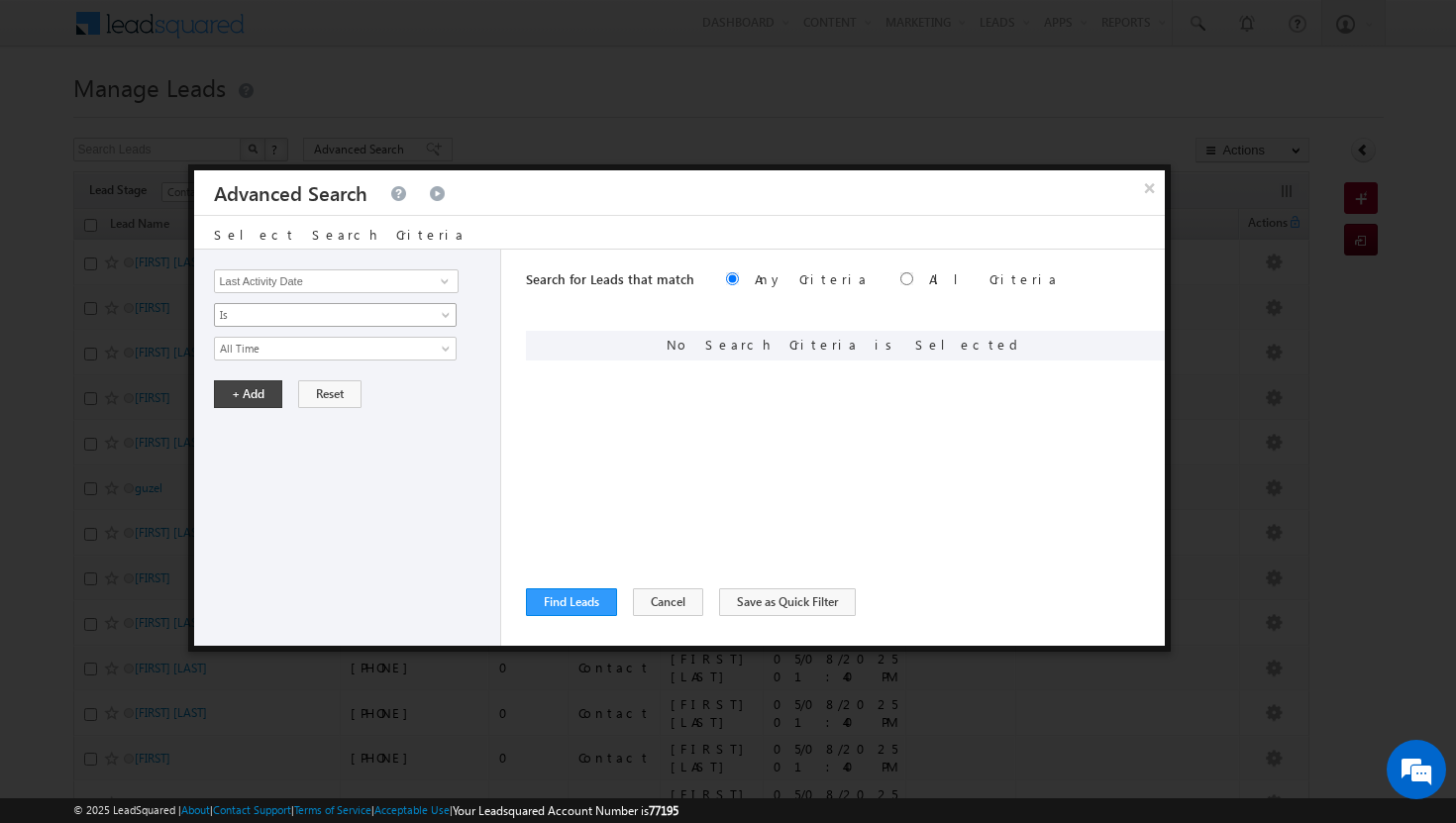 click on "Is" at bounding box center [335, 315] 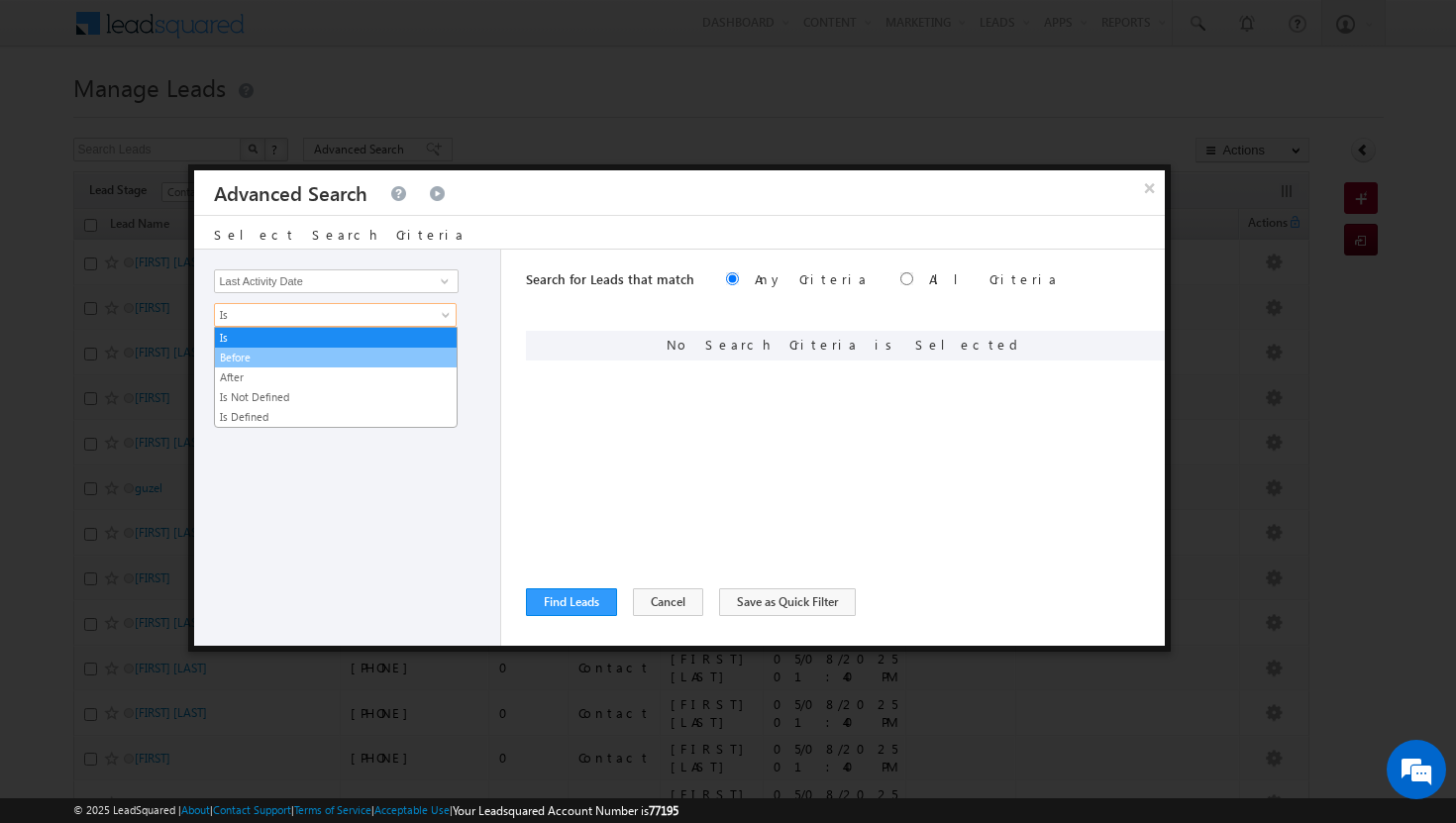 click on "Before" at bounding box center (336, 358) 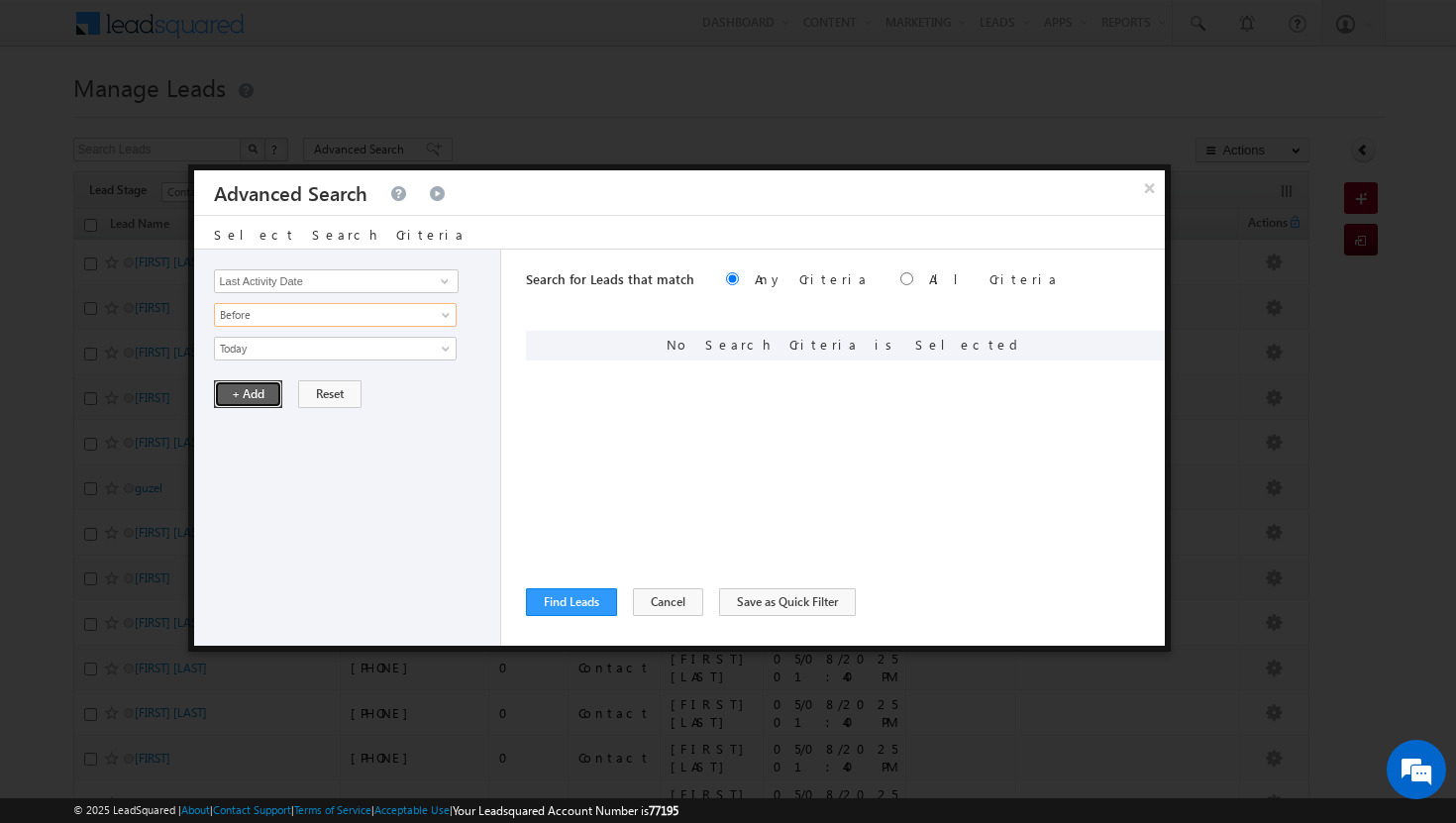 click on "+ Add" at bounding box center (248, 394) 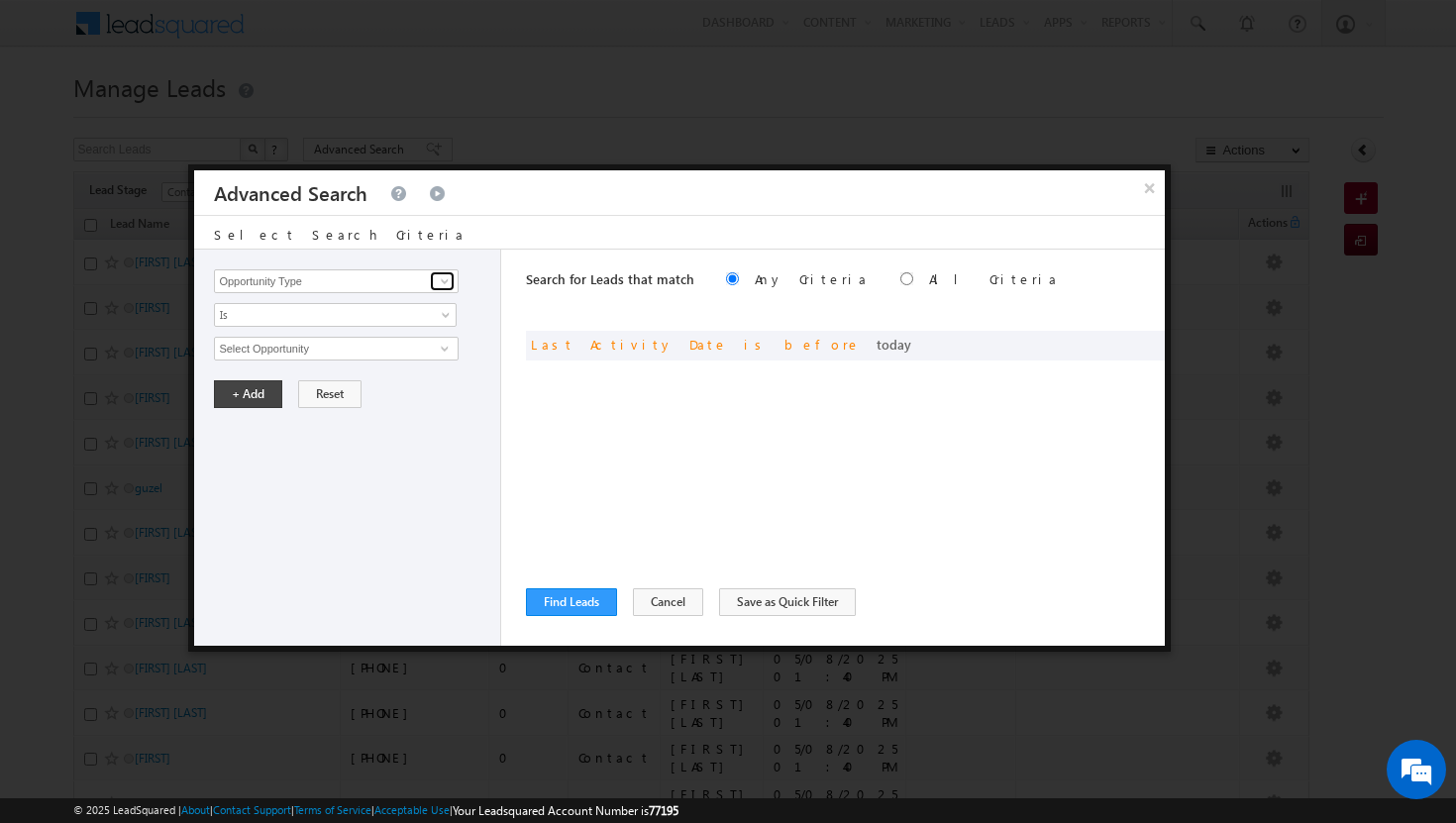 click at bounding box center (445, 281) 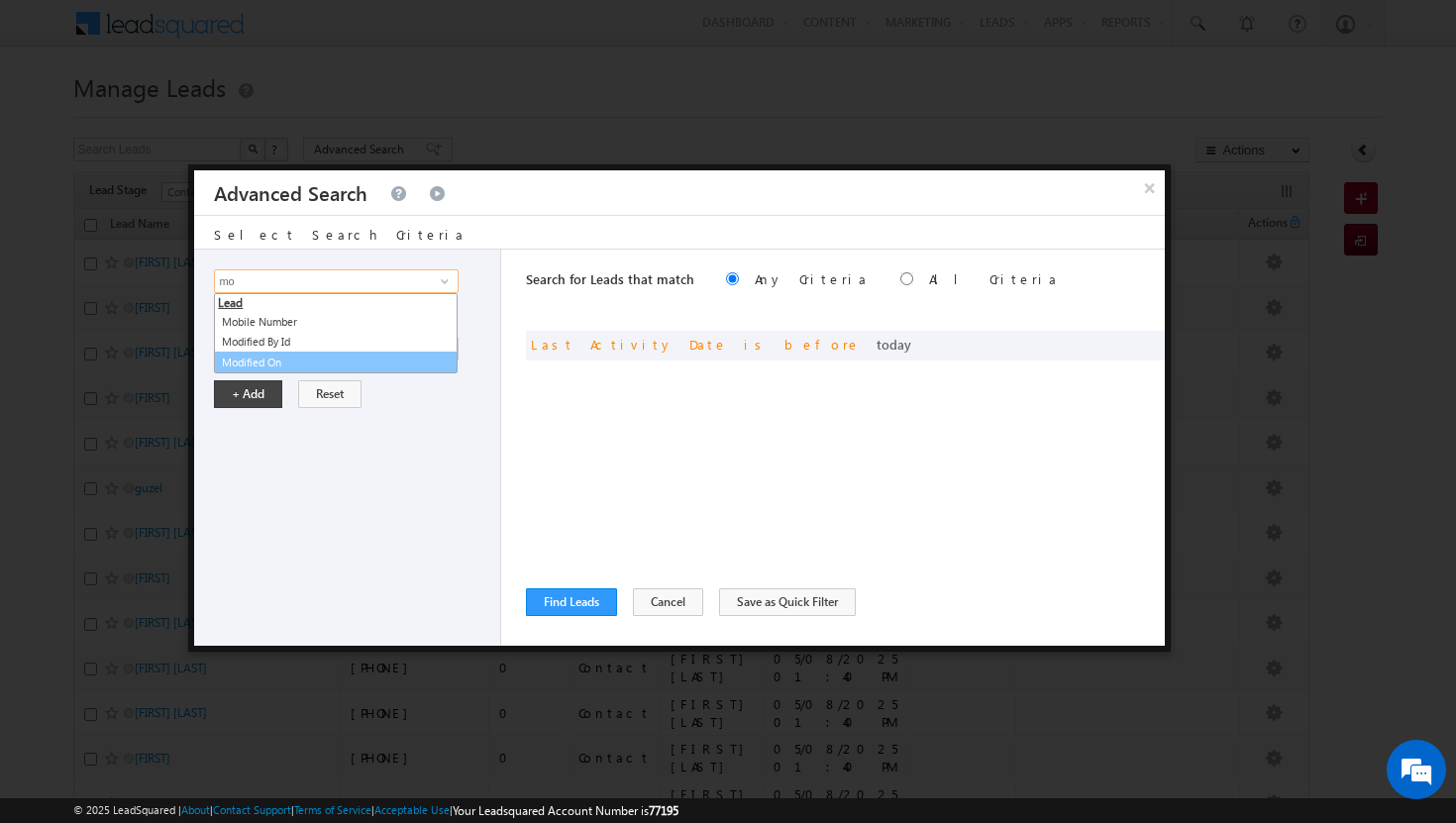 click on "Modified On" at bounding box center (336, 362) 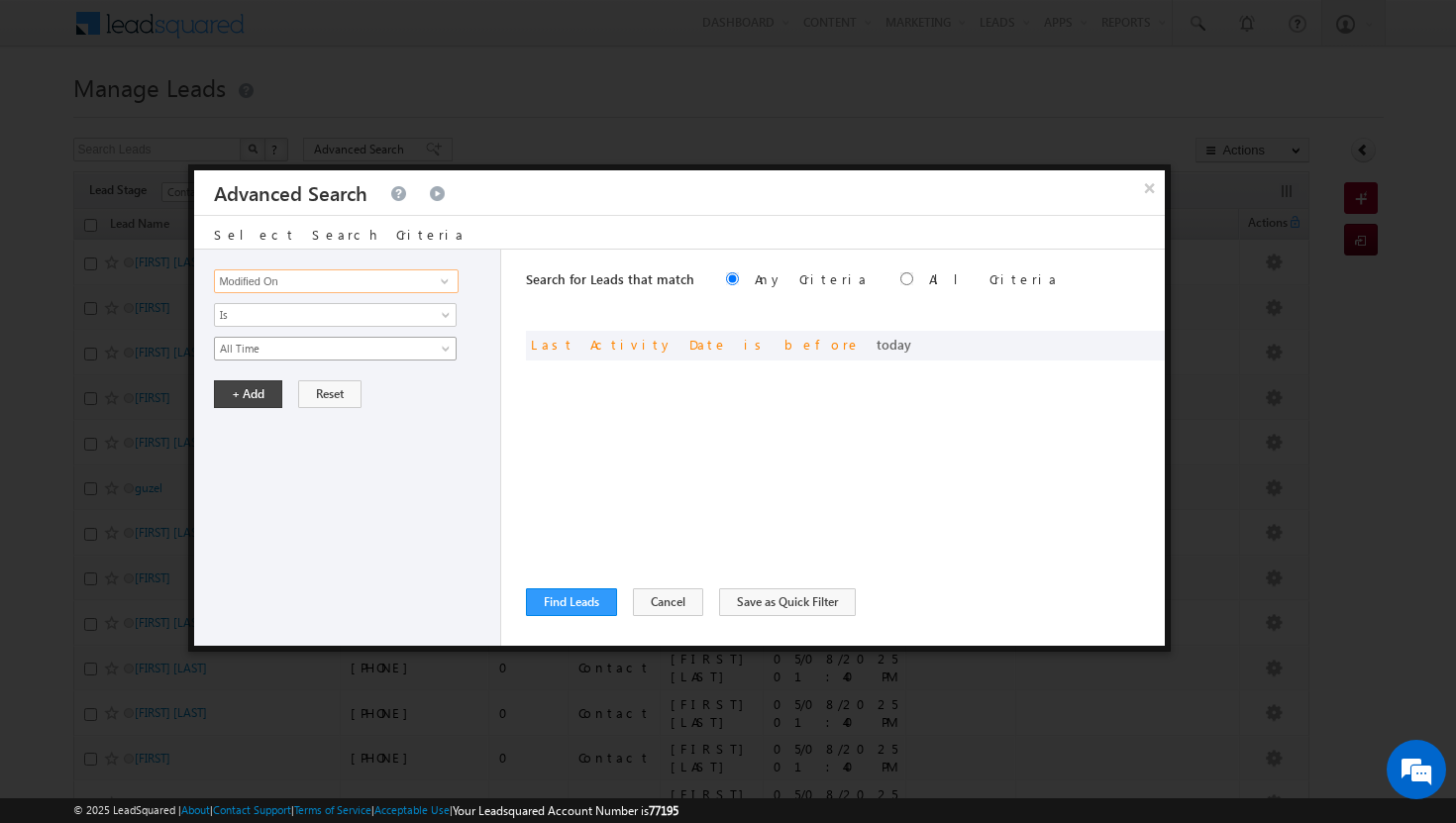 type on "Modified On" 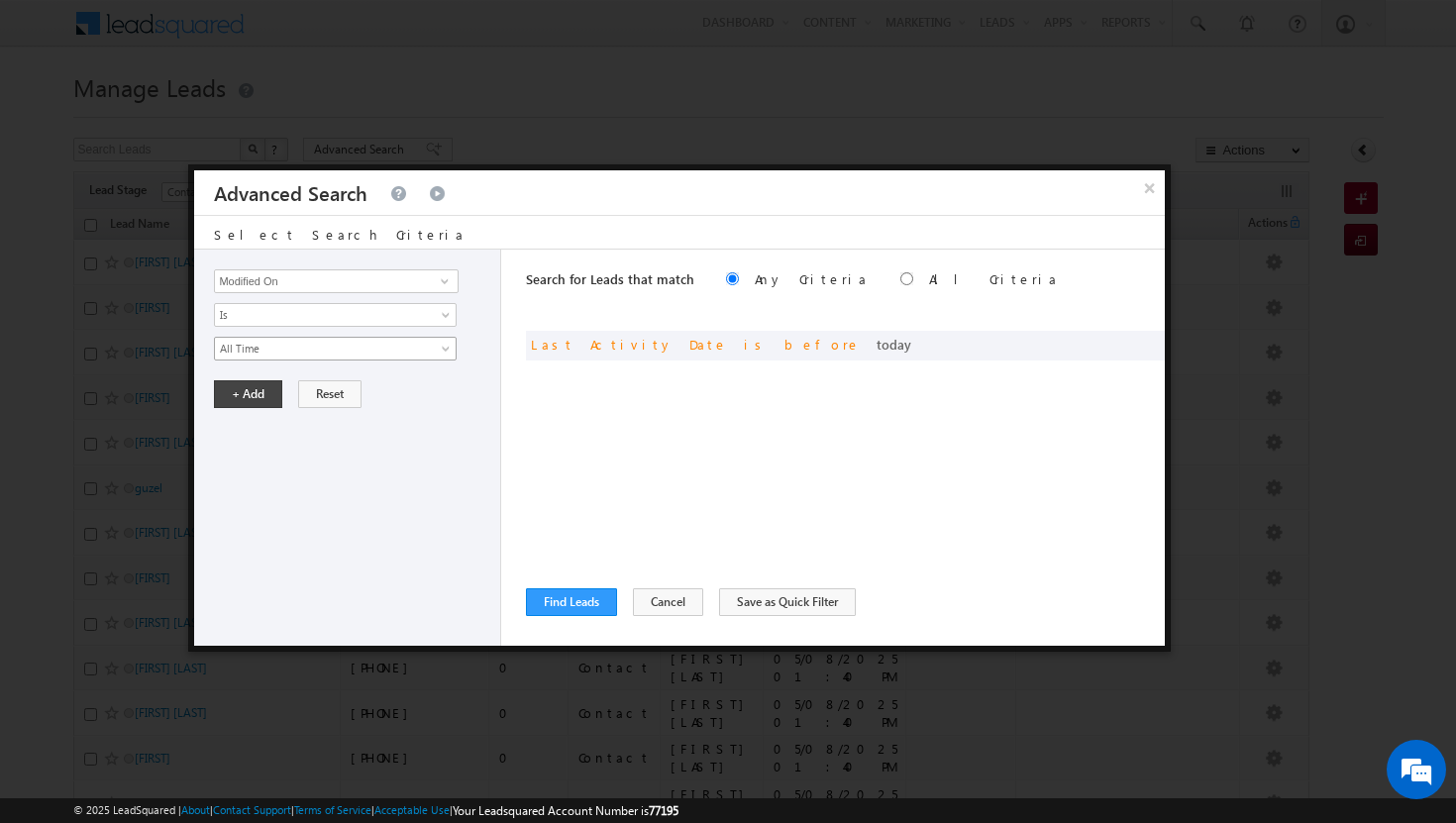 click at bounding box center (448, 353) 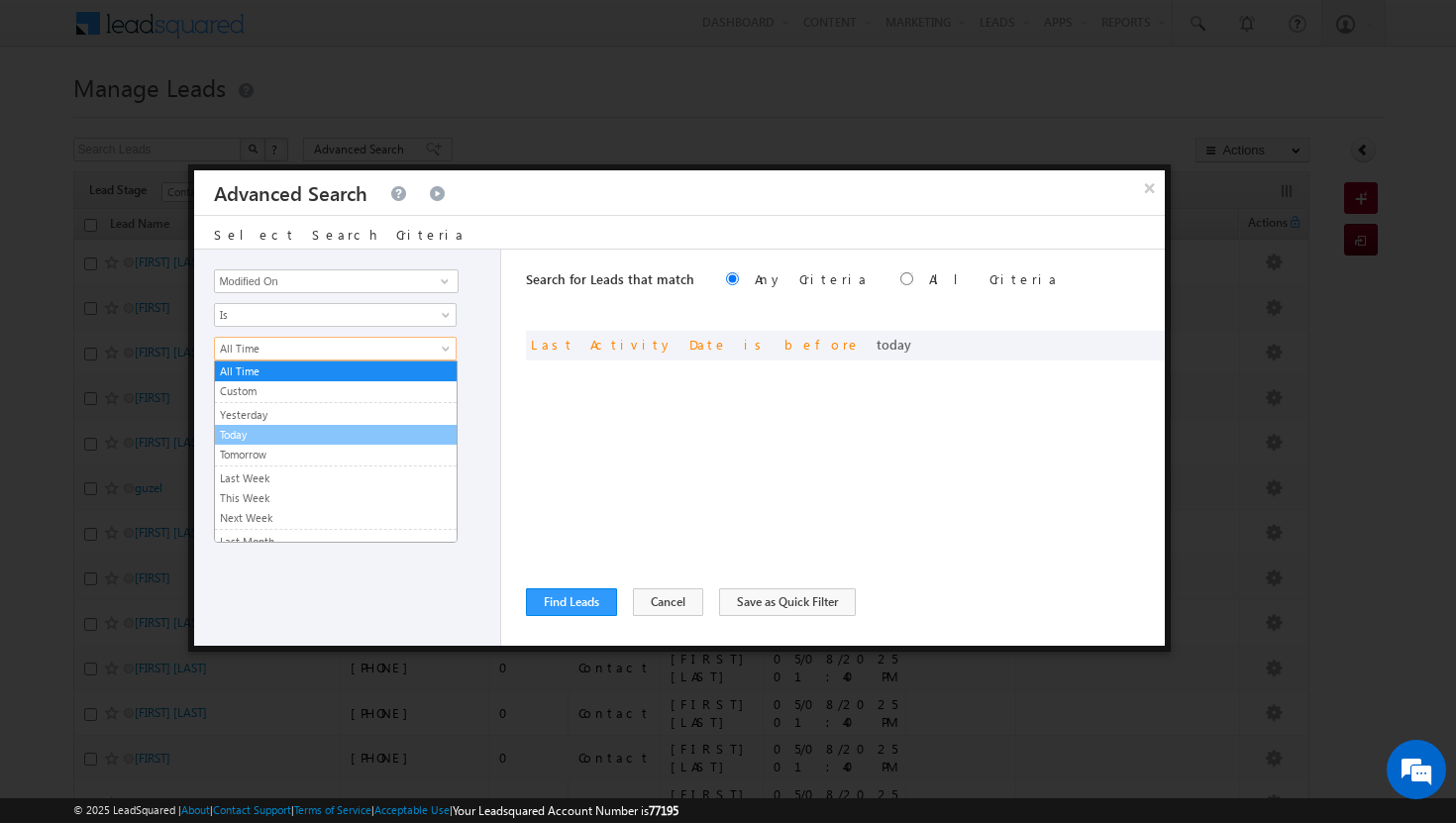 click on "Today" at bounding box center (336, 435) 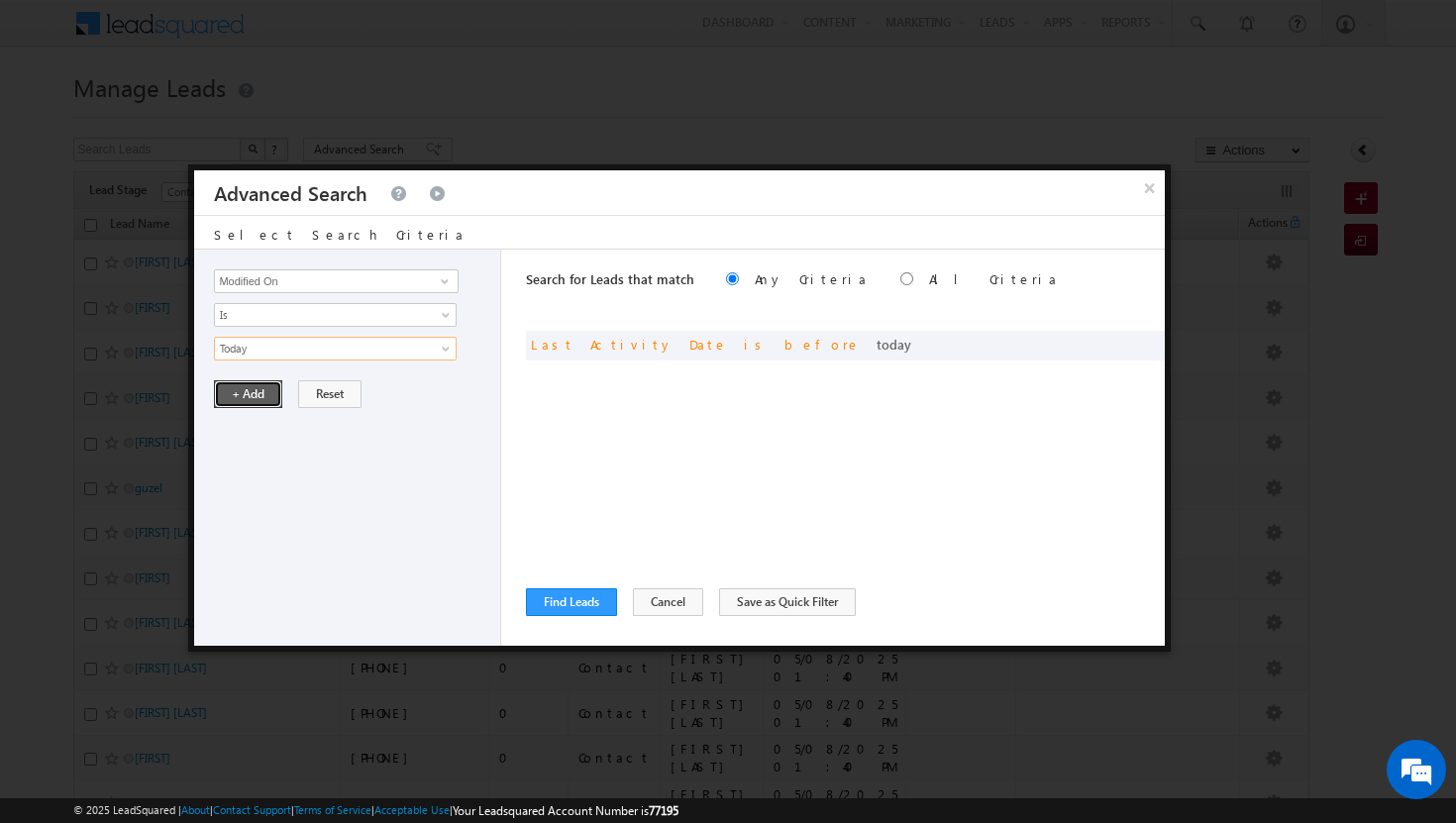 click on "+ Add" at bounding box center (248, 394) 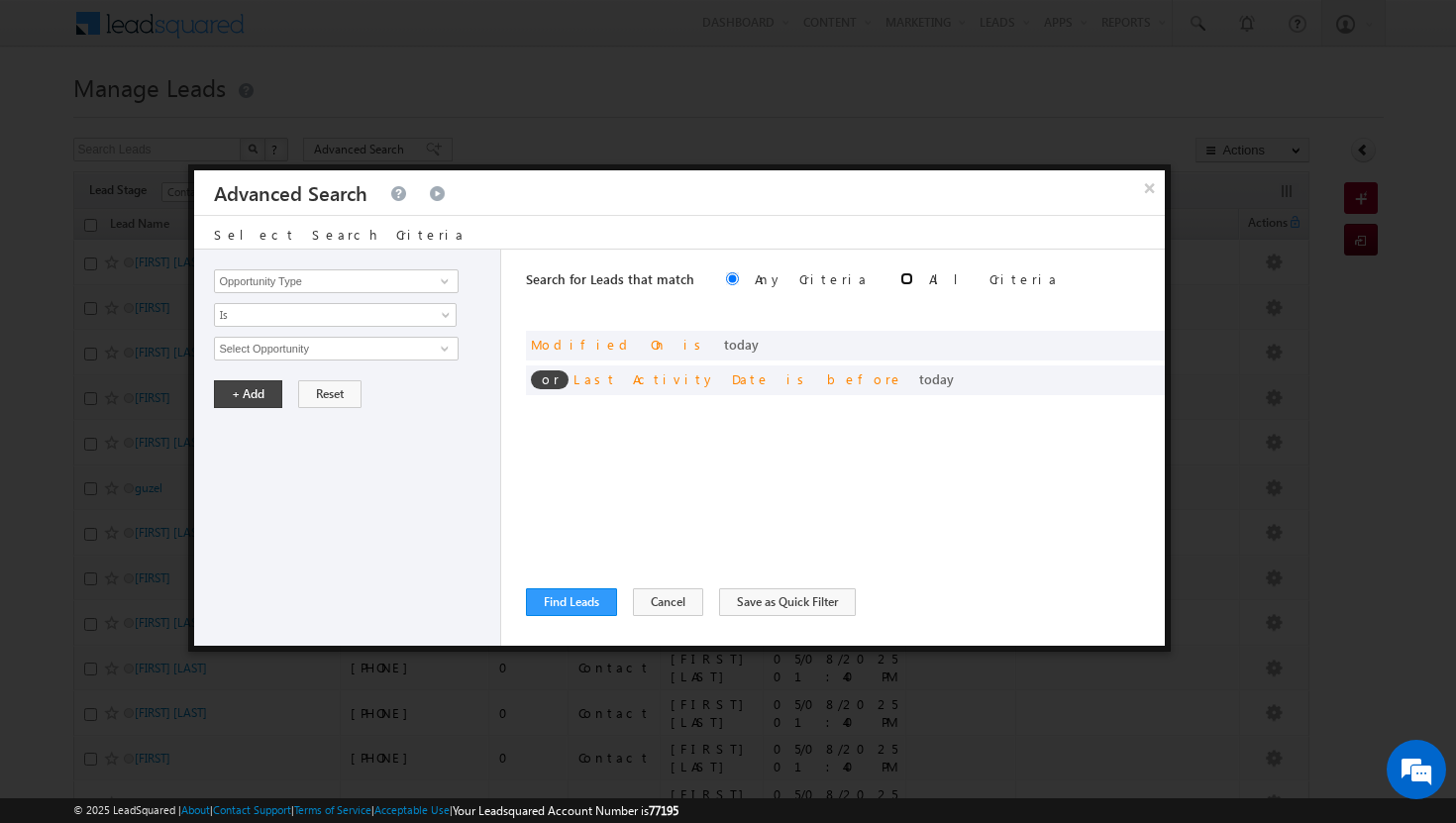 click at bounding box center (906, 278) 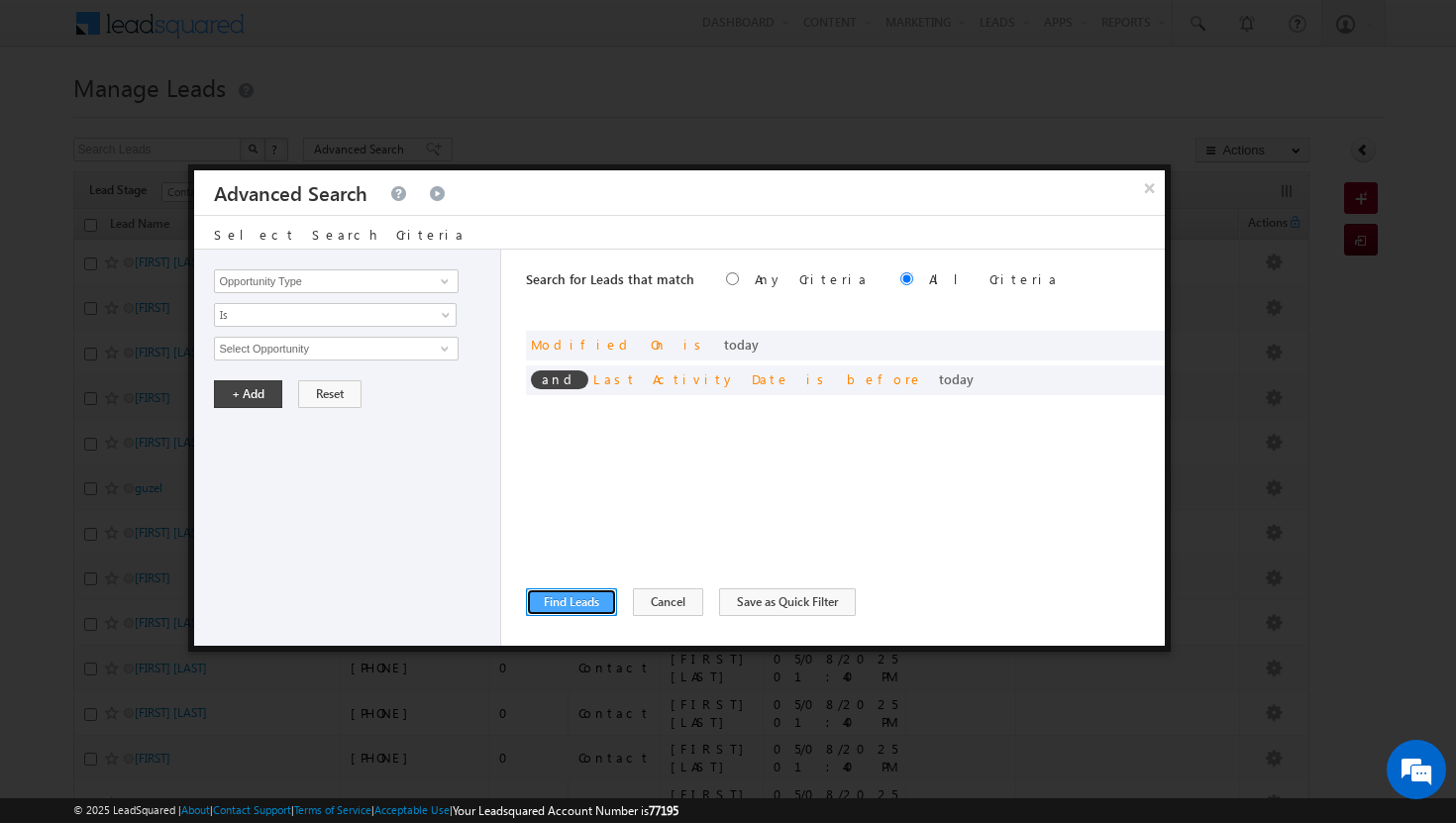 click on "Find Leads" at bounding box center (572, 602) 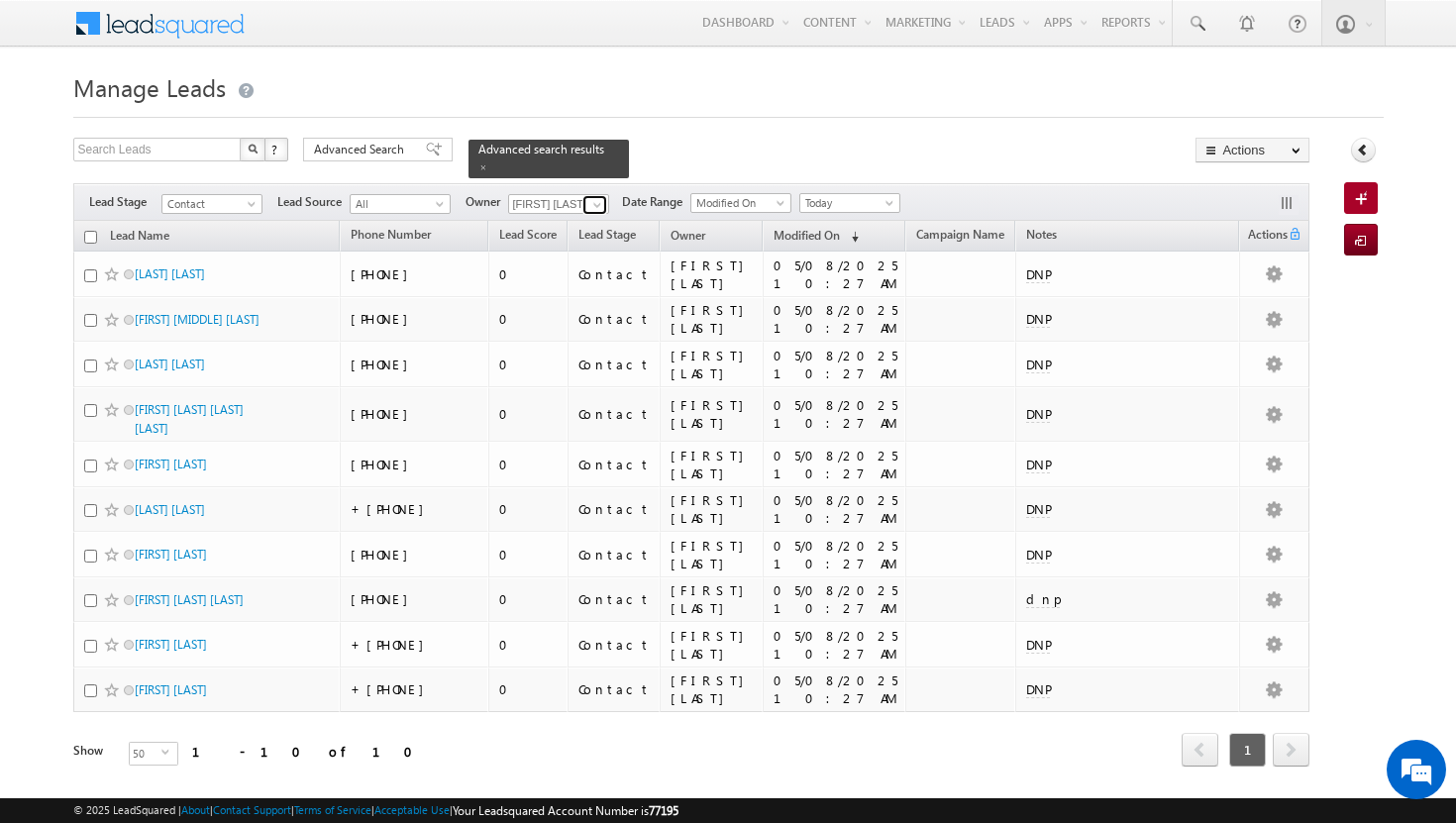 click at bounding box center [597, 205] 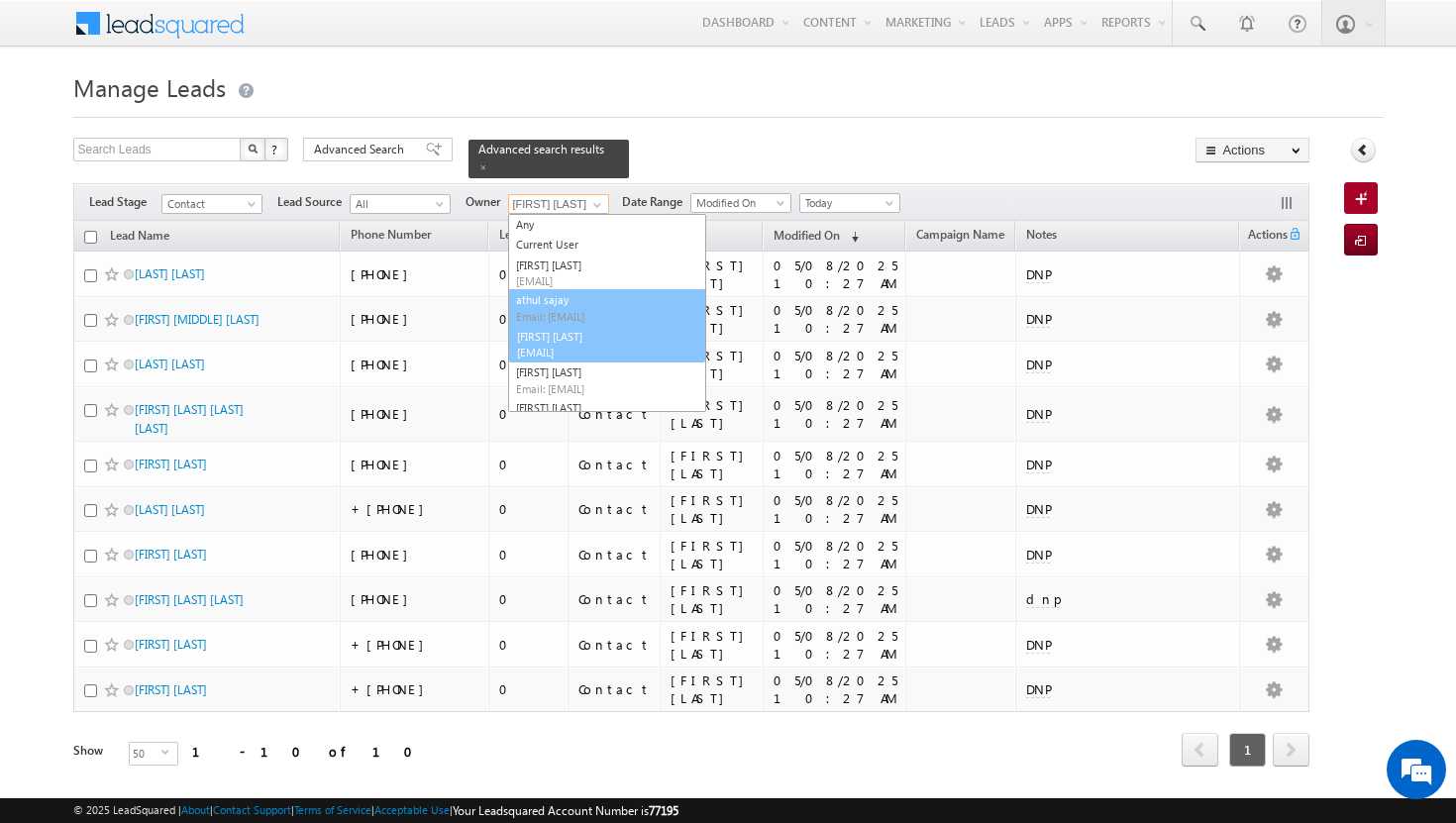 scroll, scrollTop: 75, scrollLeft: 0, axis: vertical 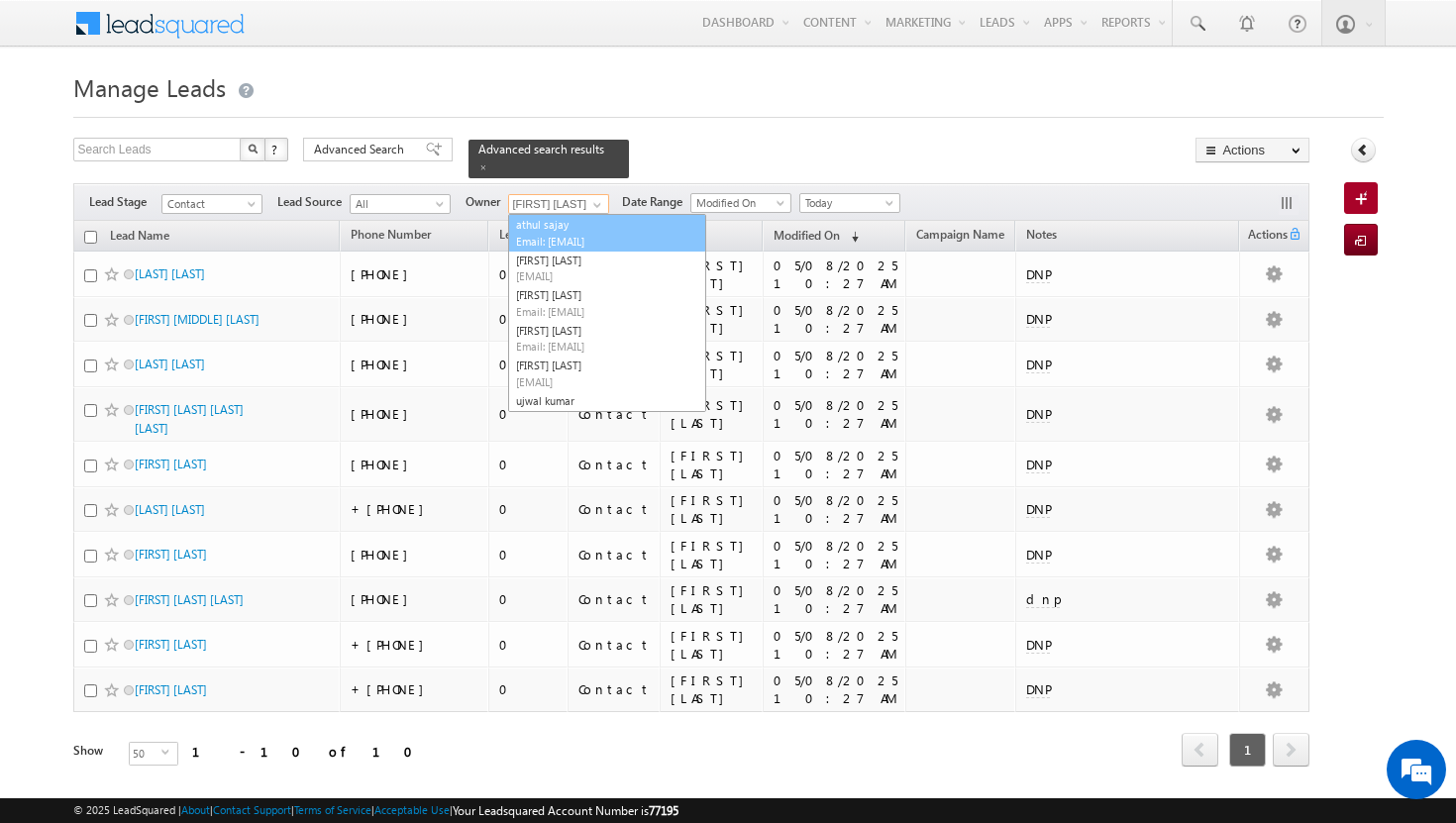 click on "[EMAIL]" at bounding box center [605, 241] 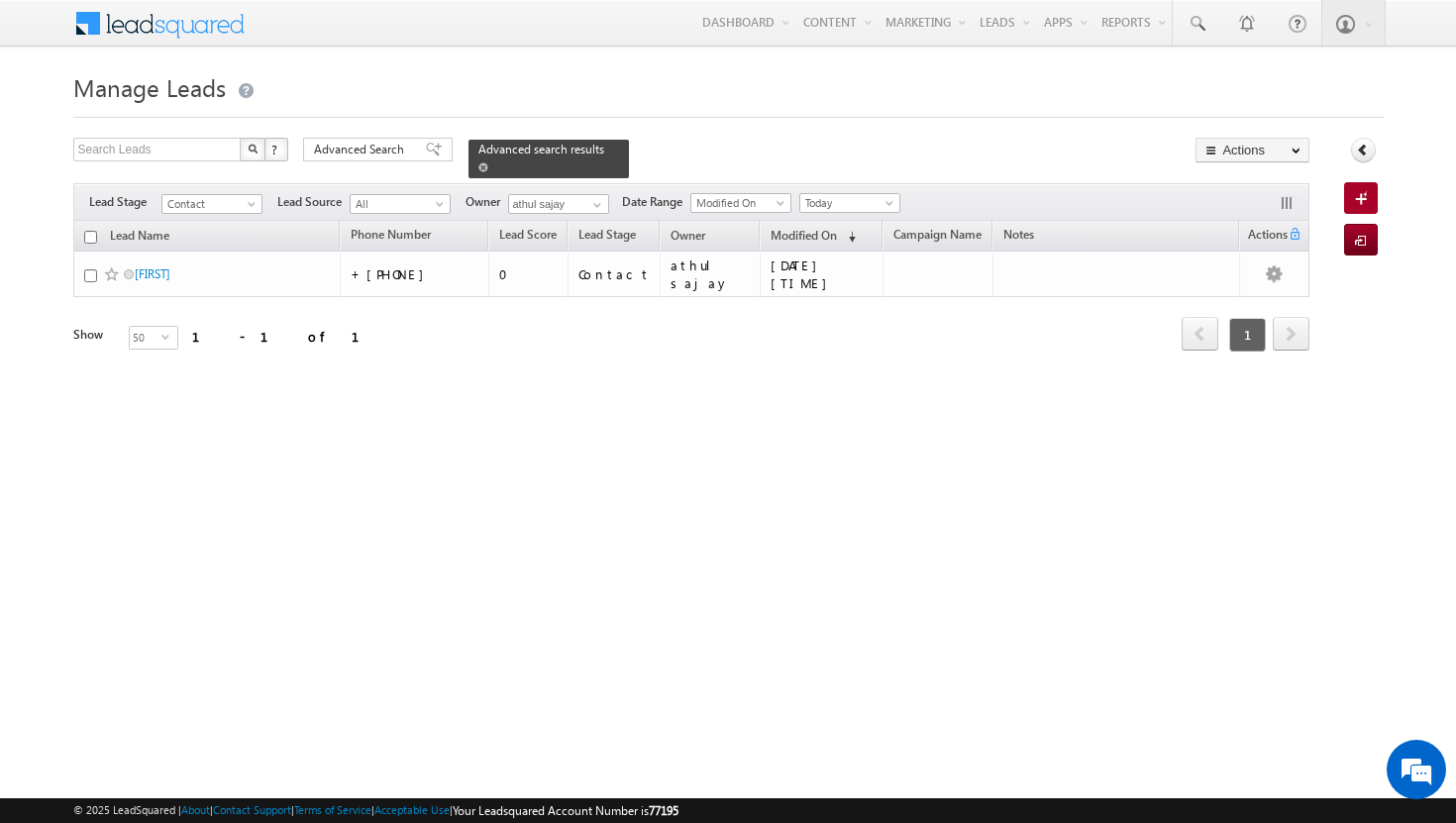 click on "Advanced search results" at bounding box center (549, 158) 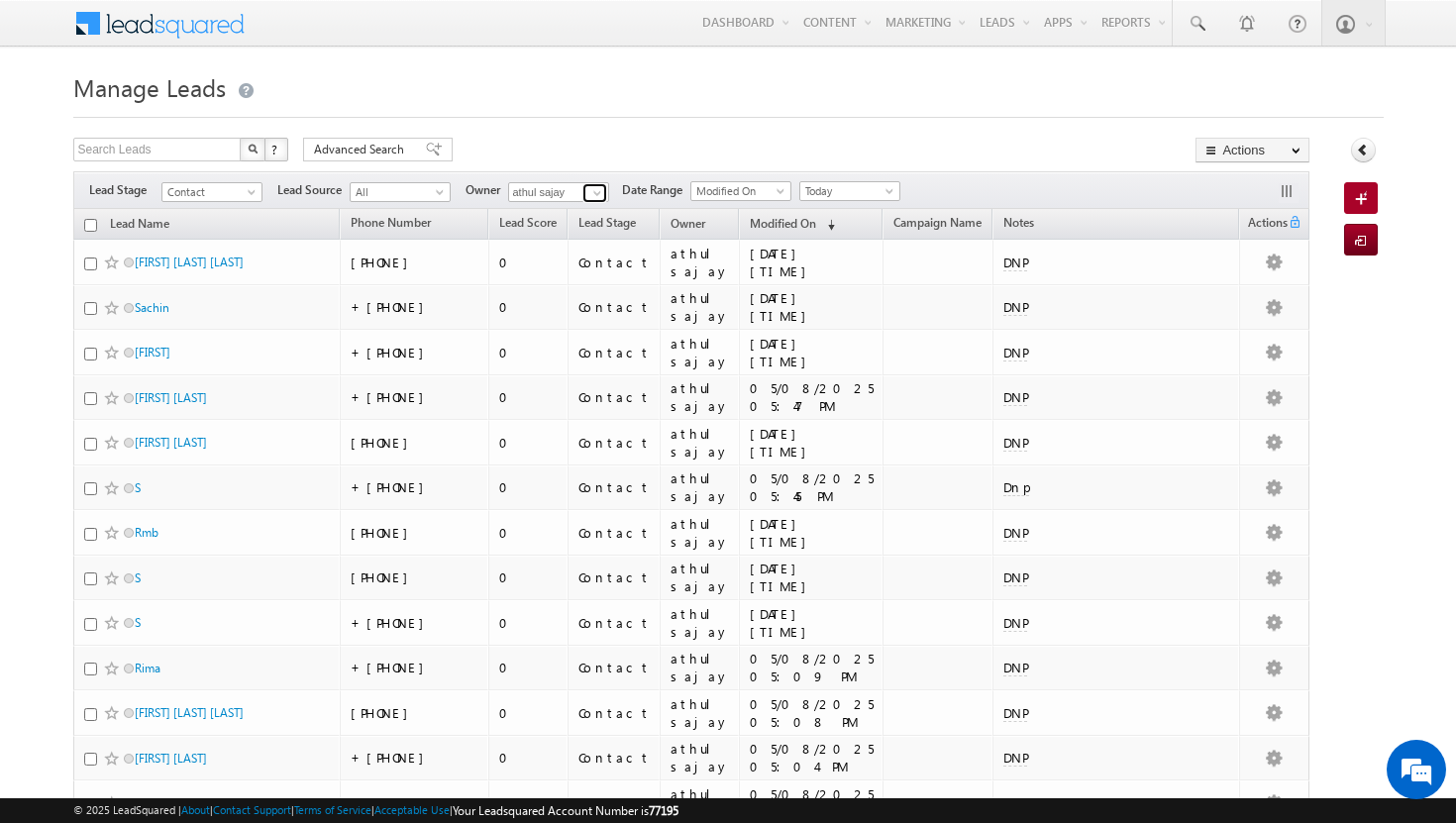 click at bounding box center (597, 193) 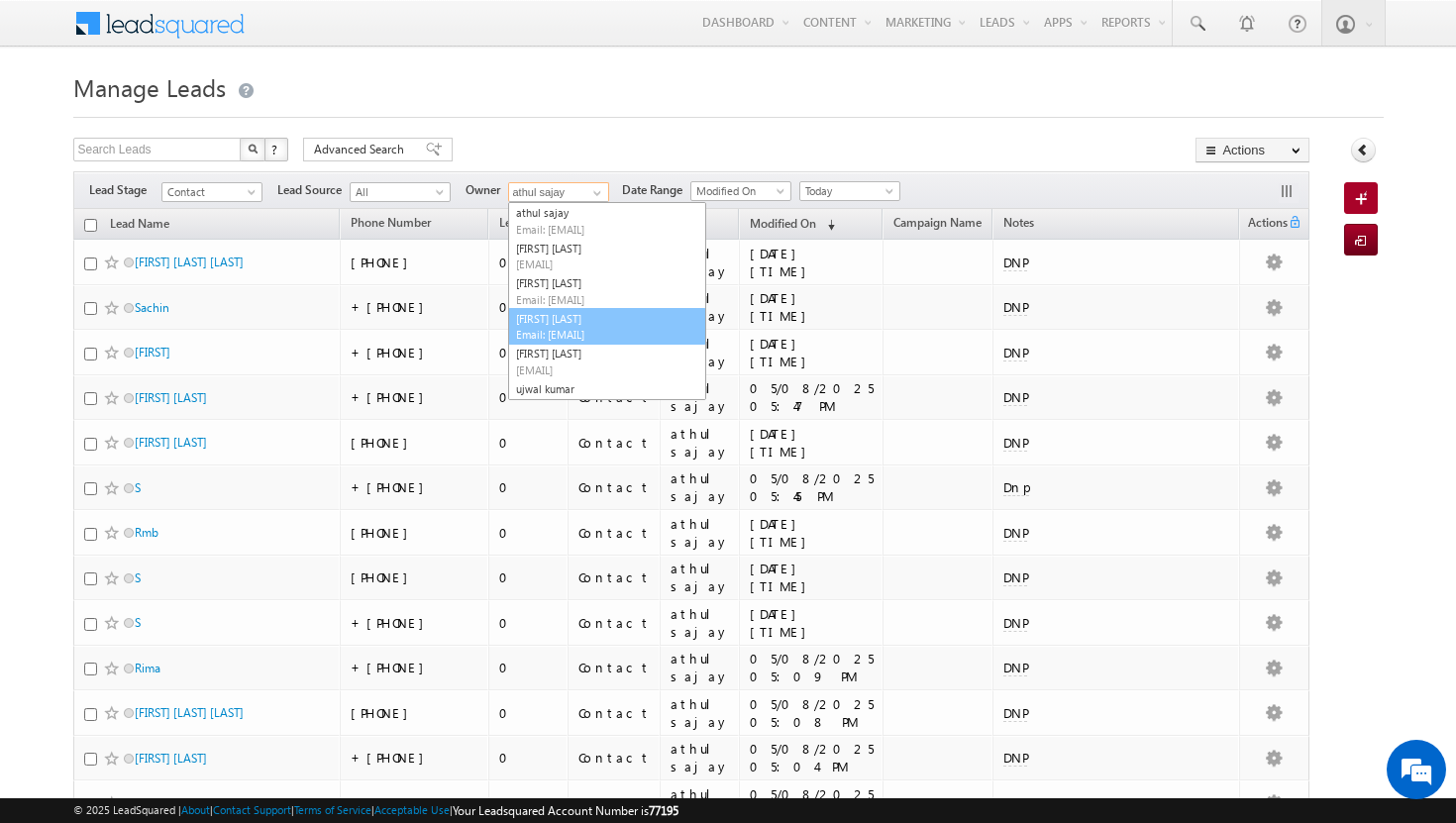 click on "Shakeel Babbar   shakeel.babbar@indglobal.ae" at bounding box center (607, 327) 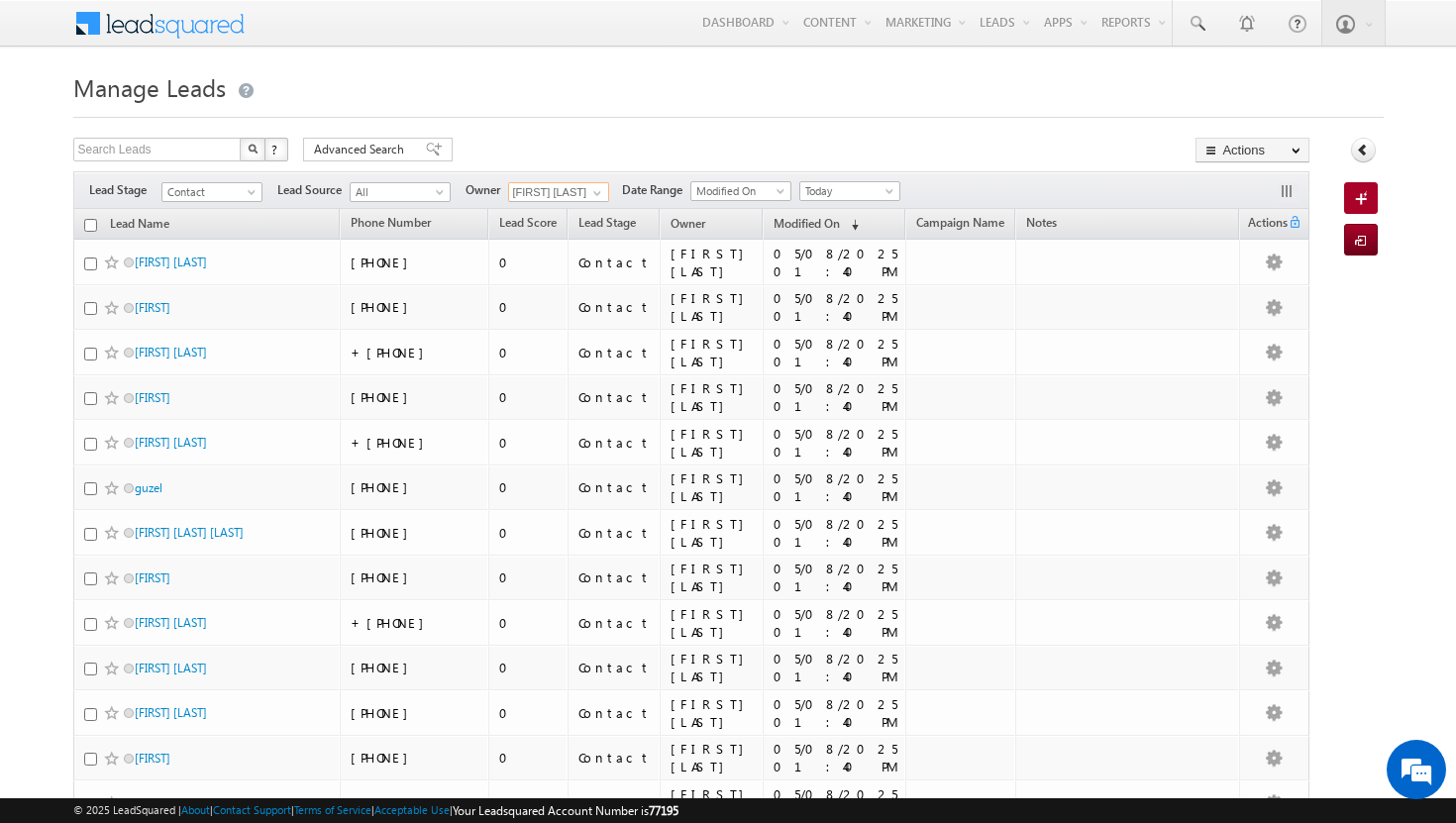 click on "Lead Name" at bounding box center (207, 224) 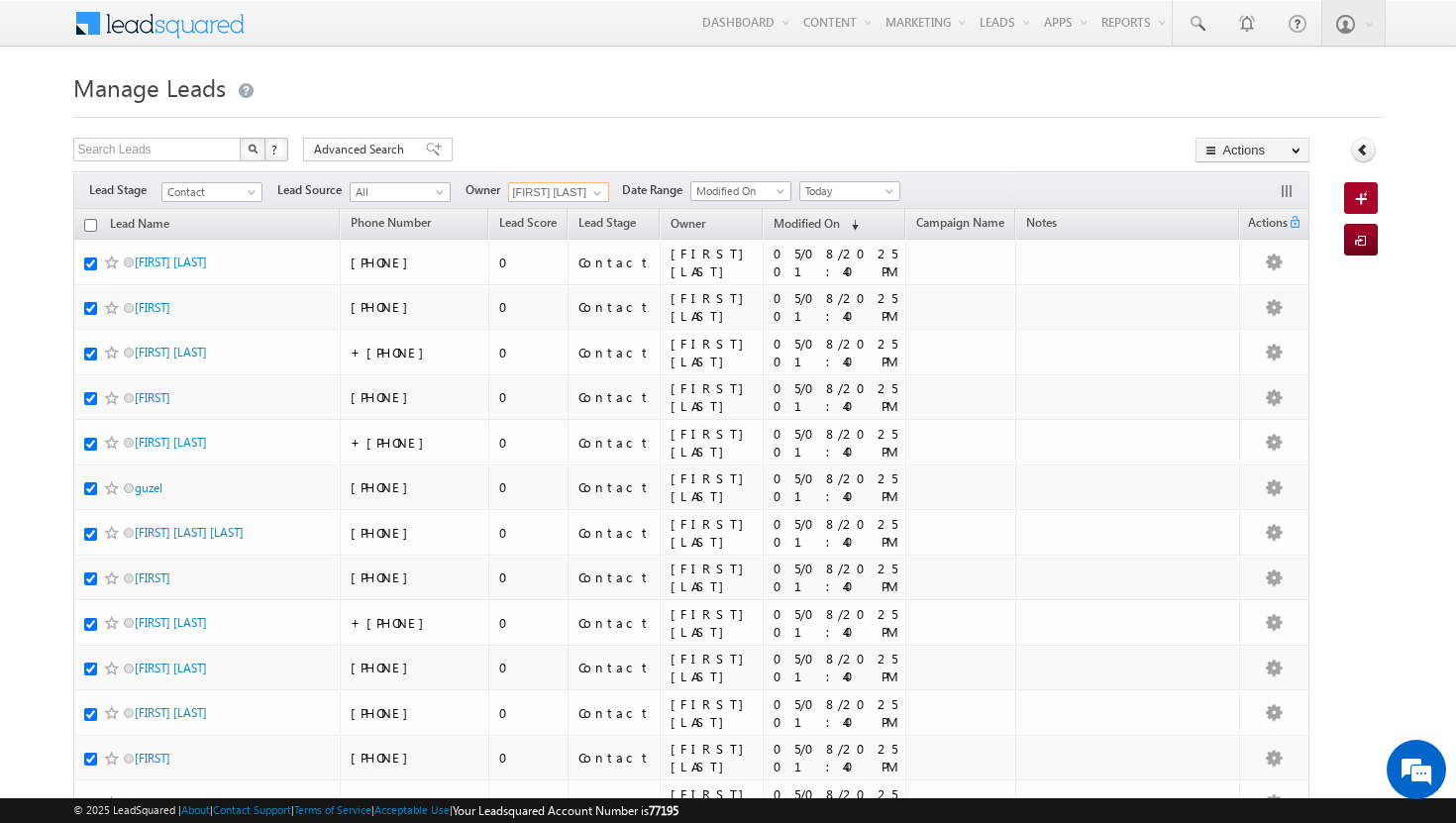 checkbox on "true" 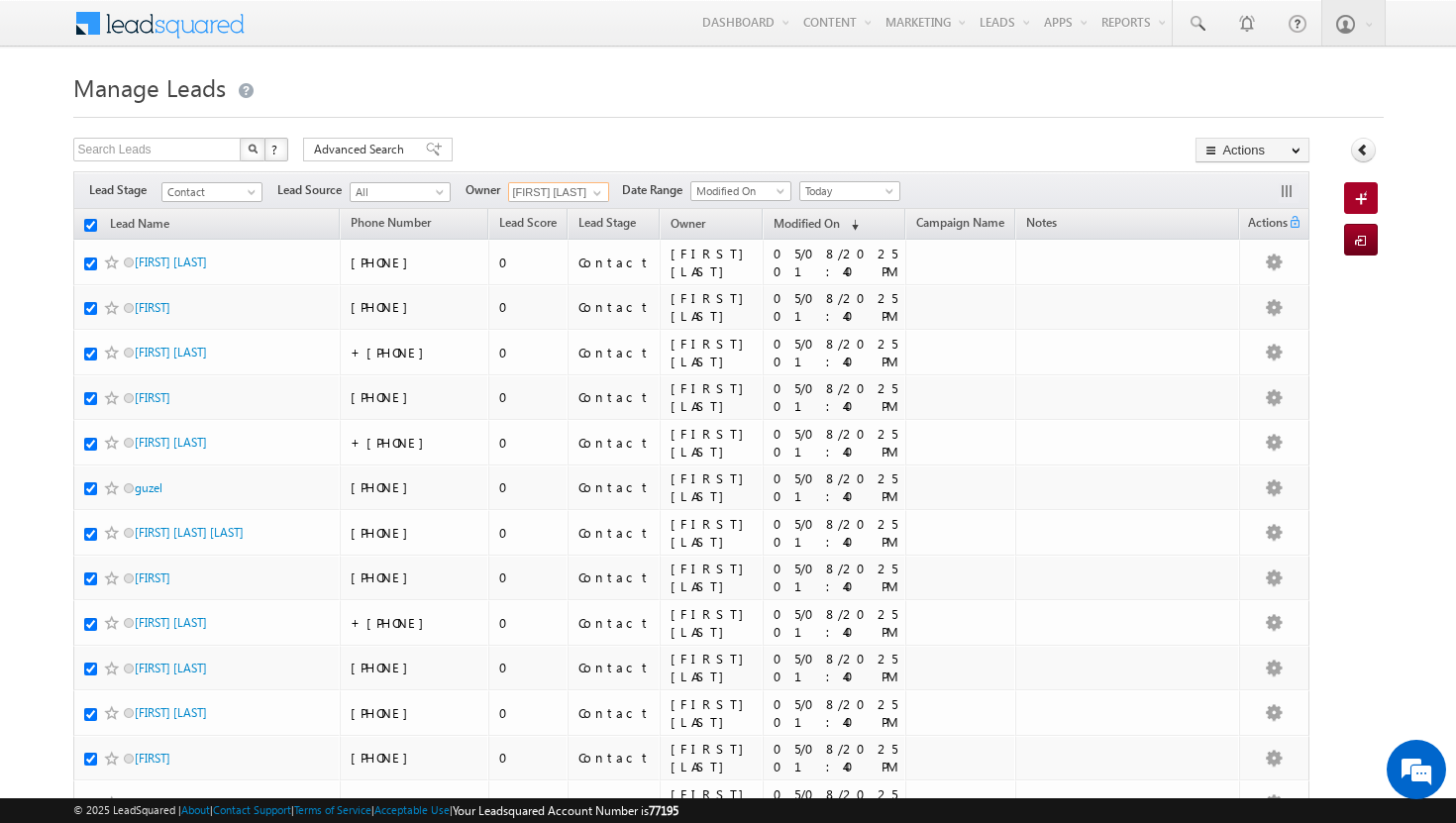 checkbox on "true" 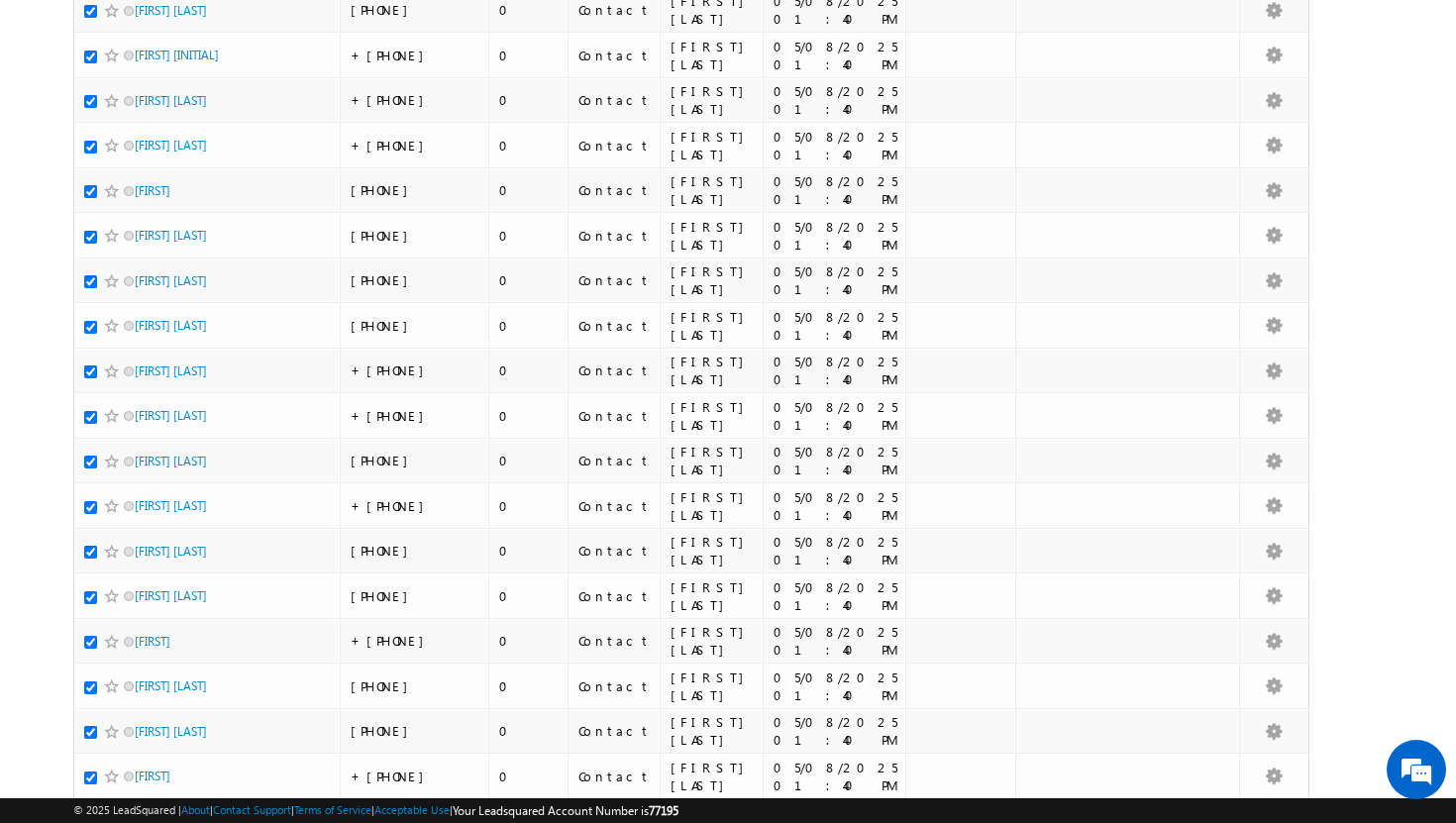 scroll, scrollTop: 0, scrollLeft: 0, axis: both 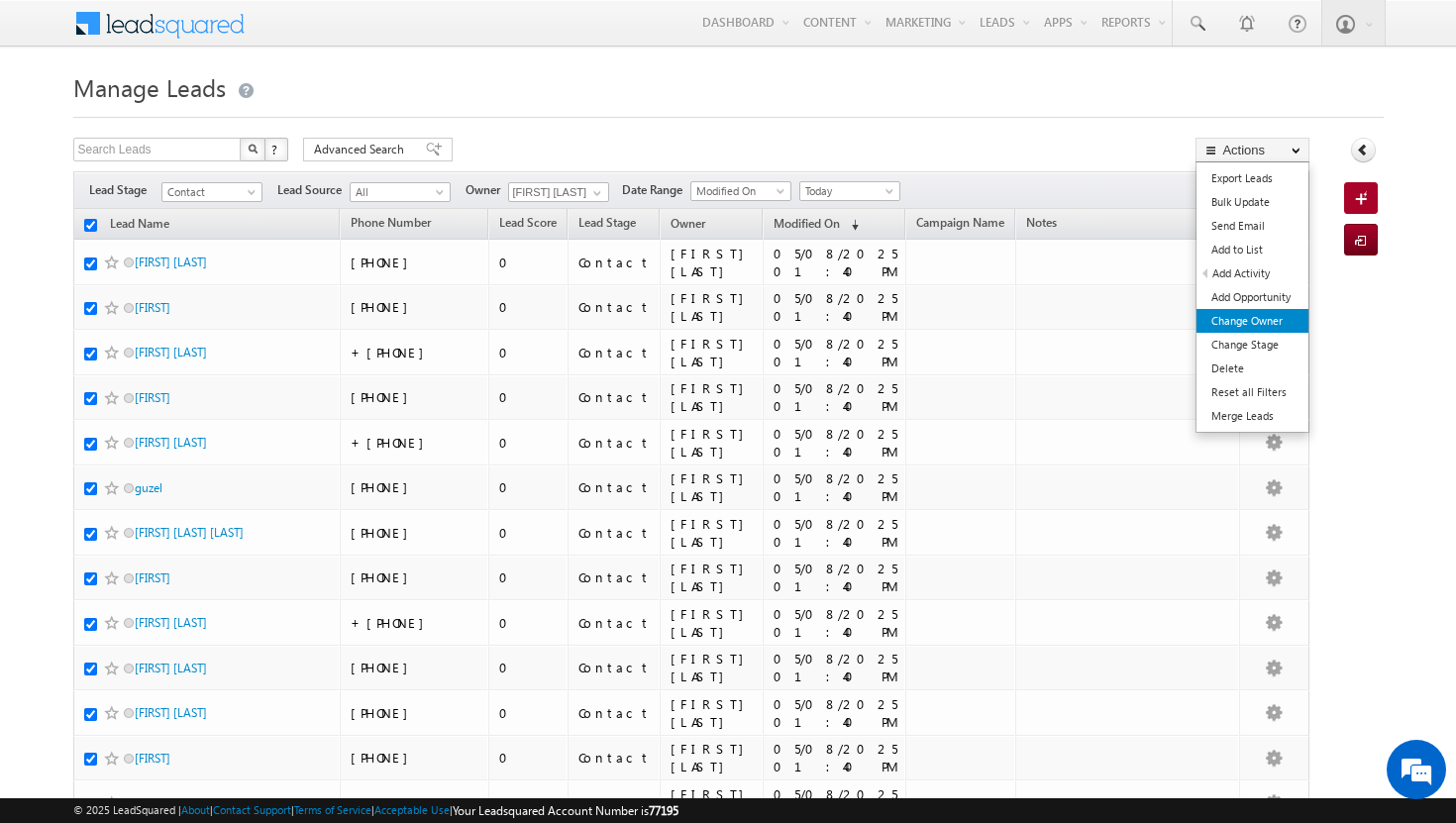 click on "Change Owner" at bounding box center (1252, 321) 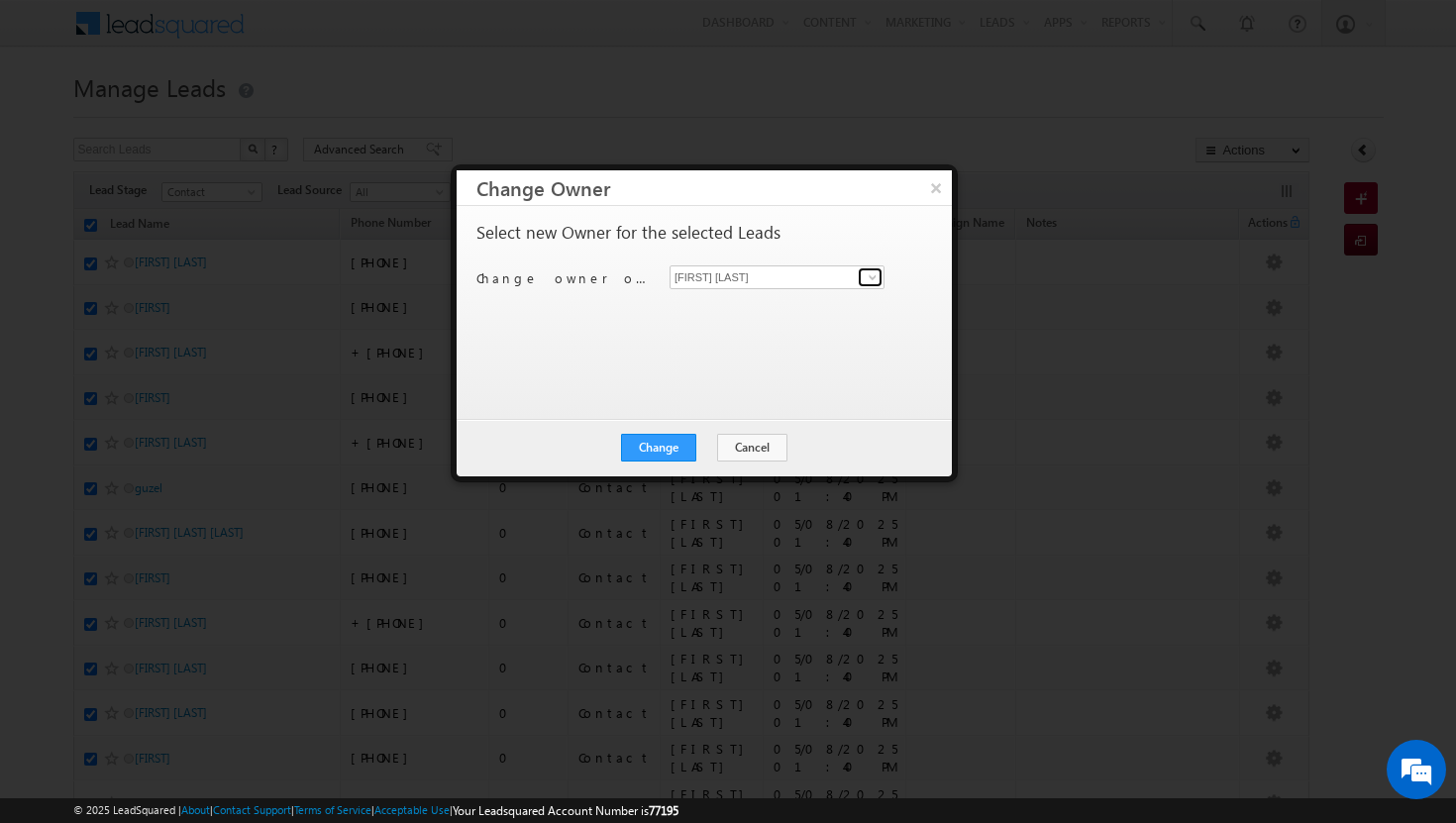 click at bounding box center [873, 277] 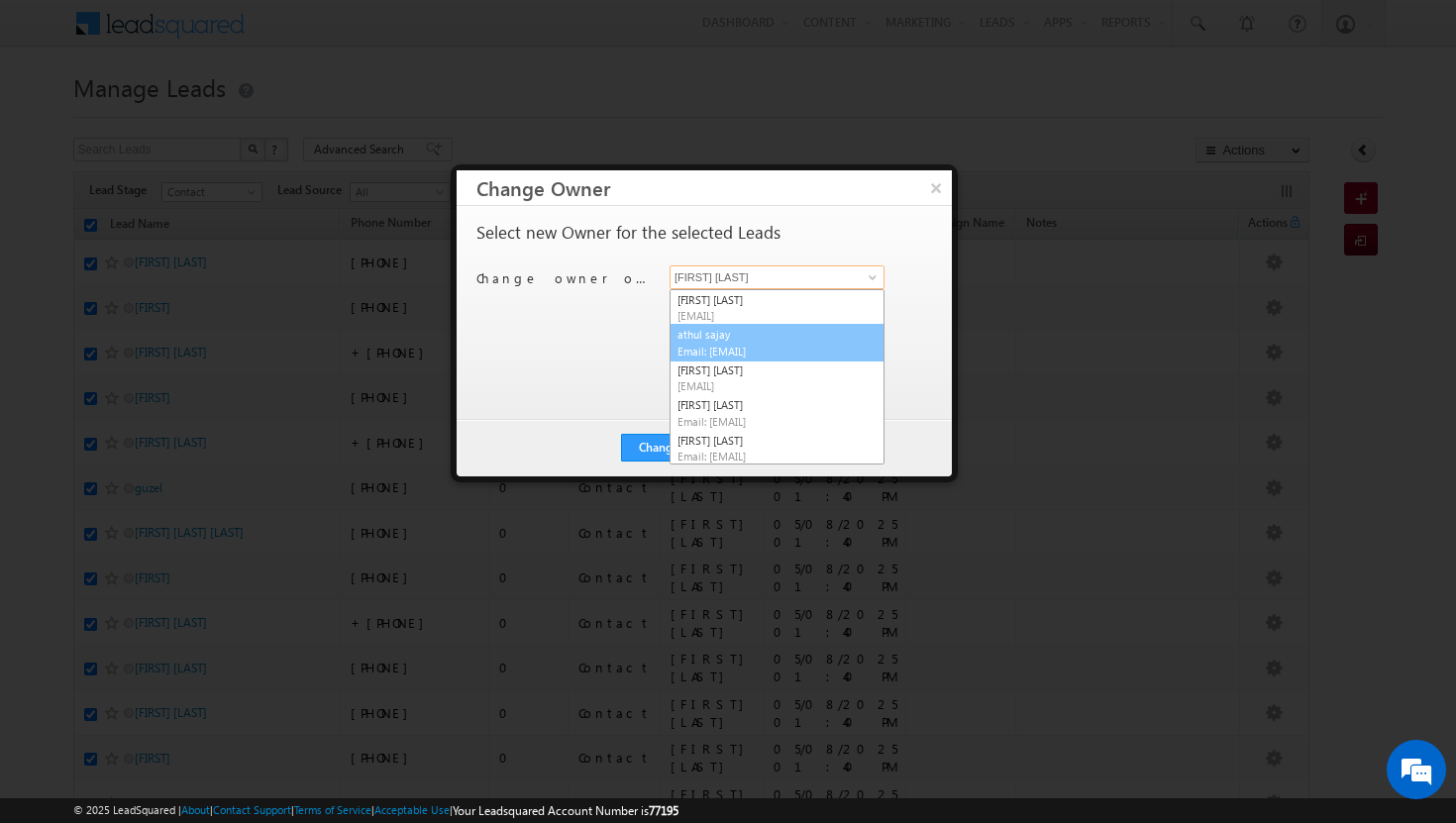 click on "[EMAIL]" at bounding box center [767, 351] 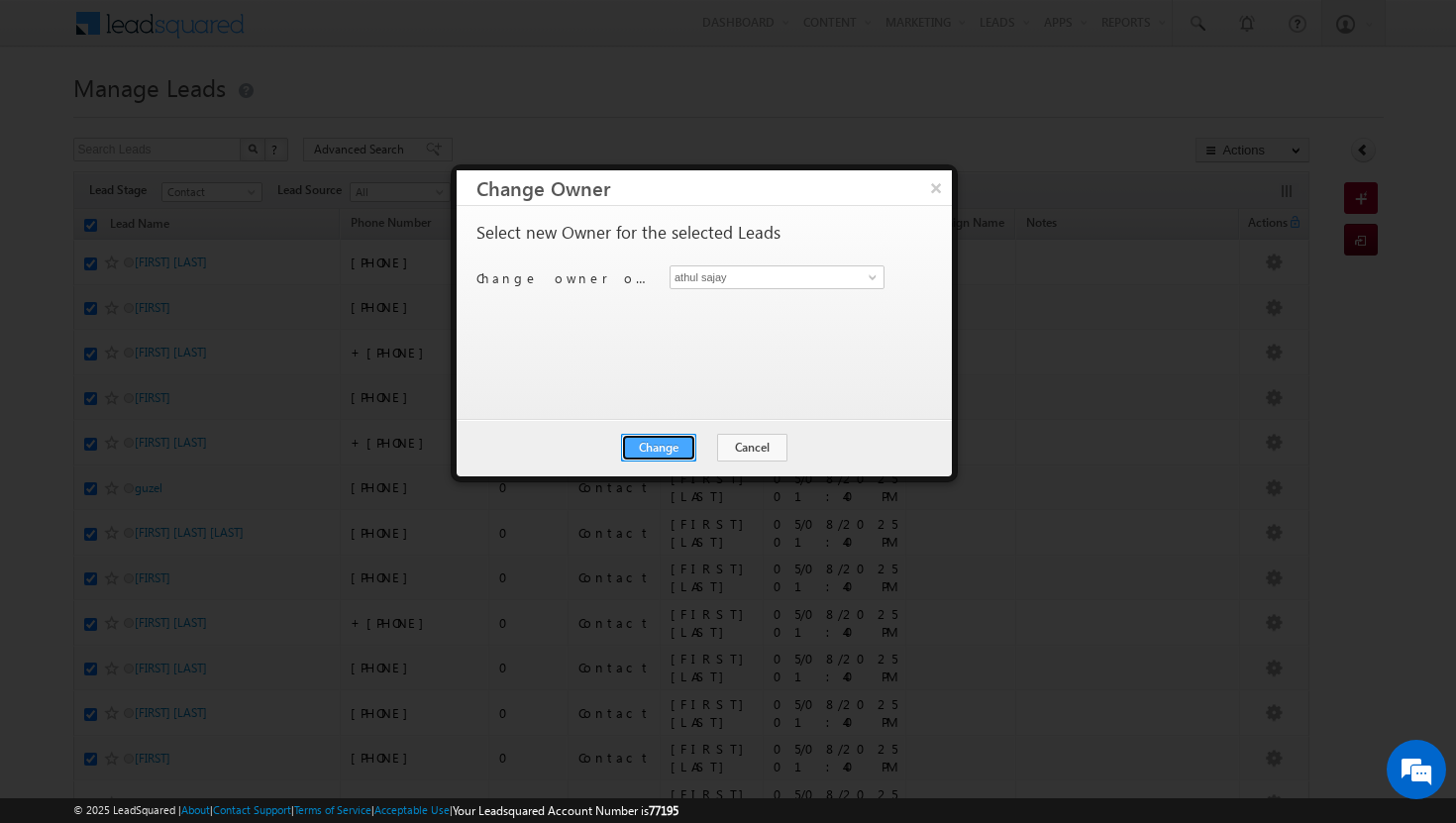click on "Change" at bounding box center [659, 448] 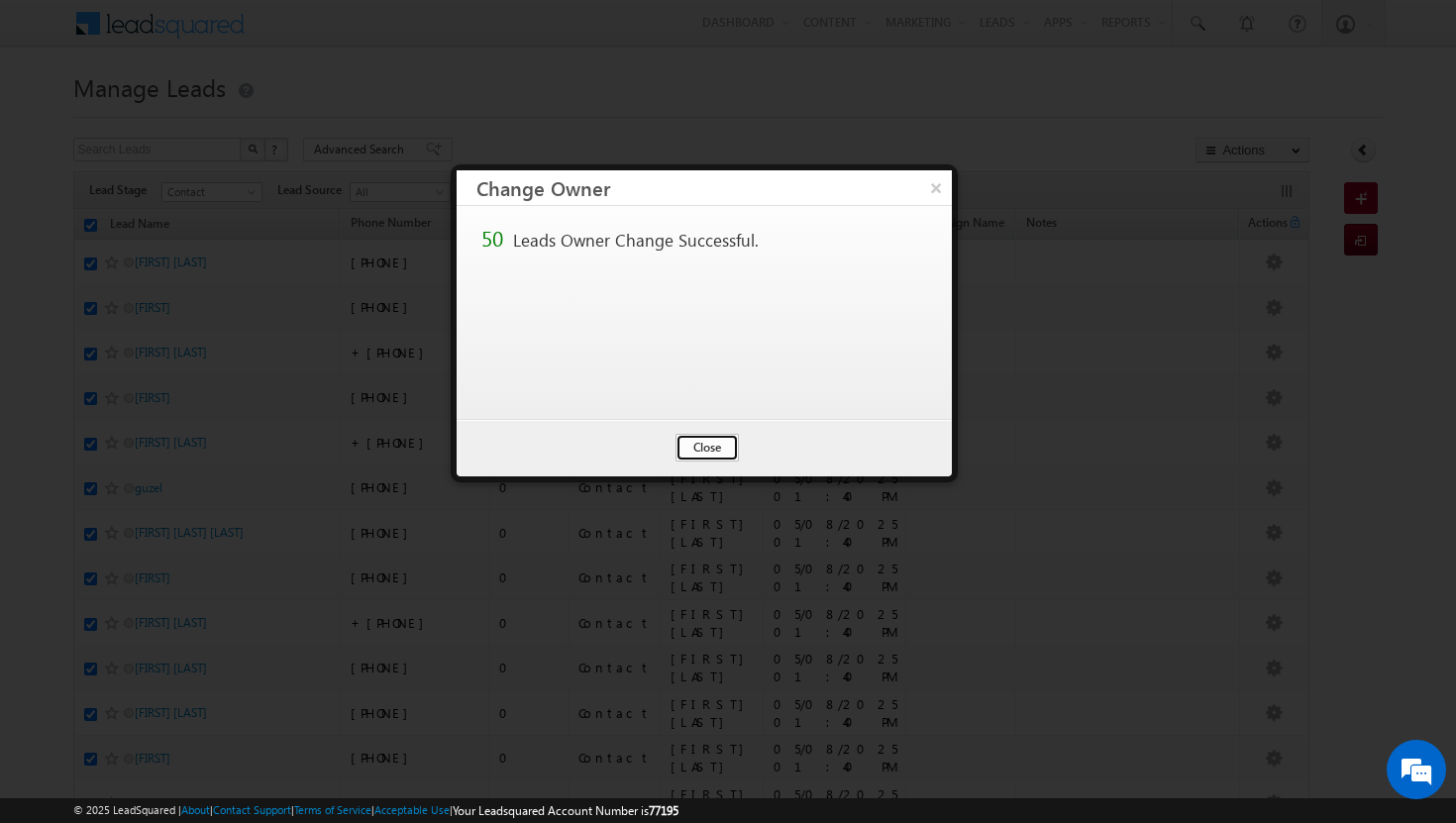 click on "Close" at bounding box center (707, 448) 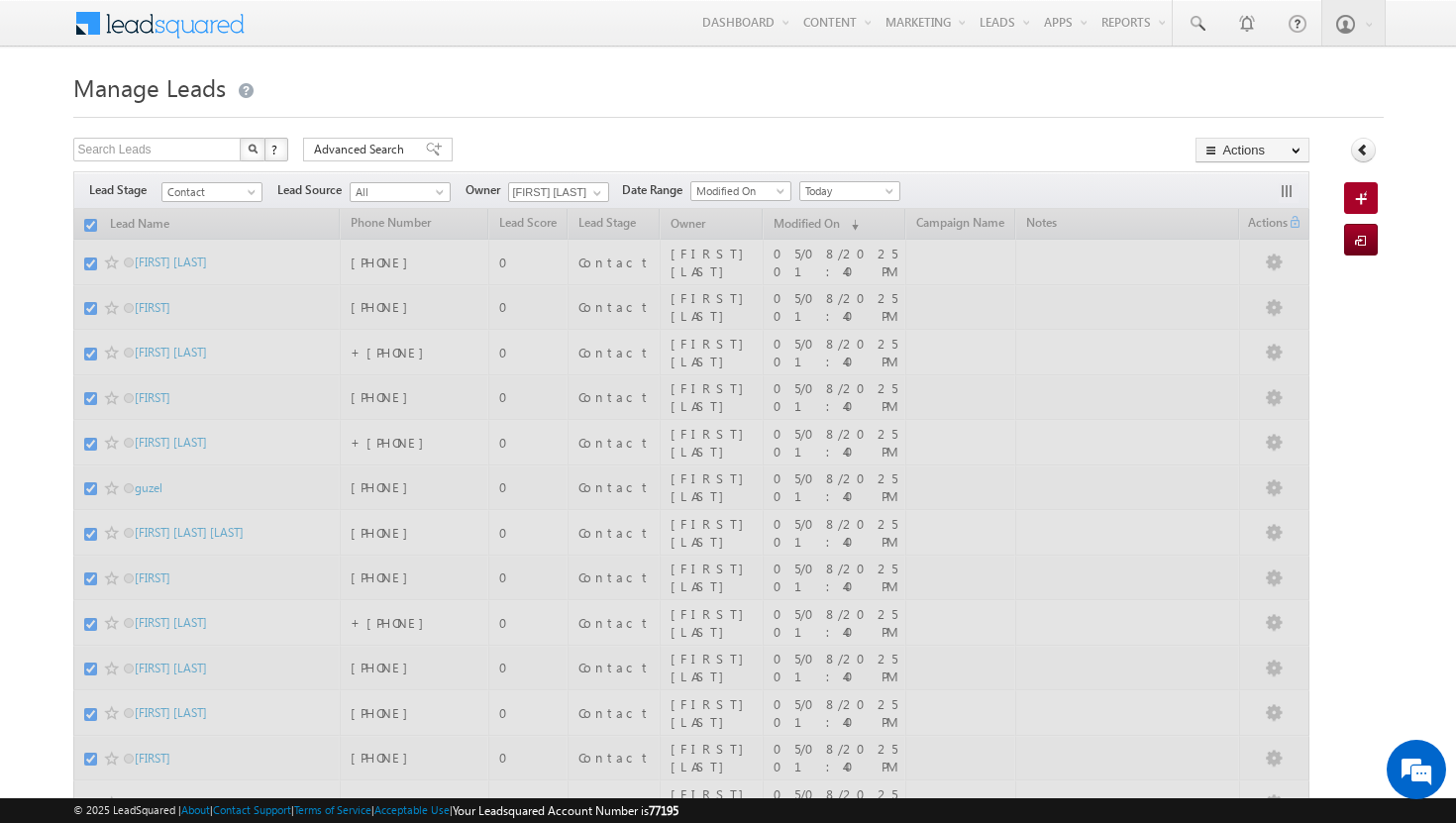 checkbox on "false" 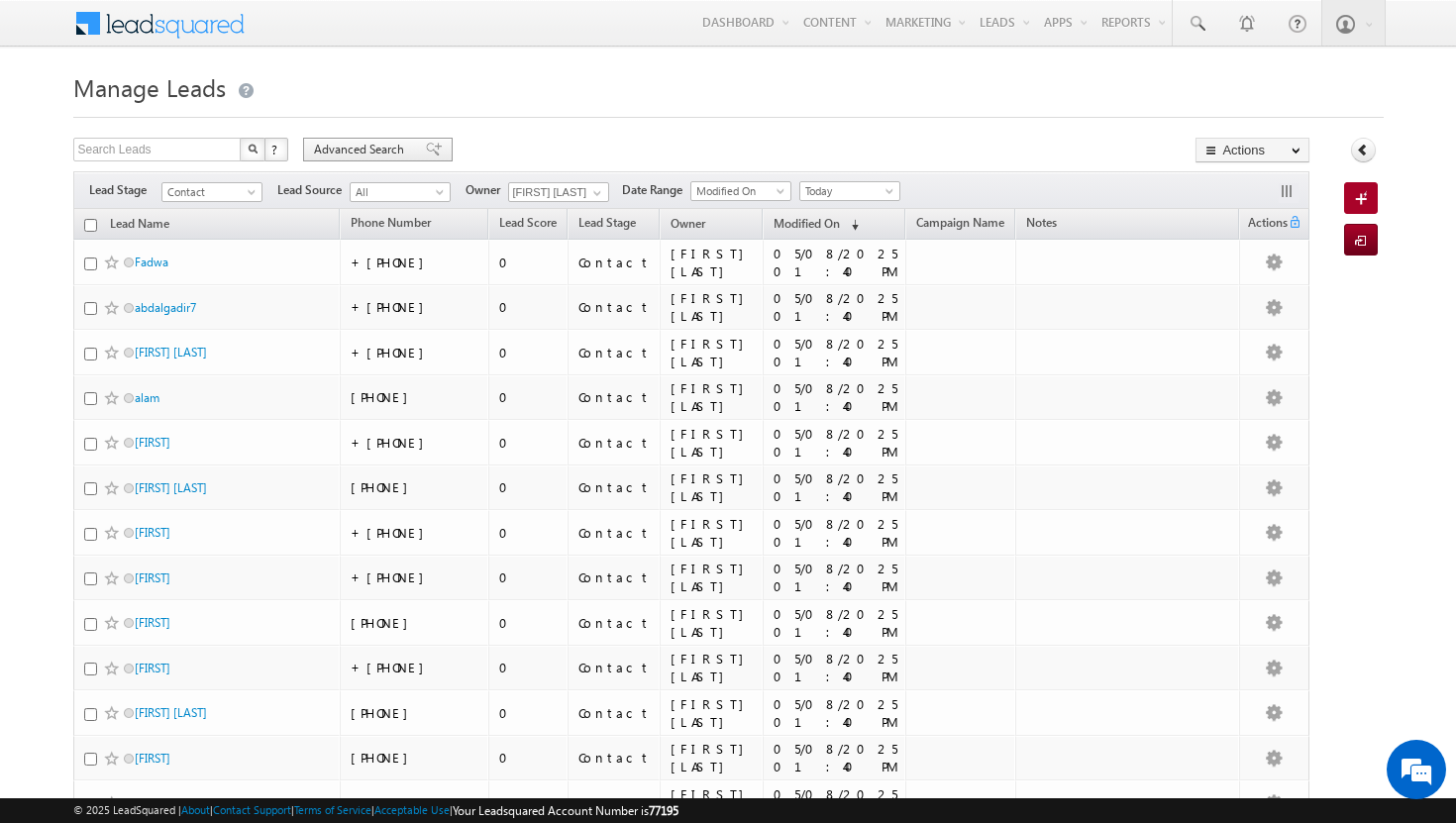 click on "Advanced Search" at bounding box center [362, 150] 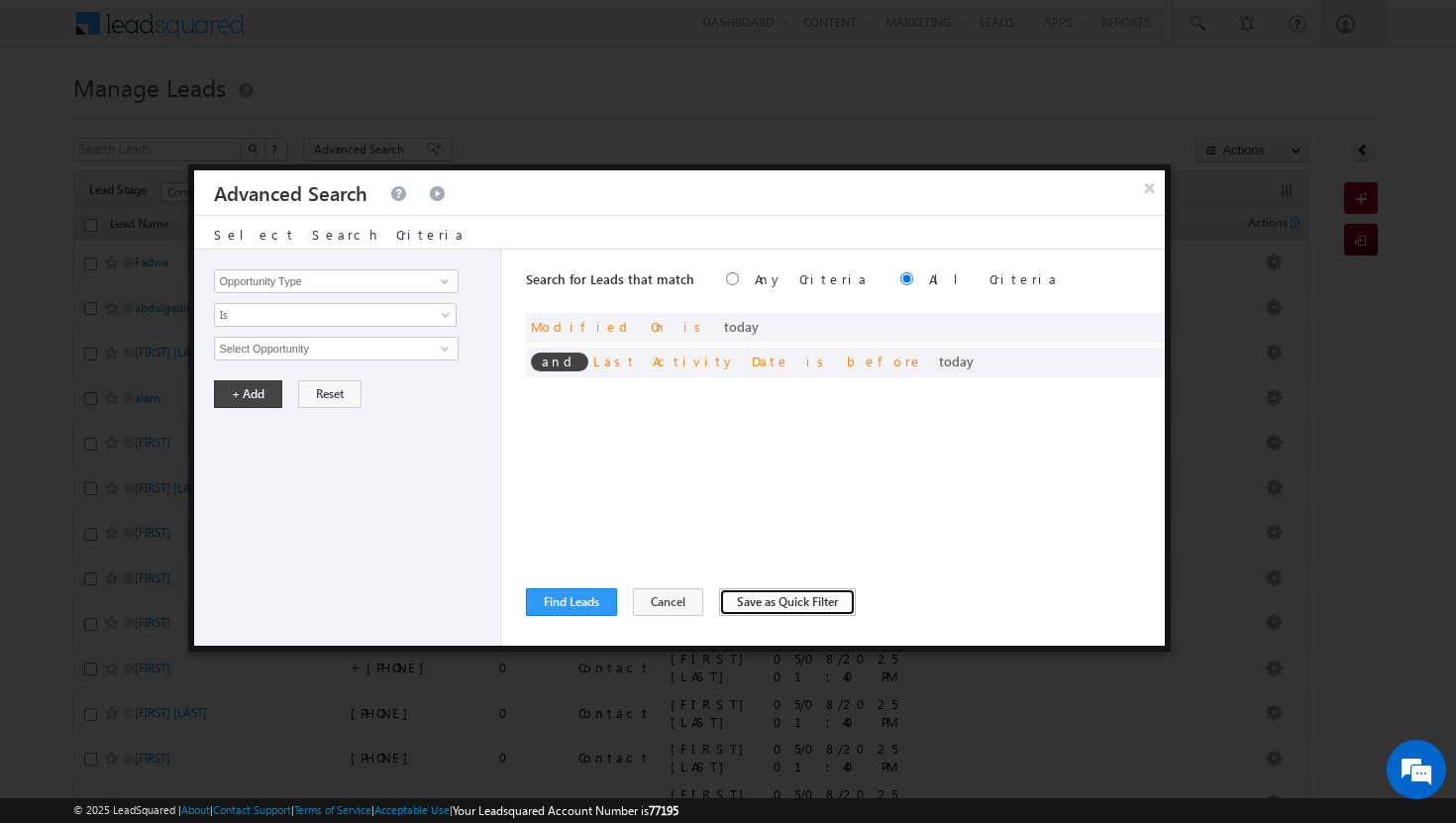 click on "Save as Quick Filter" at bounding box center (787, 602) 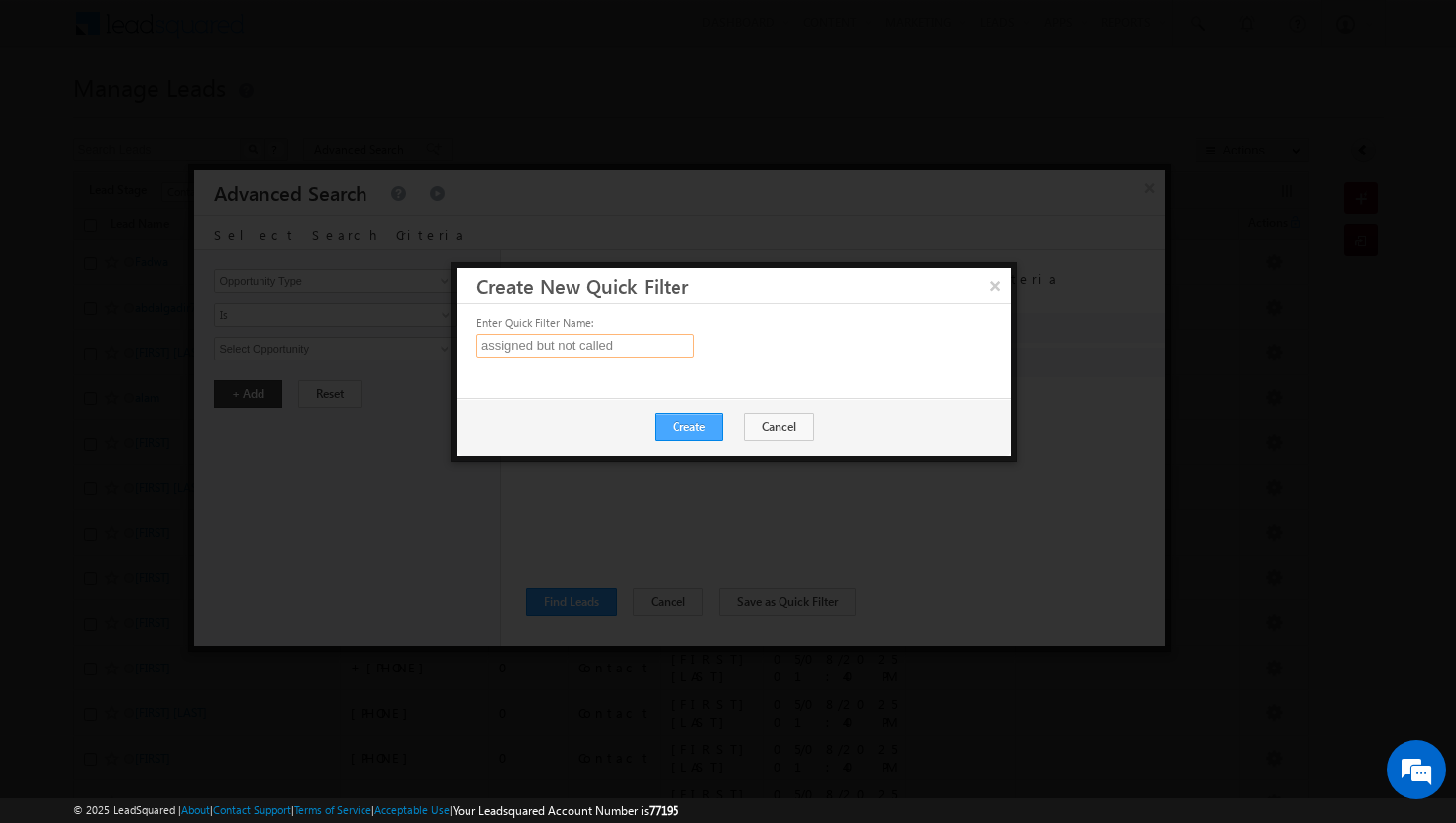type on "assigned but not called" 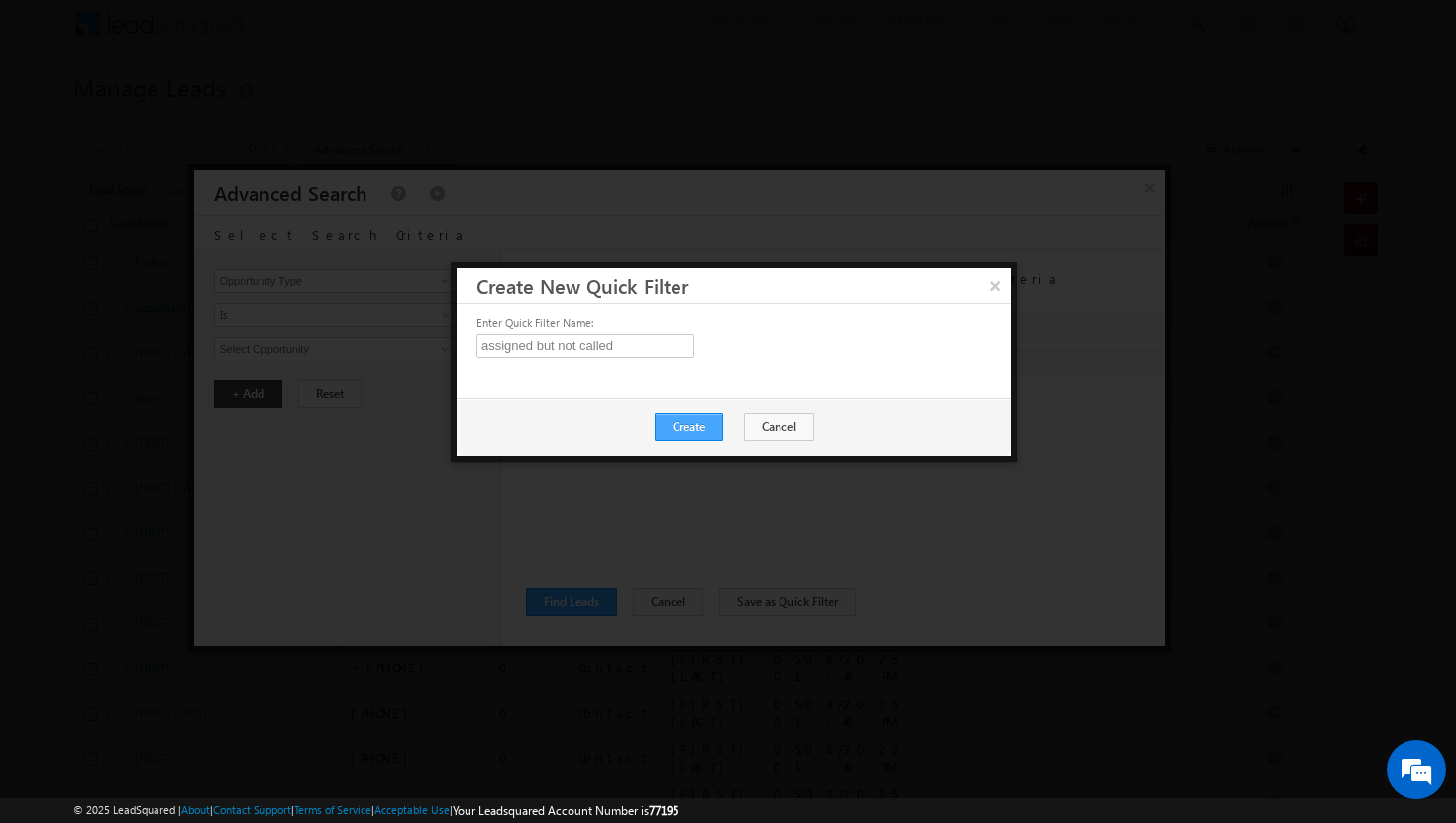 click on "Create" at bounding box center [688, 427] 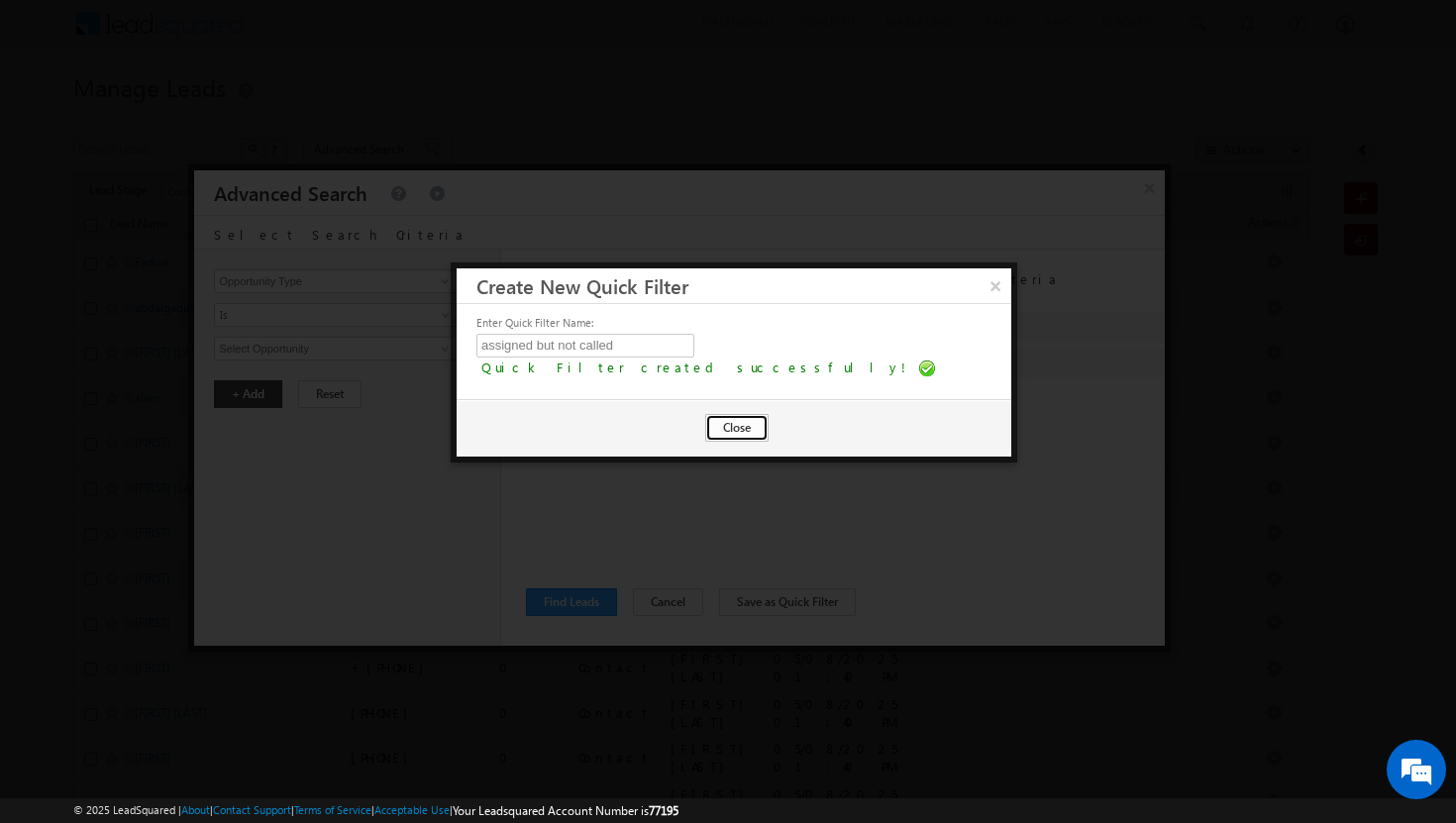click on "Close" at bounding box center (737, 428) 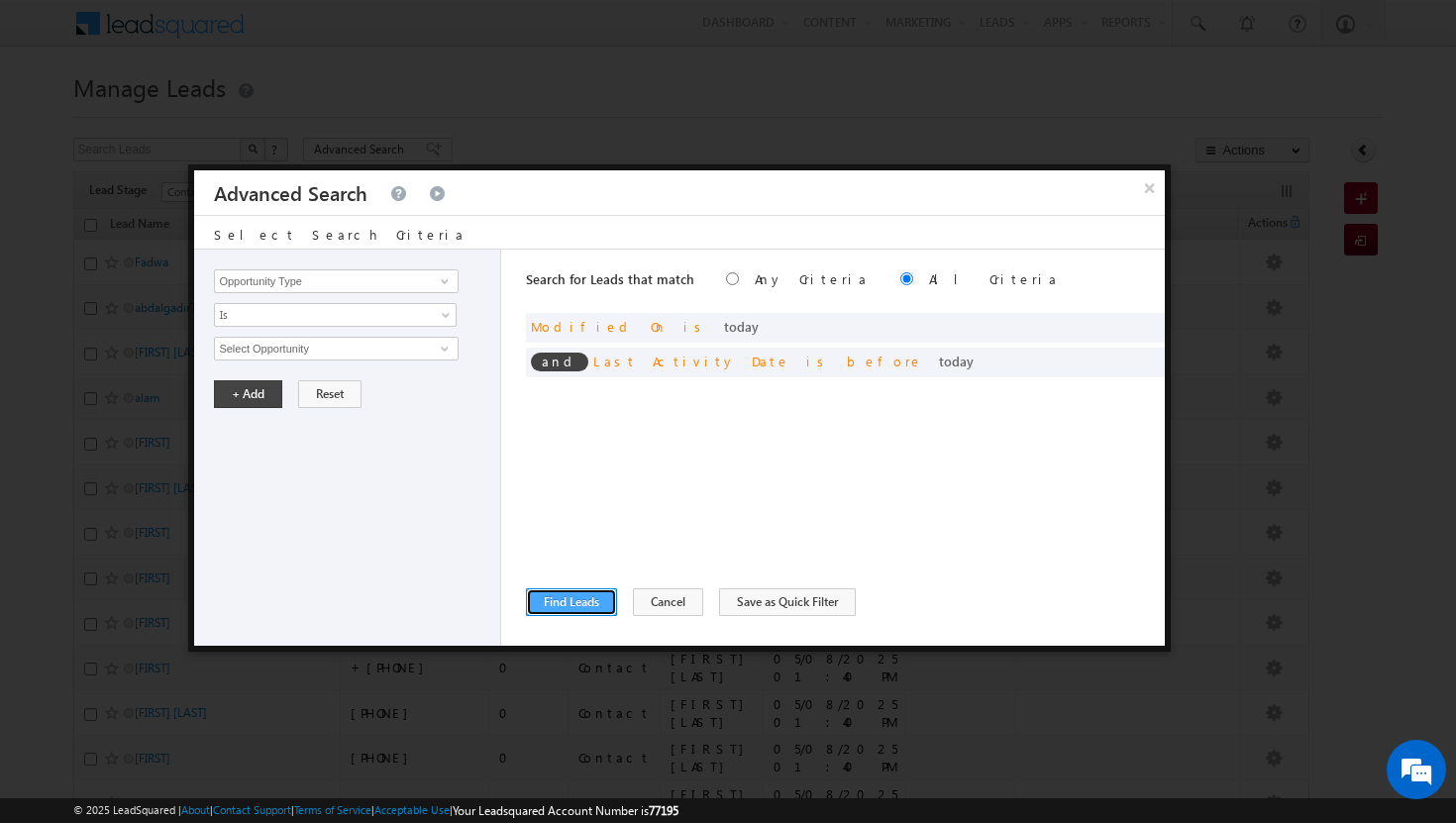 click on "Find Leads" at bounding box center (572, 602) 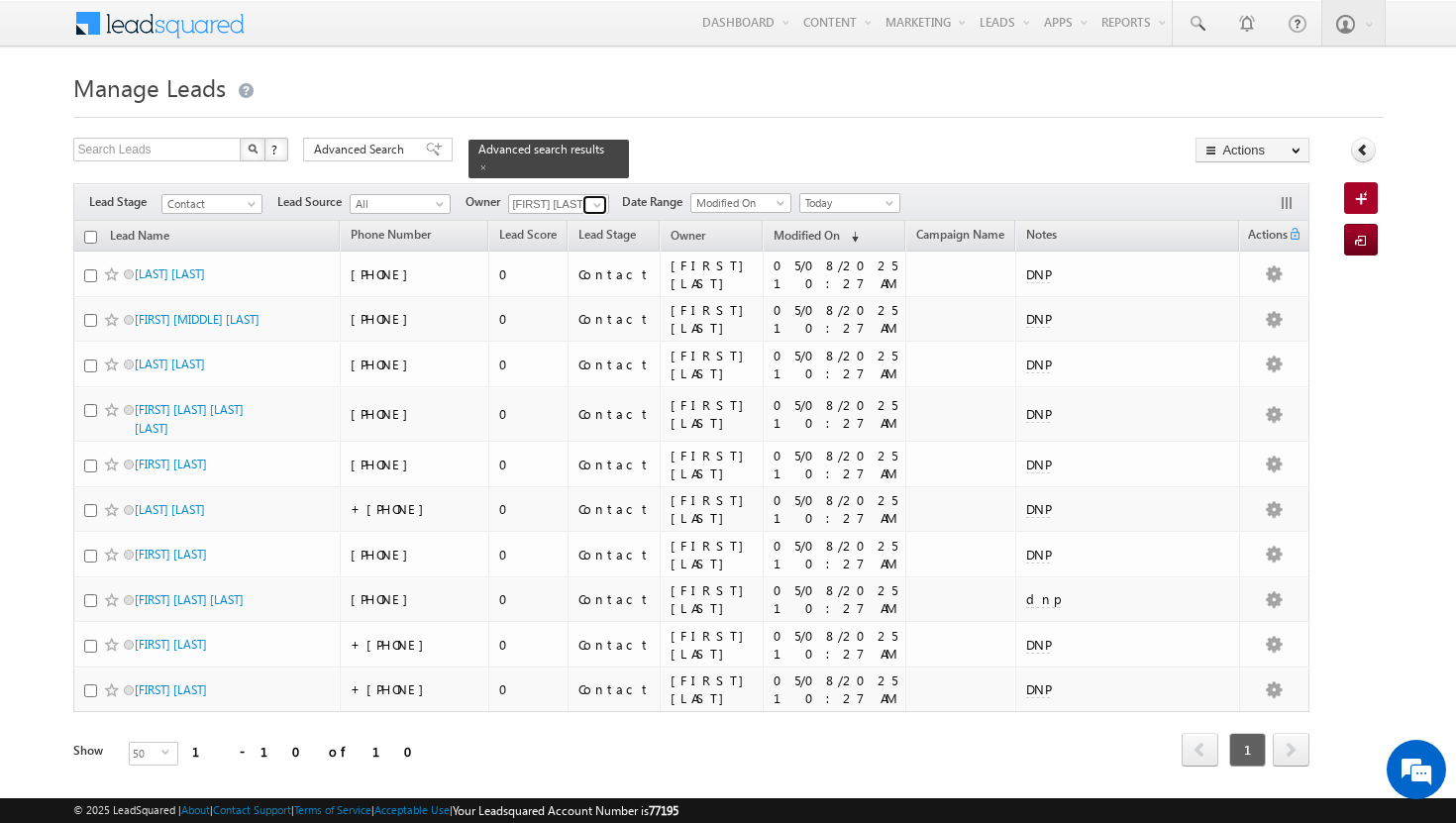 click at bounding box center [597, 205] 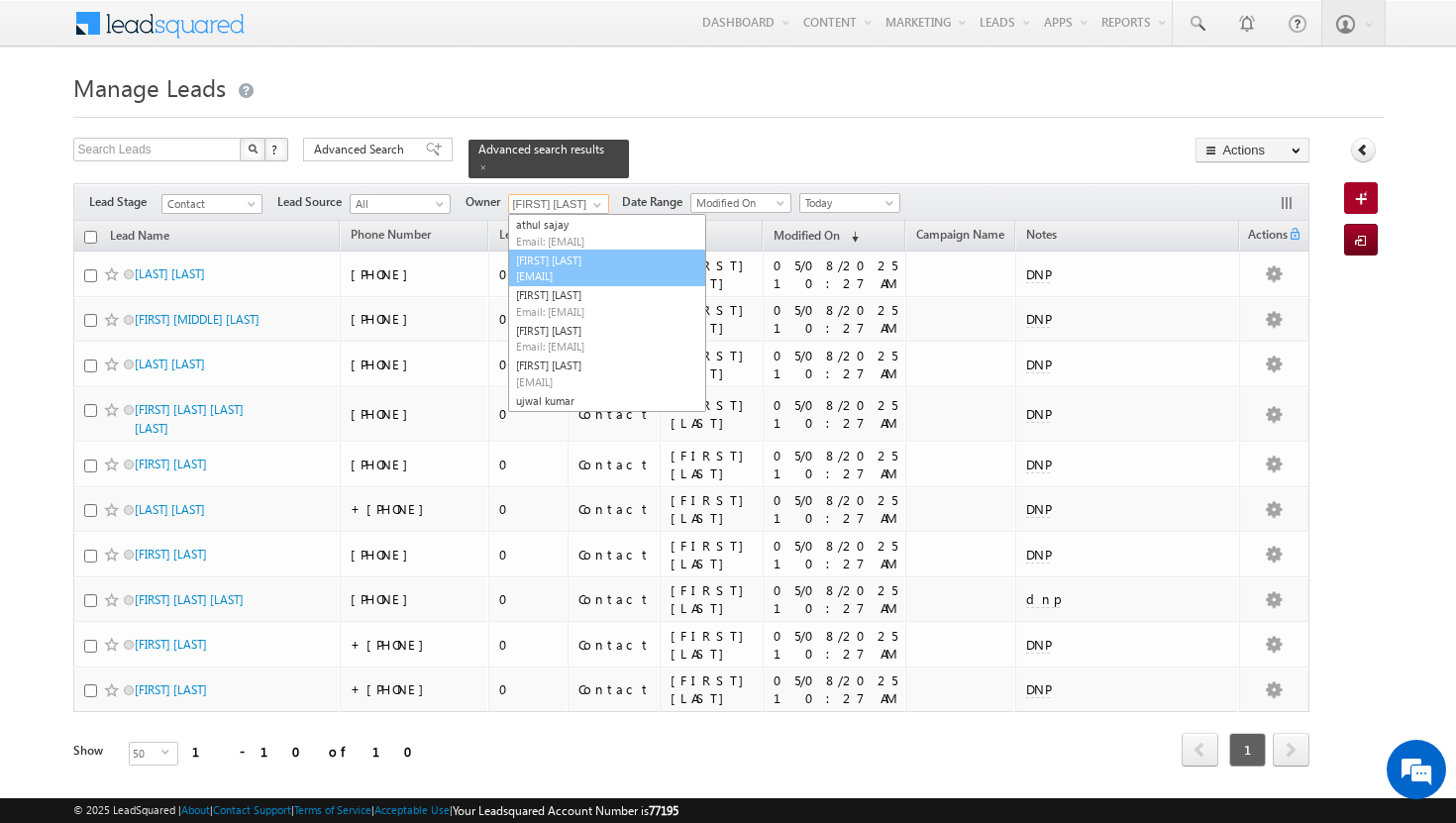 click on "Basila Tp   basila.tp@indglobal.ae" at bounding box center (607, 268) 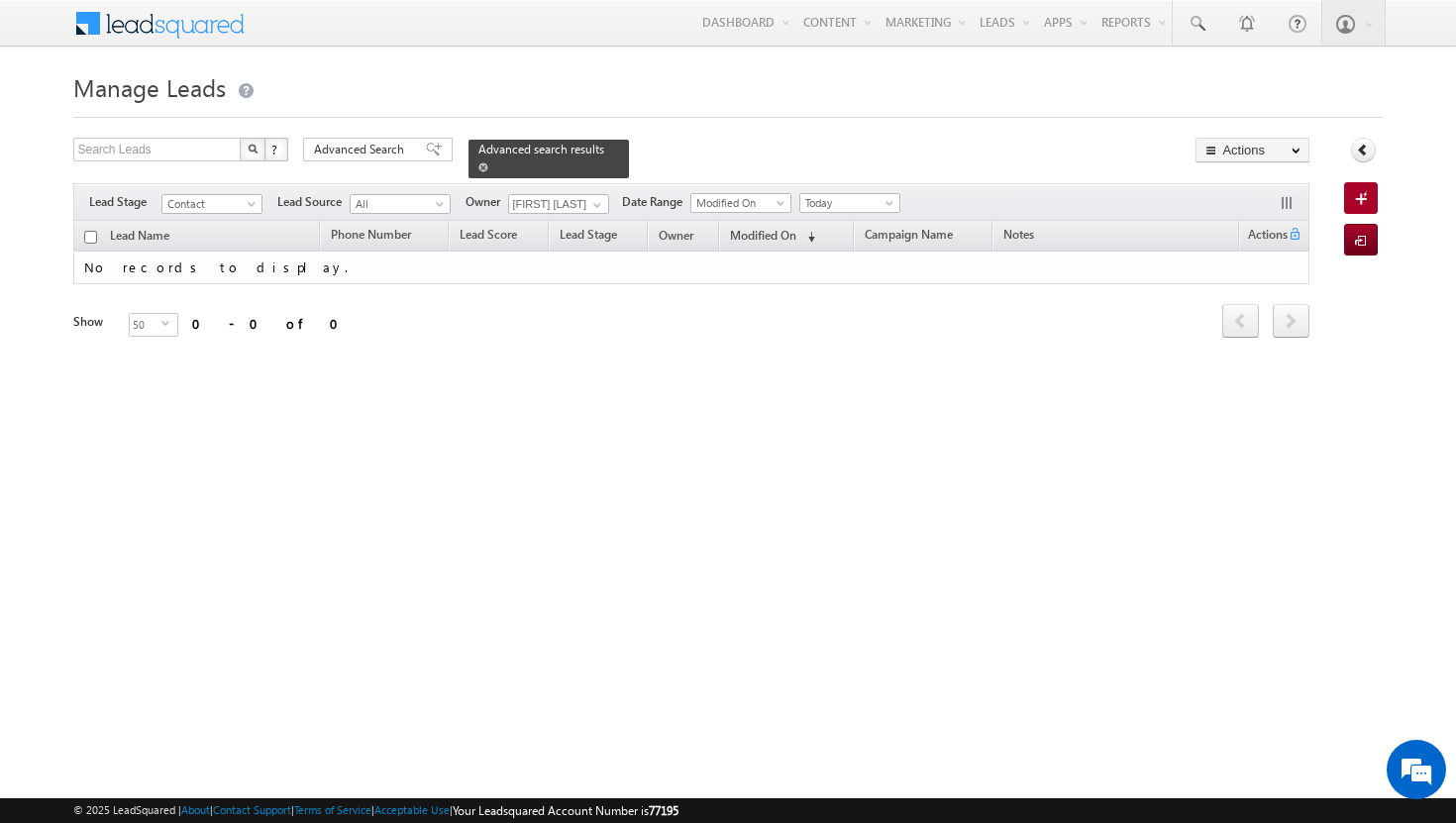 click at bounding box center [483, 167] 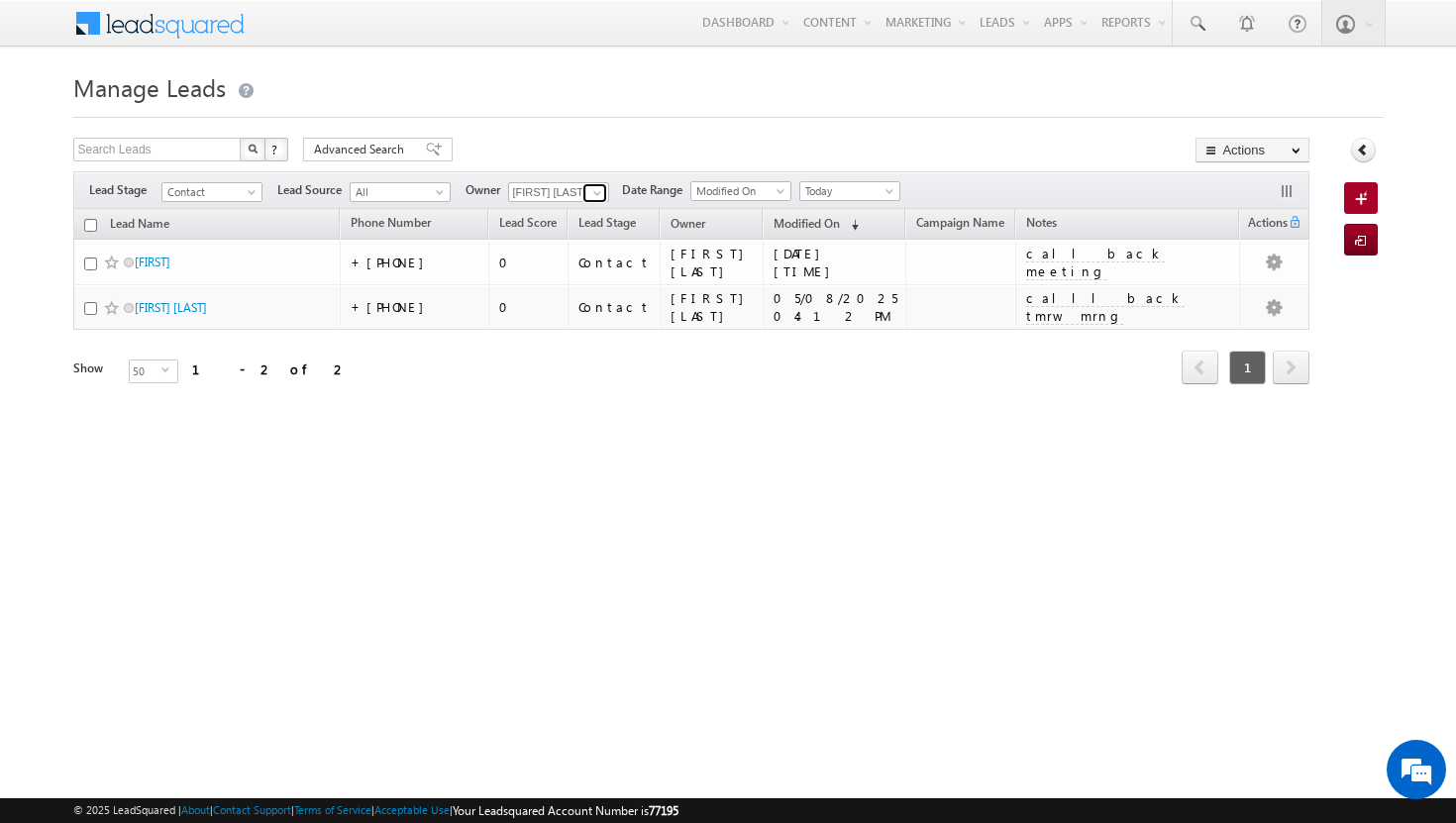 click at bounding box center [597, 193] 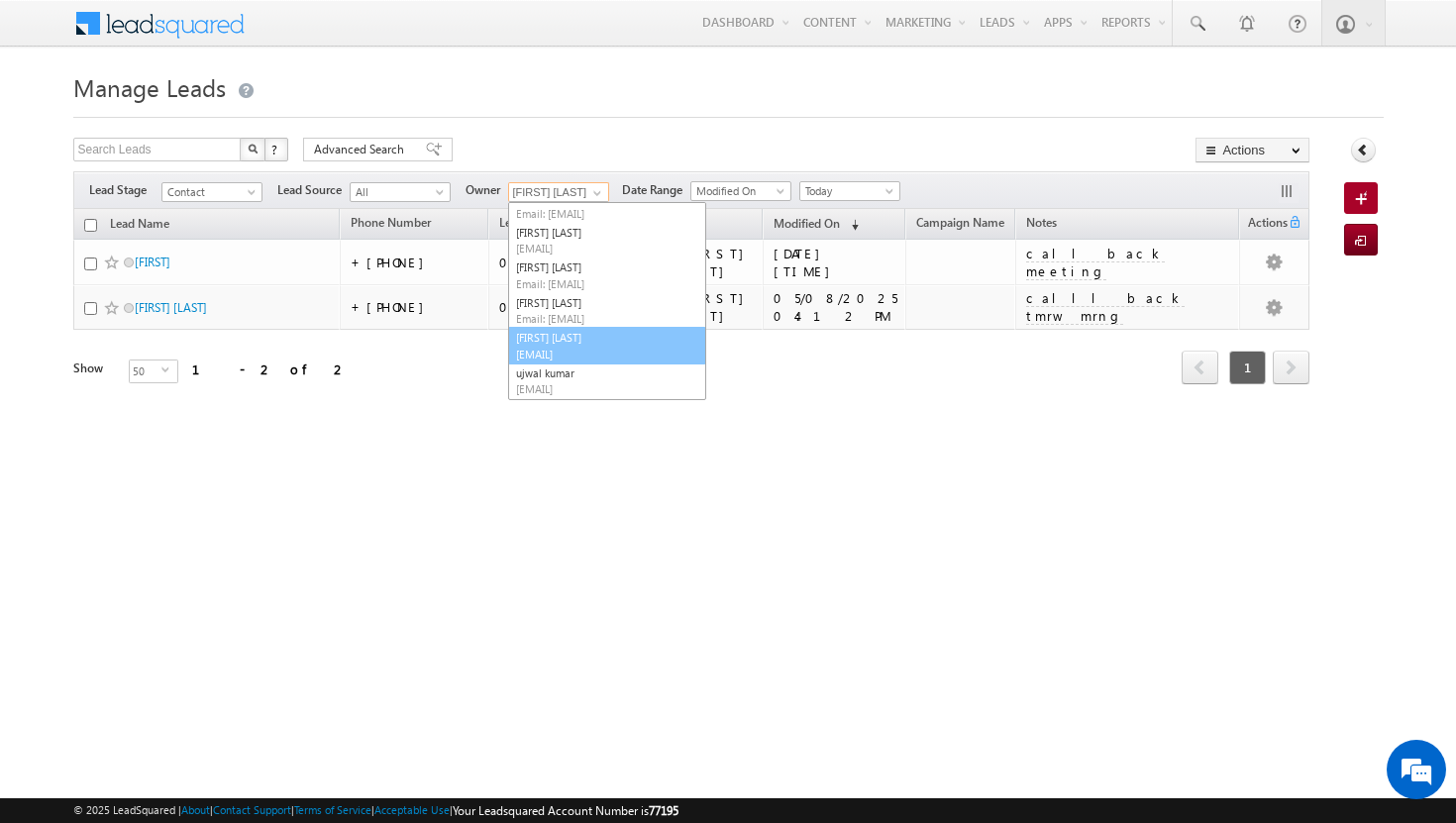 scroll, scrollTop: 90, scrollLeft: 0, axis: vertical 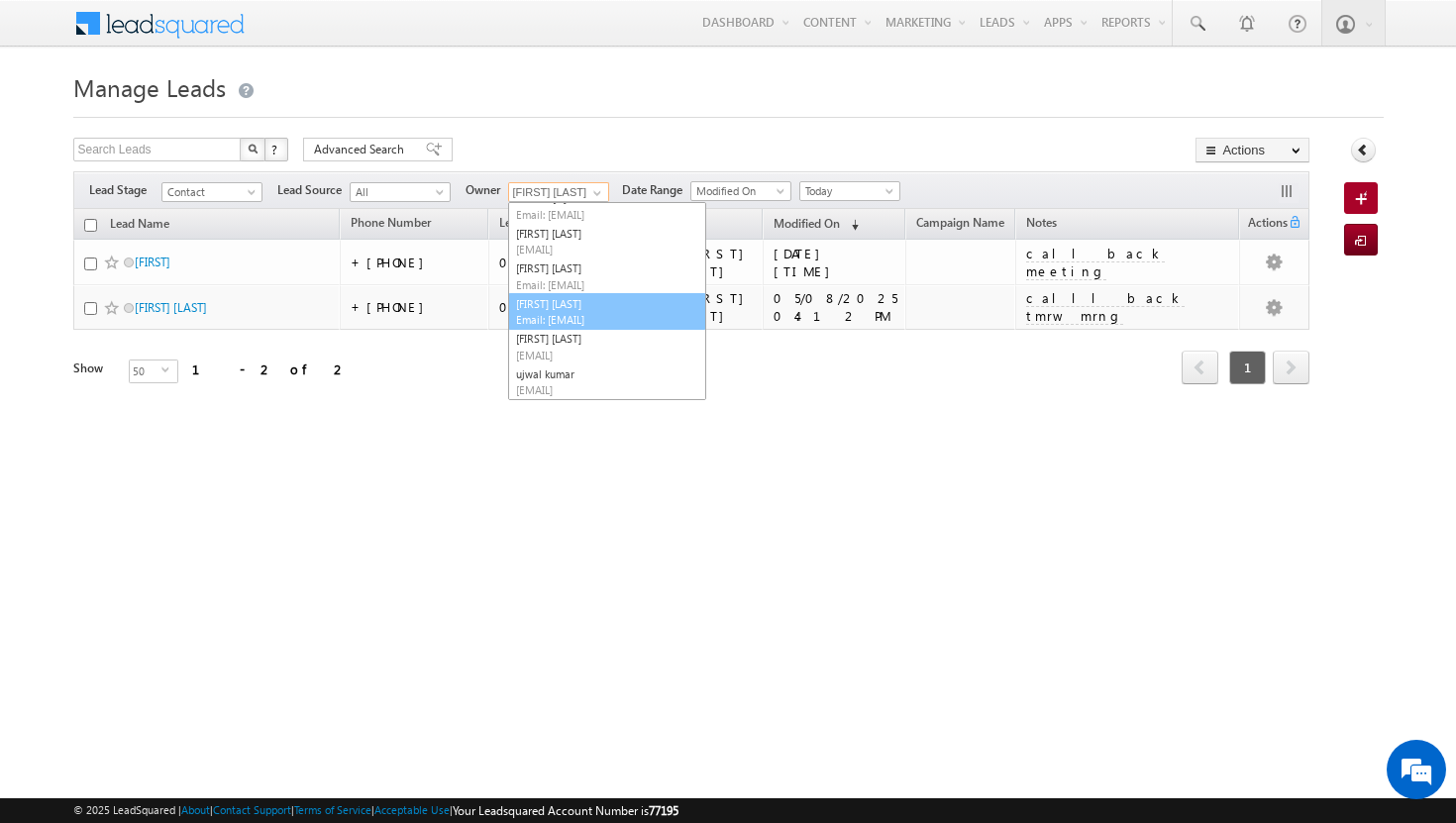 click on "Email: [EMAIL]" at bounding box center [605, 319] 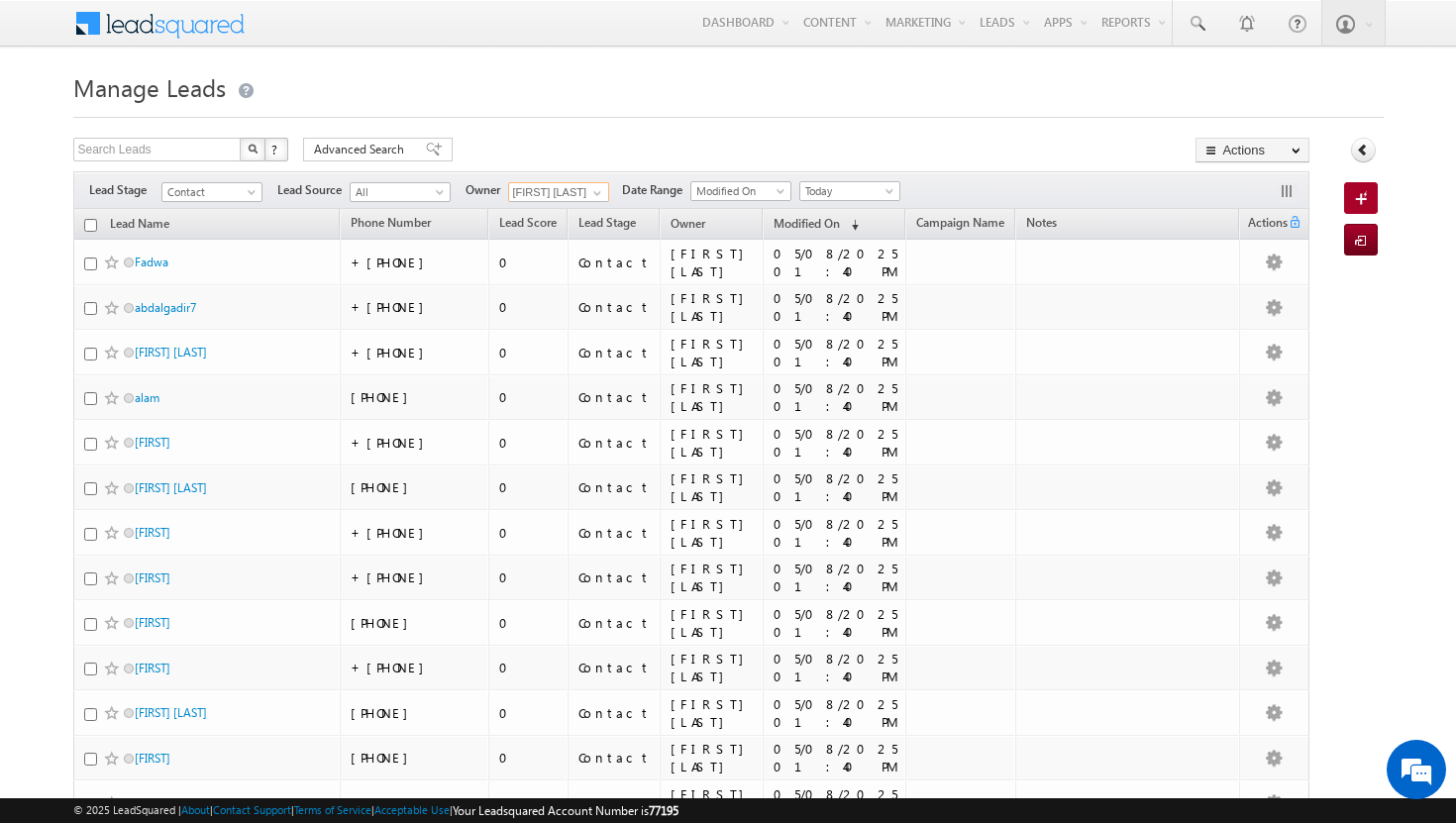 click at bounding box center (90, 225) 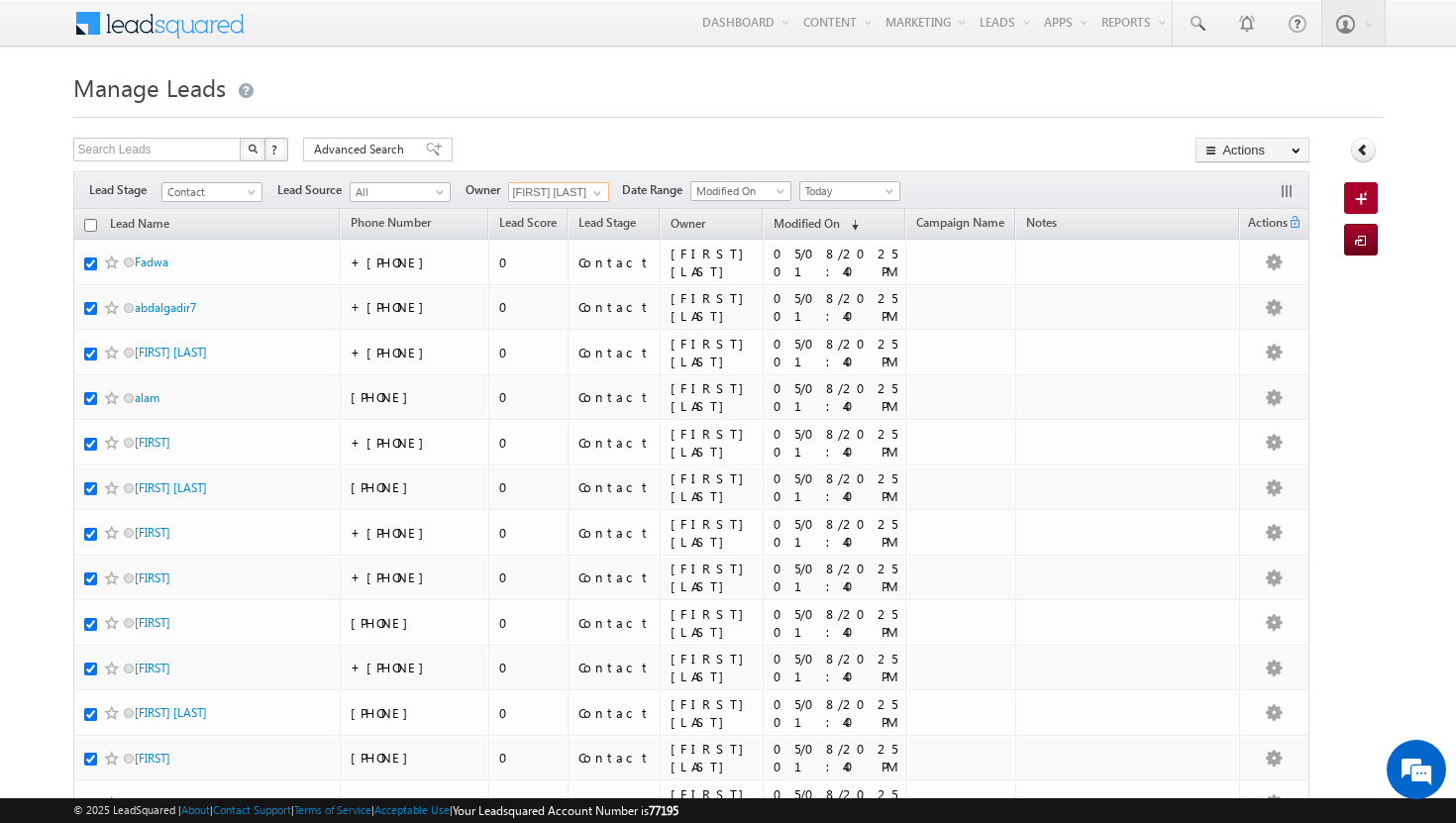 checkbox on "true" 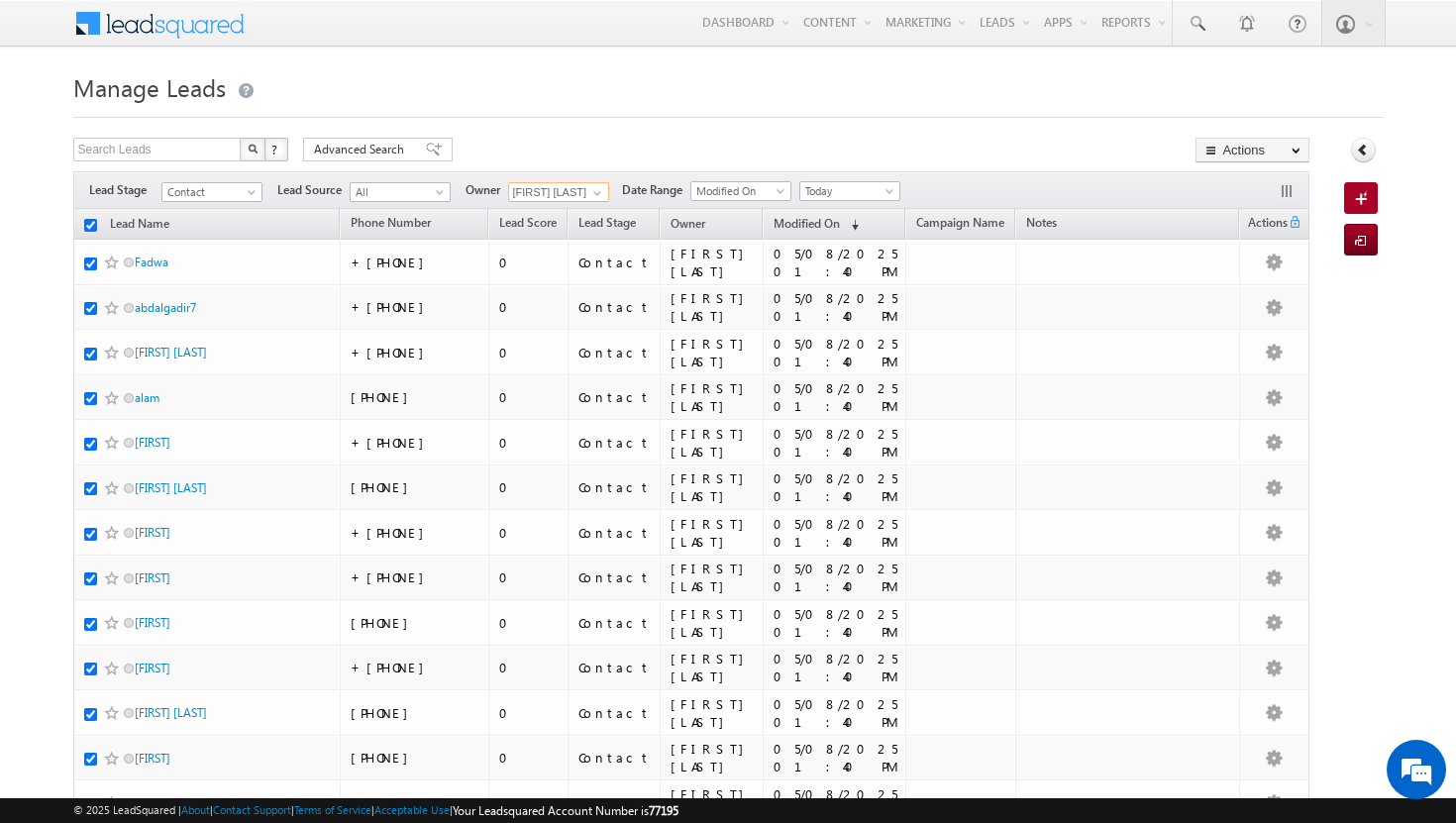 checkbox on "true" 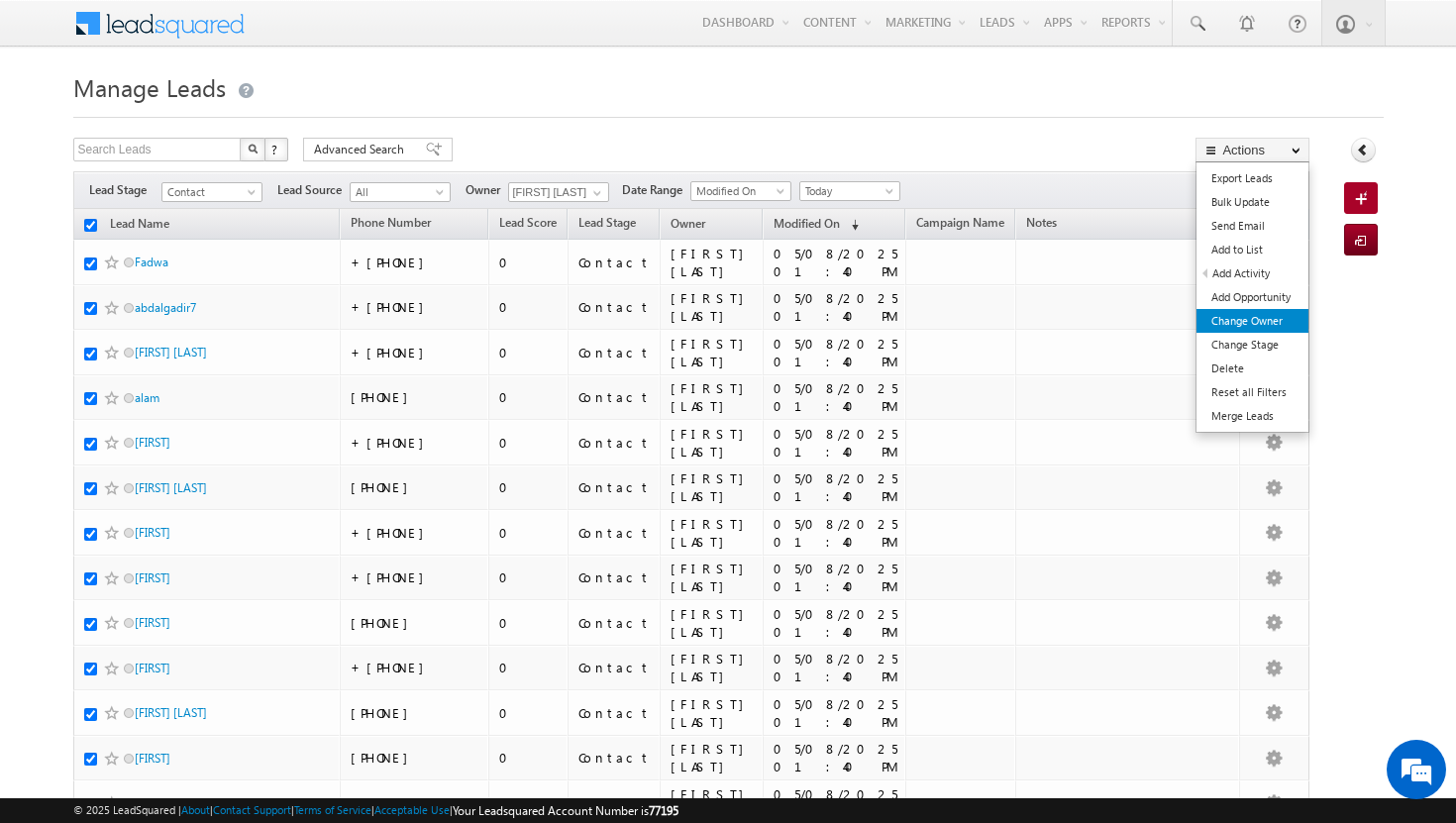 click on "Change Owner" at bounding box center [1252, 321] 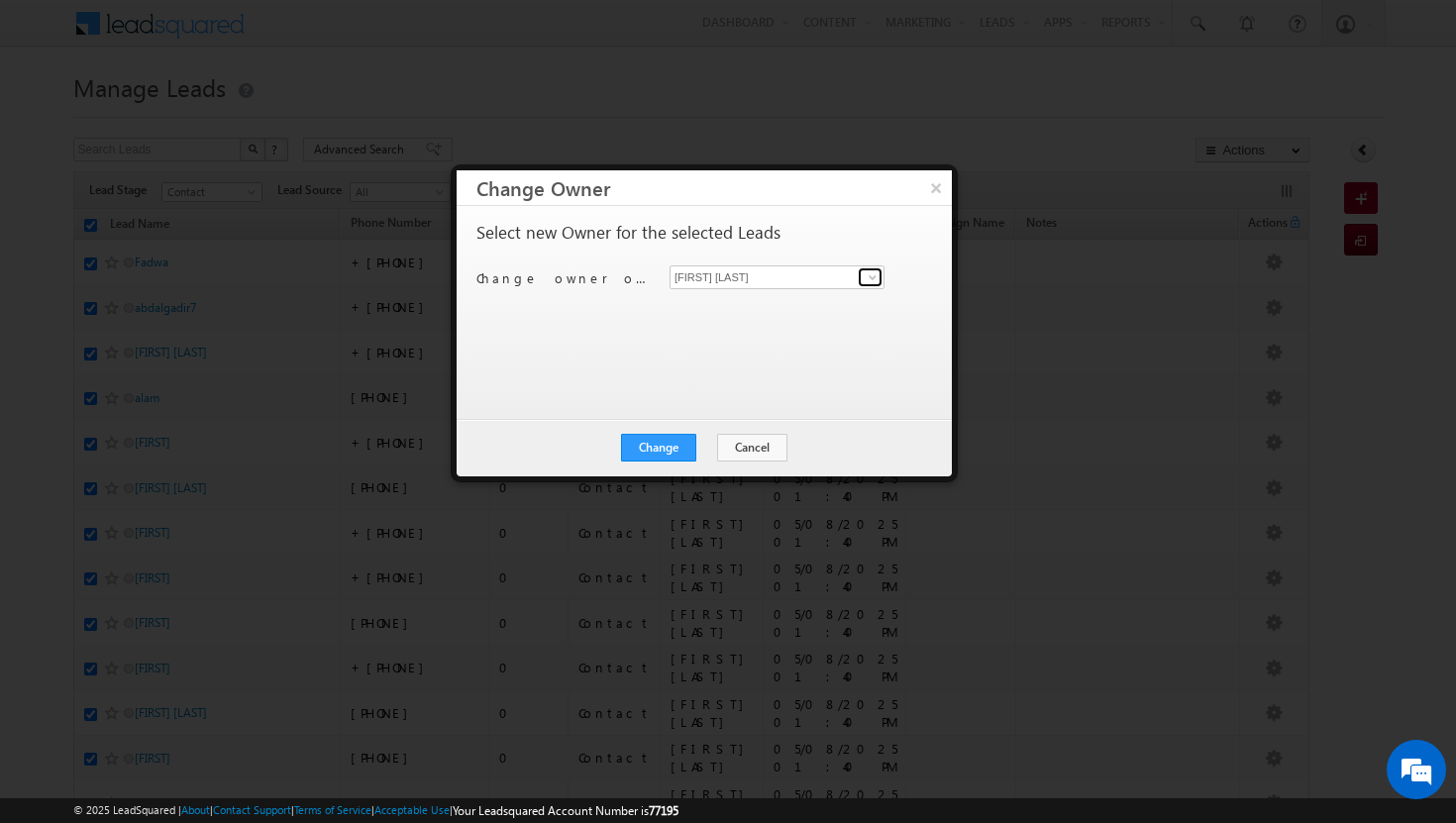 click at bounding box center (873, 277) 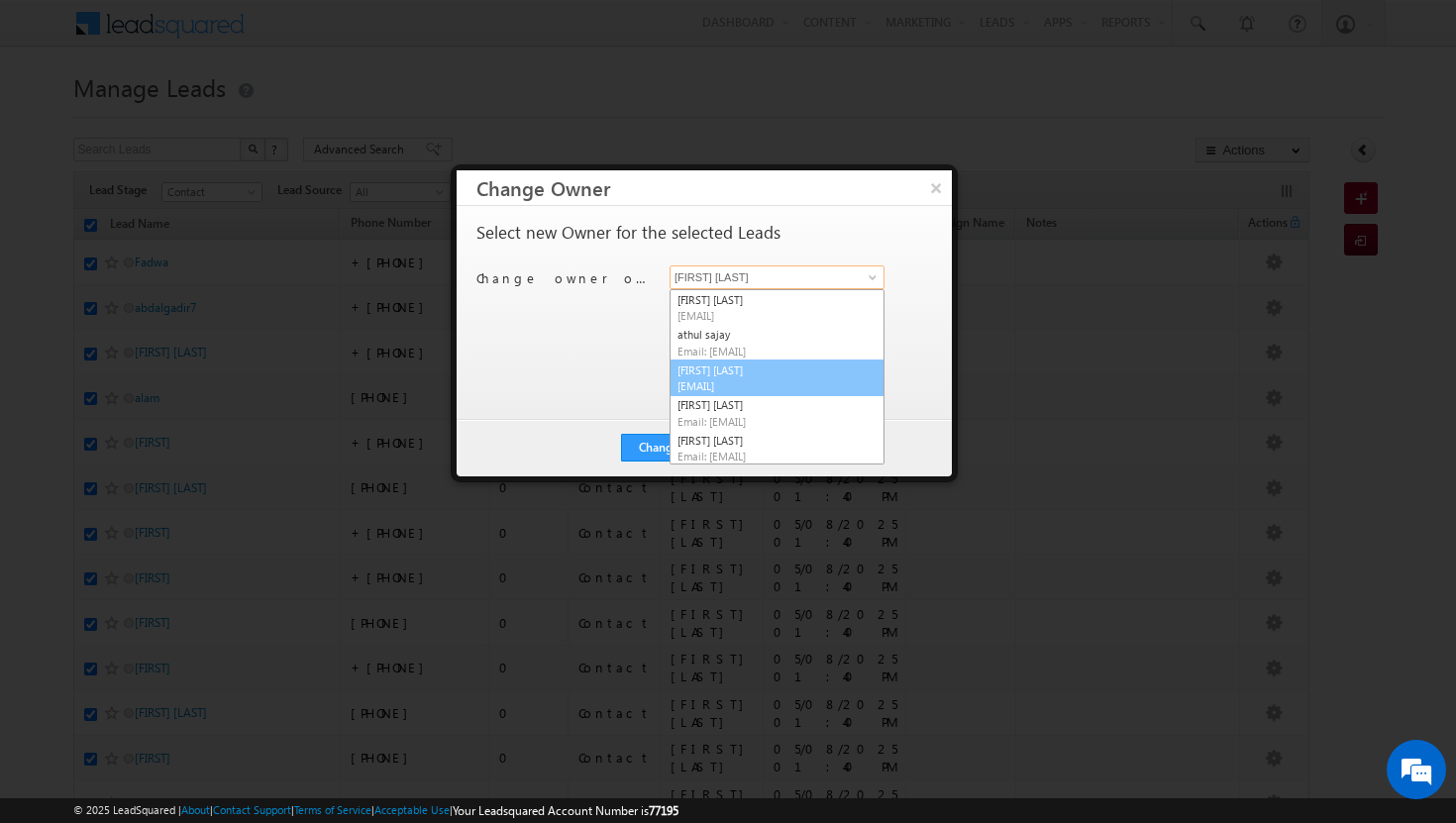 click on "Basila Tp   basila.tp@indglobal.ae" at bounding box center (777, 378) 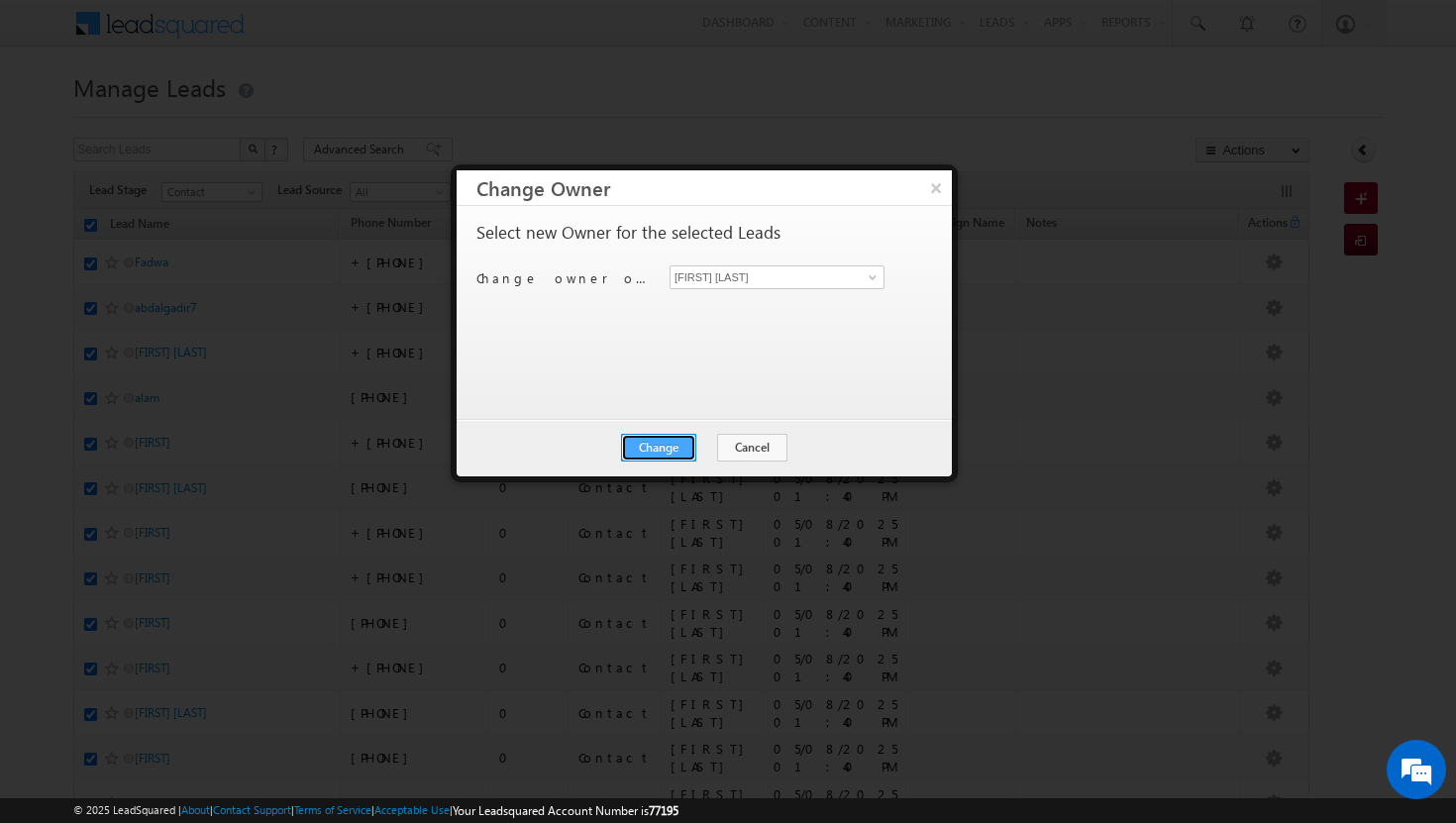 click on "Change" at bounding box center (659, 448) 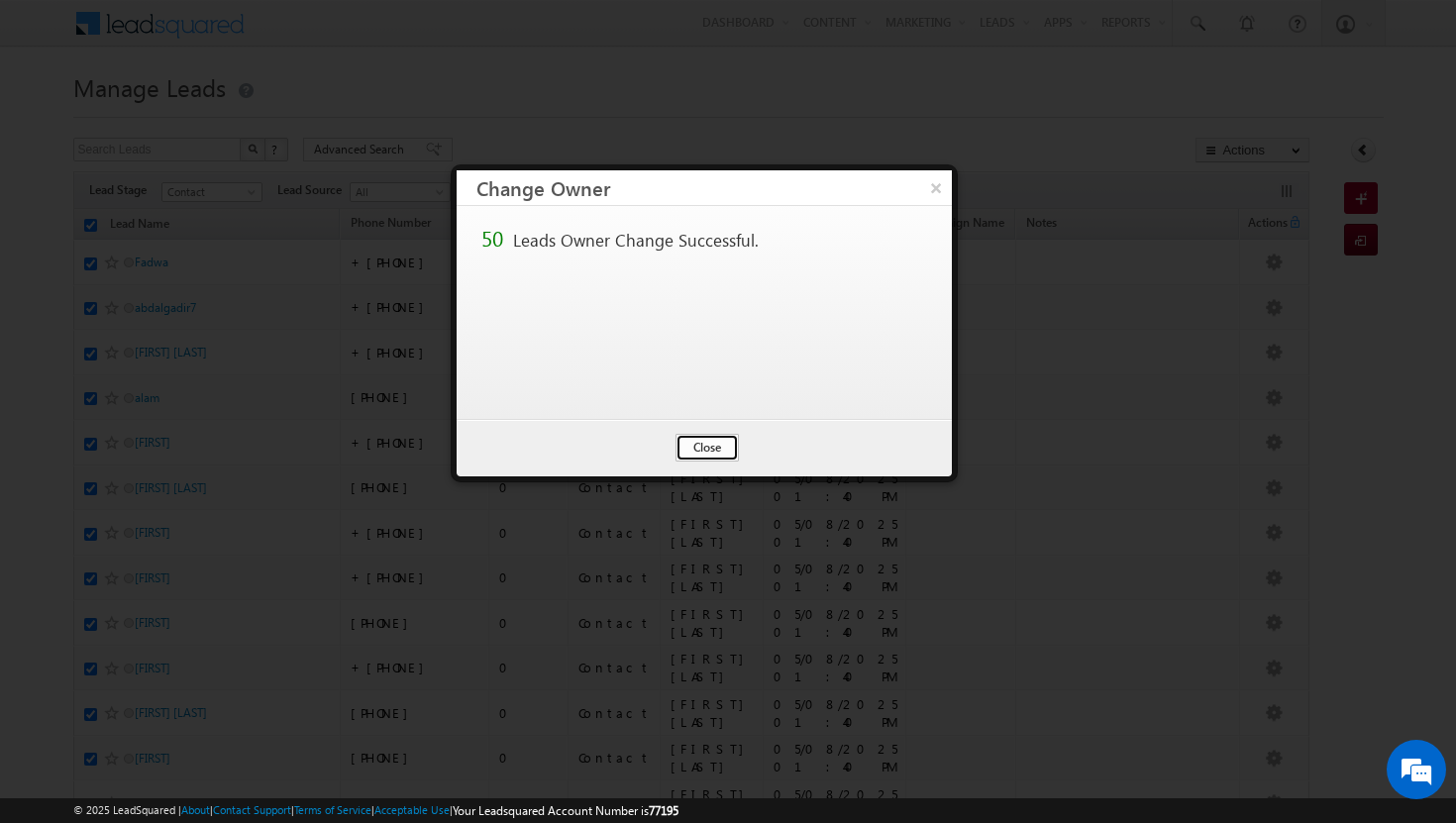 click on "Close" at bounding box center (707, 448) 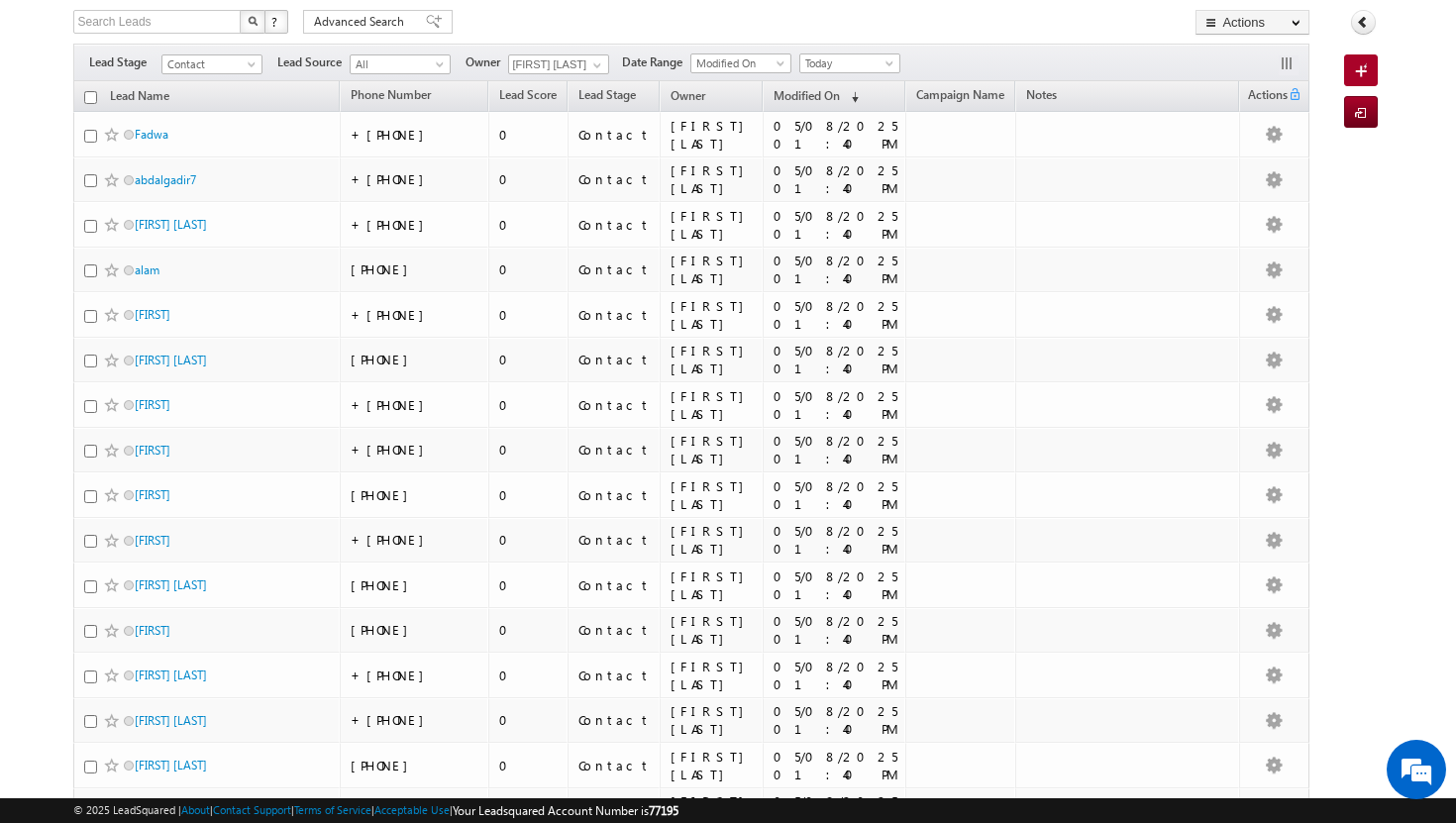 scroll, scrollTop: 0, scrollLeft: 0, axis: both 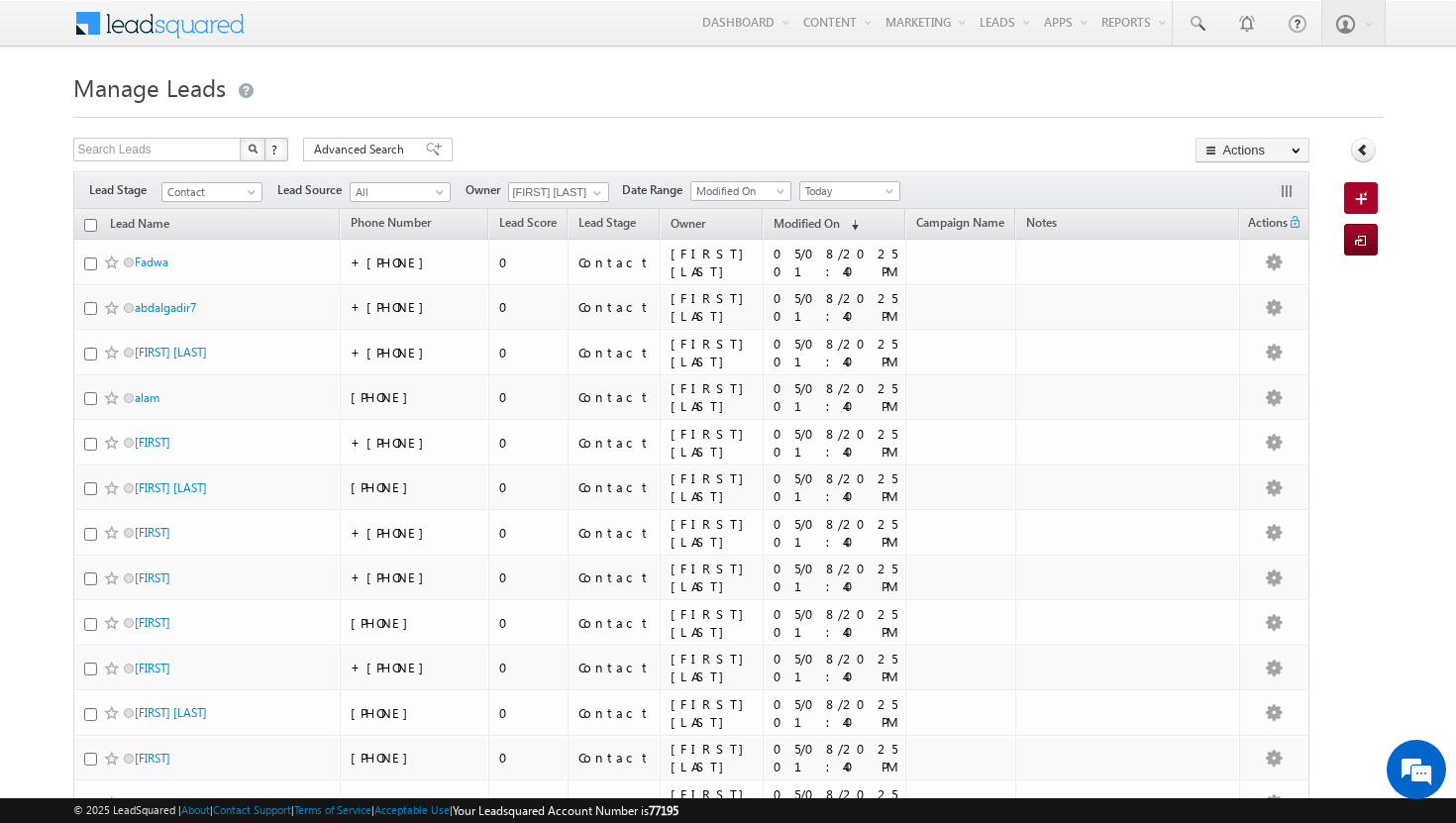 click at bounding box center [90, 225] 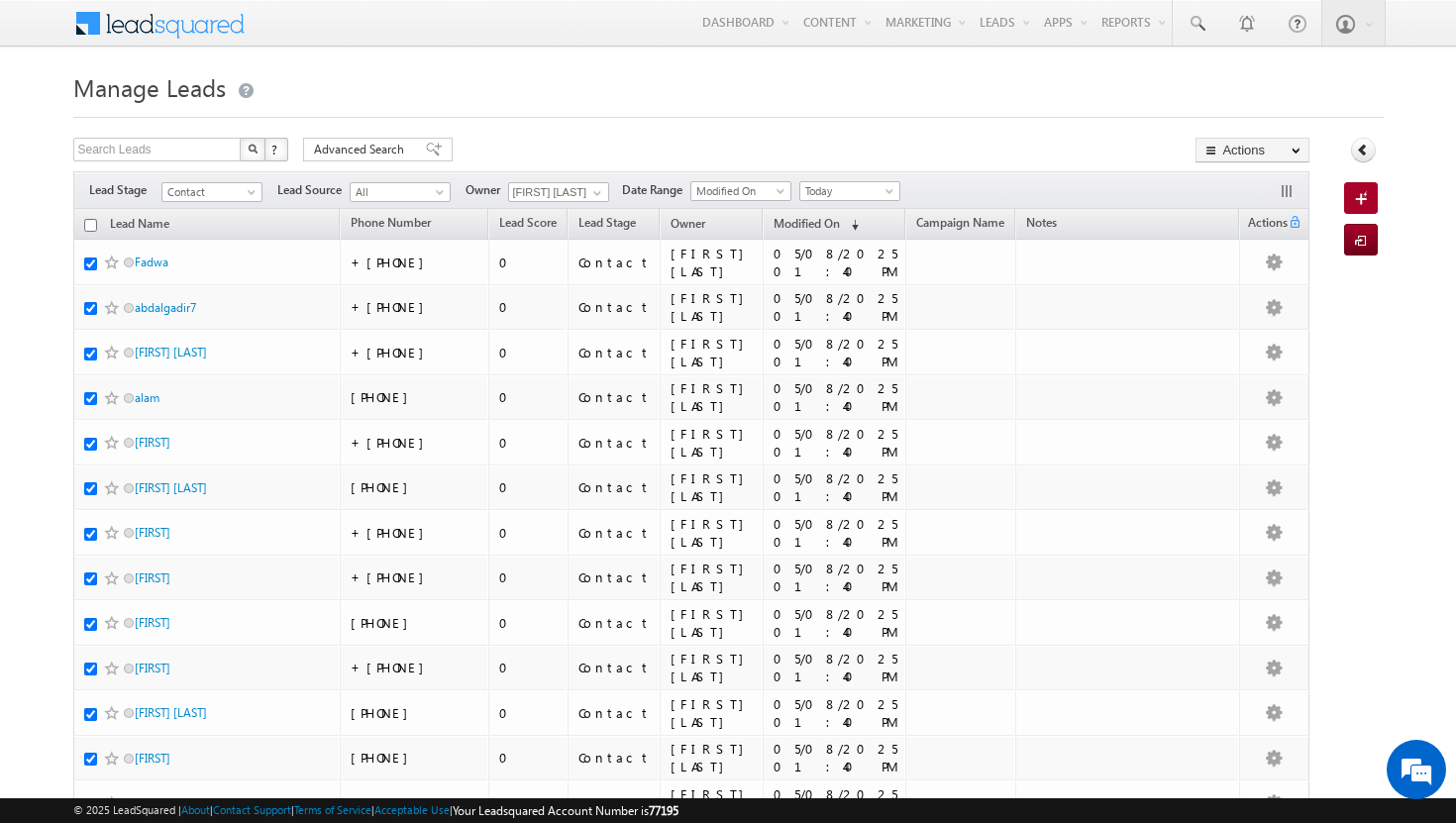 checkbox on "true" 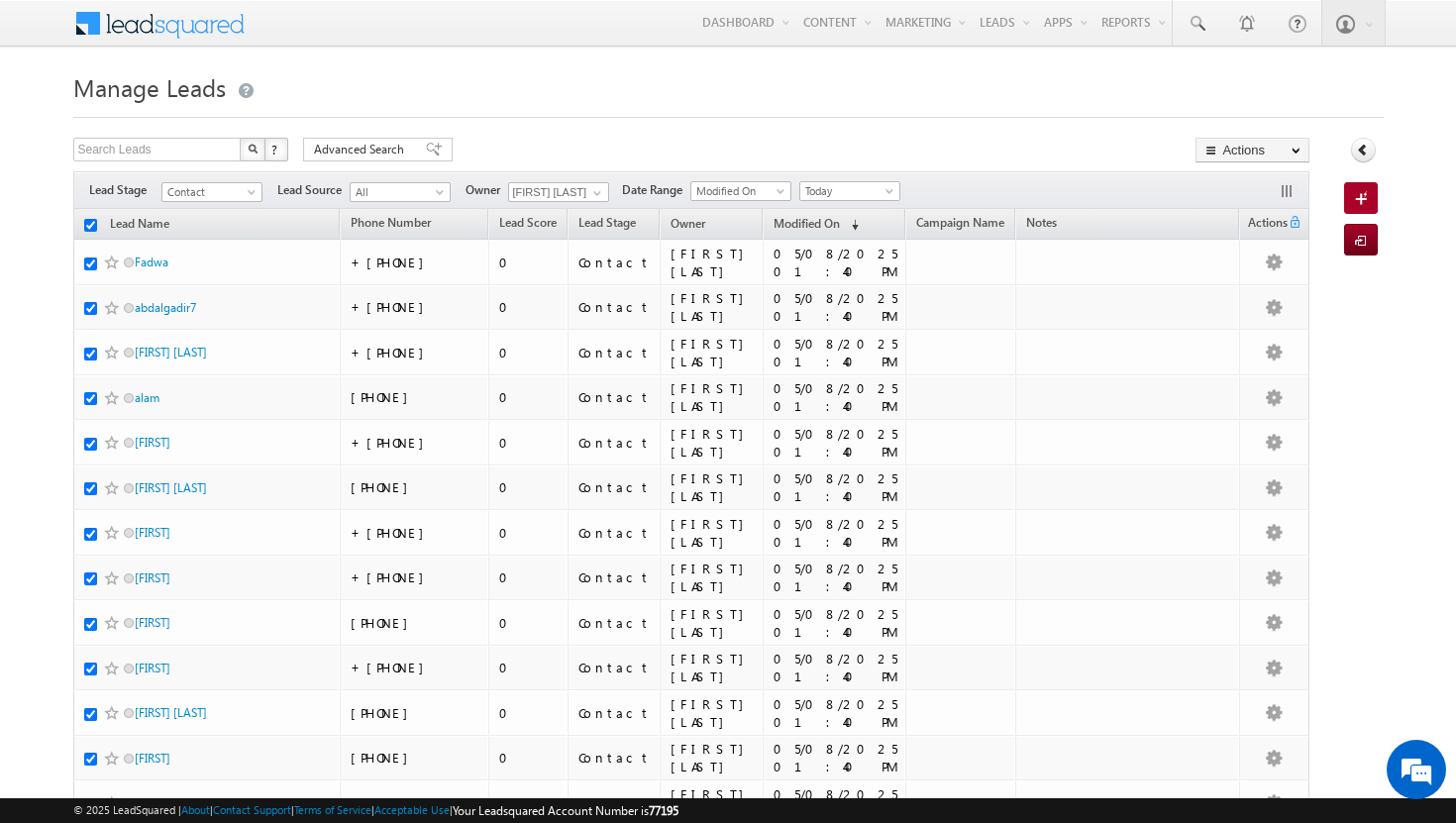 checkbox on "true" 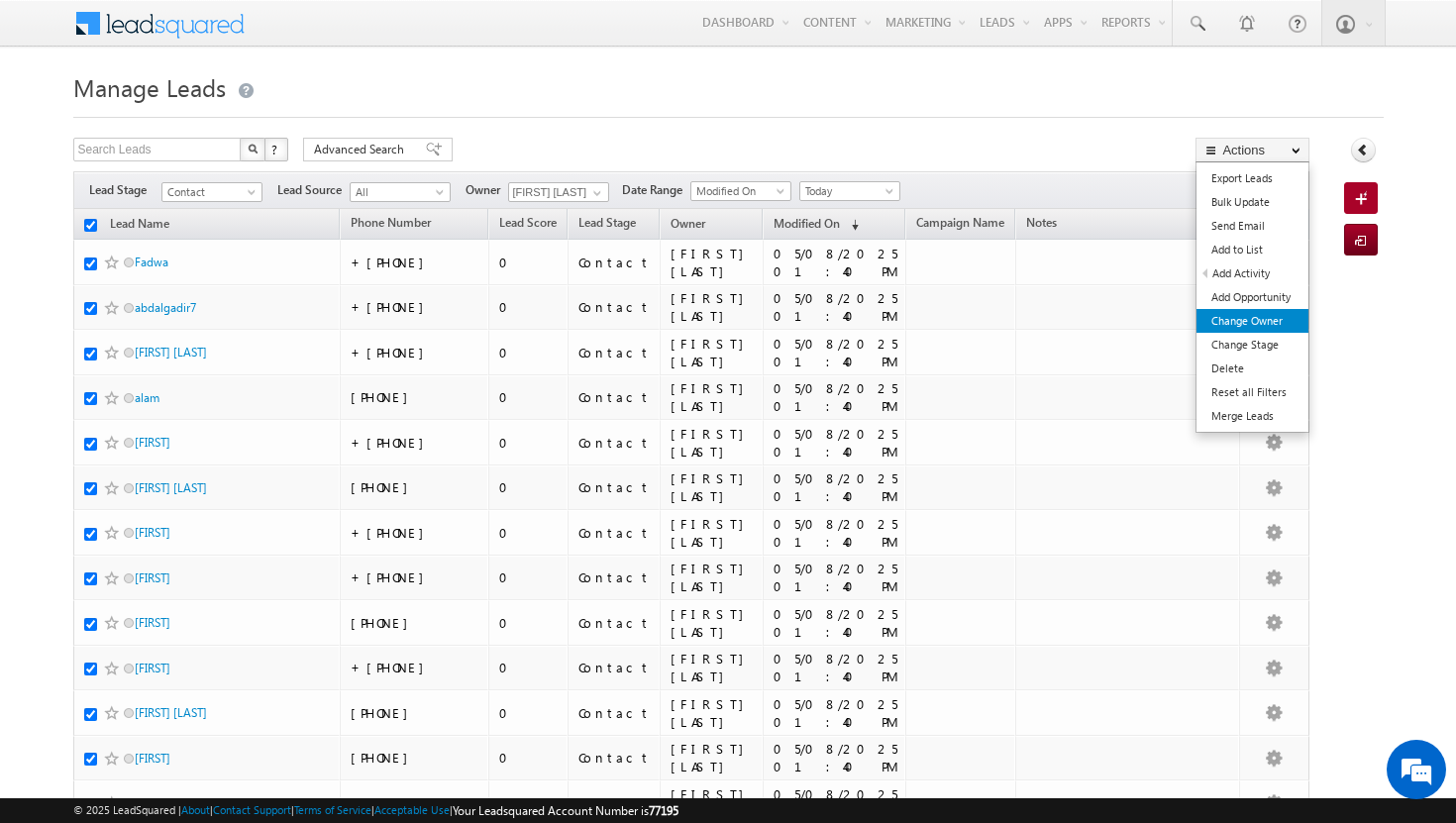 click on "Change Owner" at bounding box center [1252, 321] 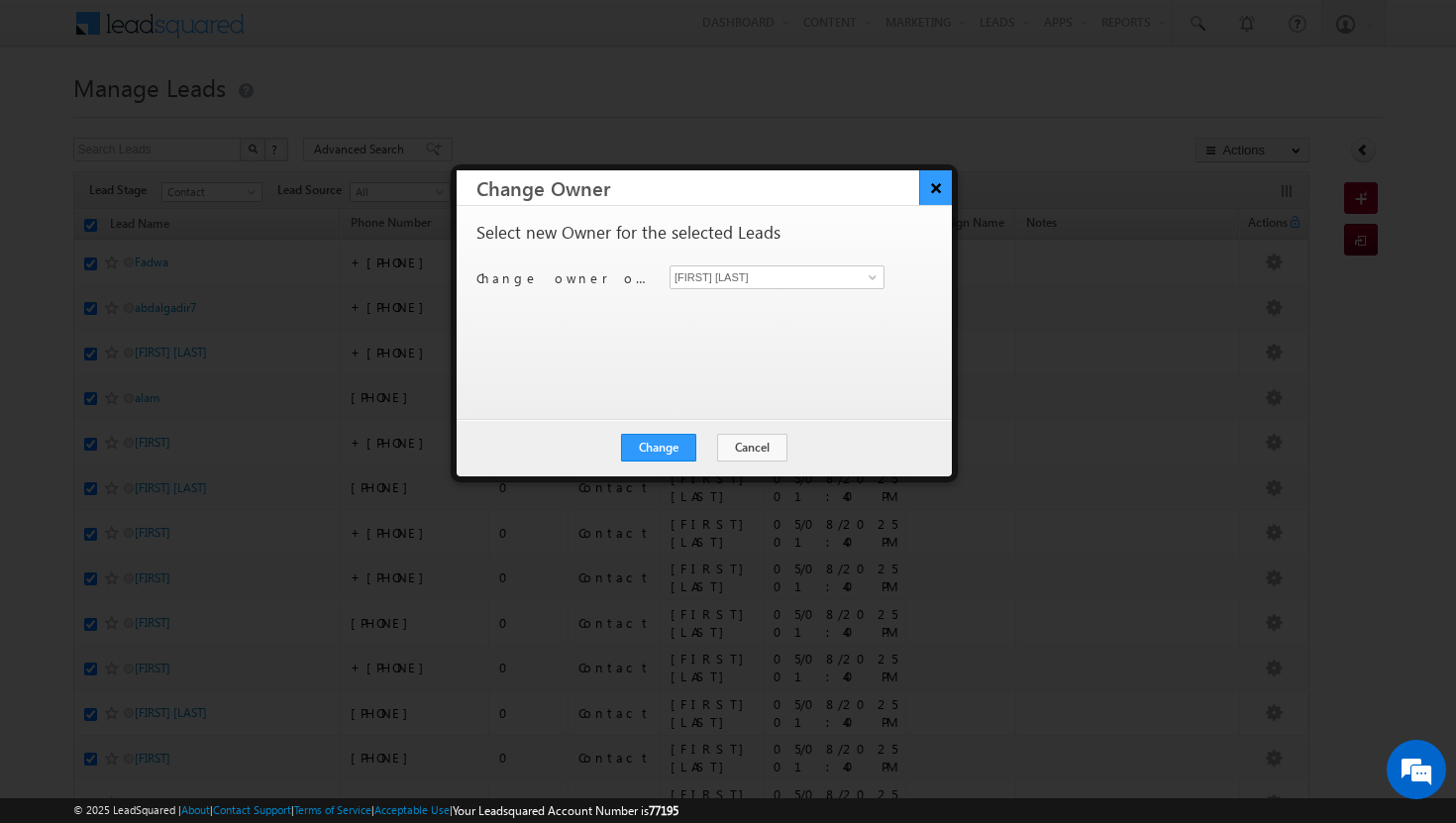 click on "×" at bounding box center (935, 187) 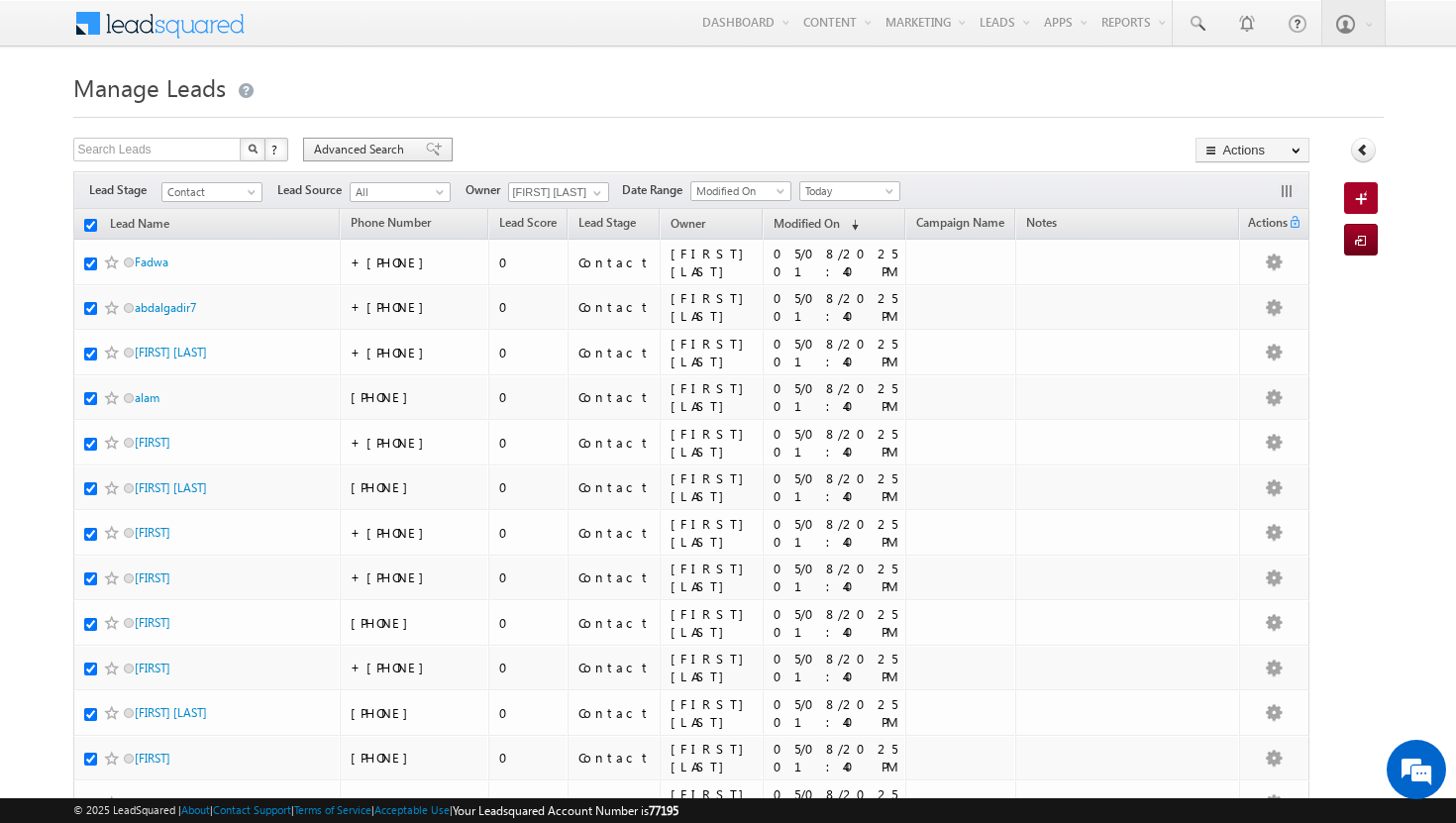 click on "Advanced Search" at bounding box center [362, 150] 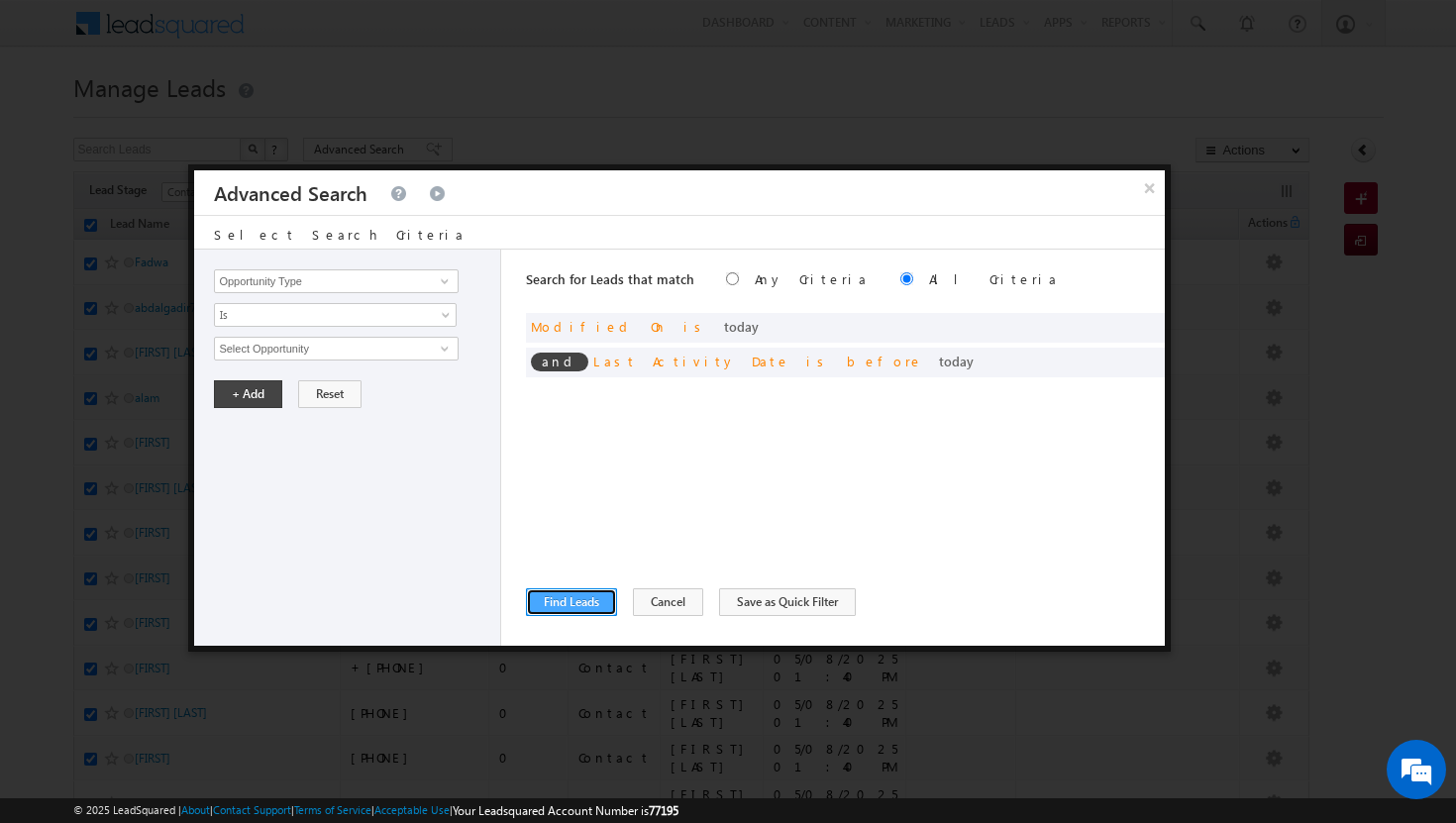 click on "Find Leads" at bounding box center [572, 602] 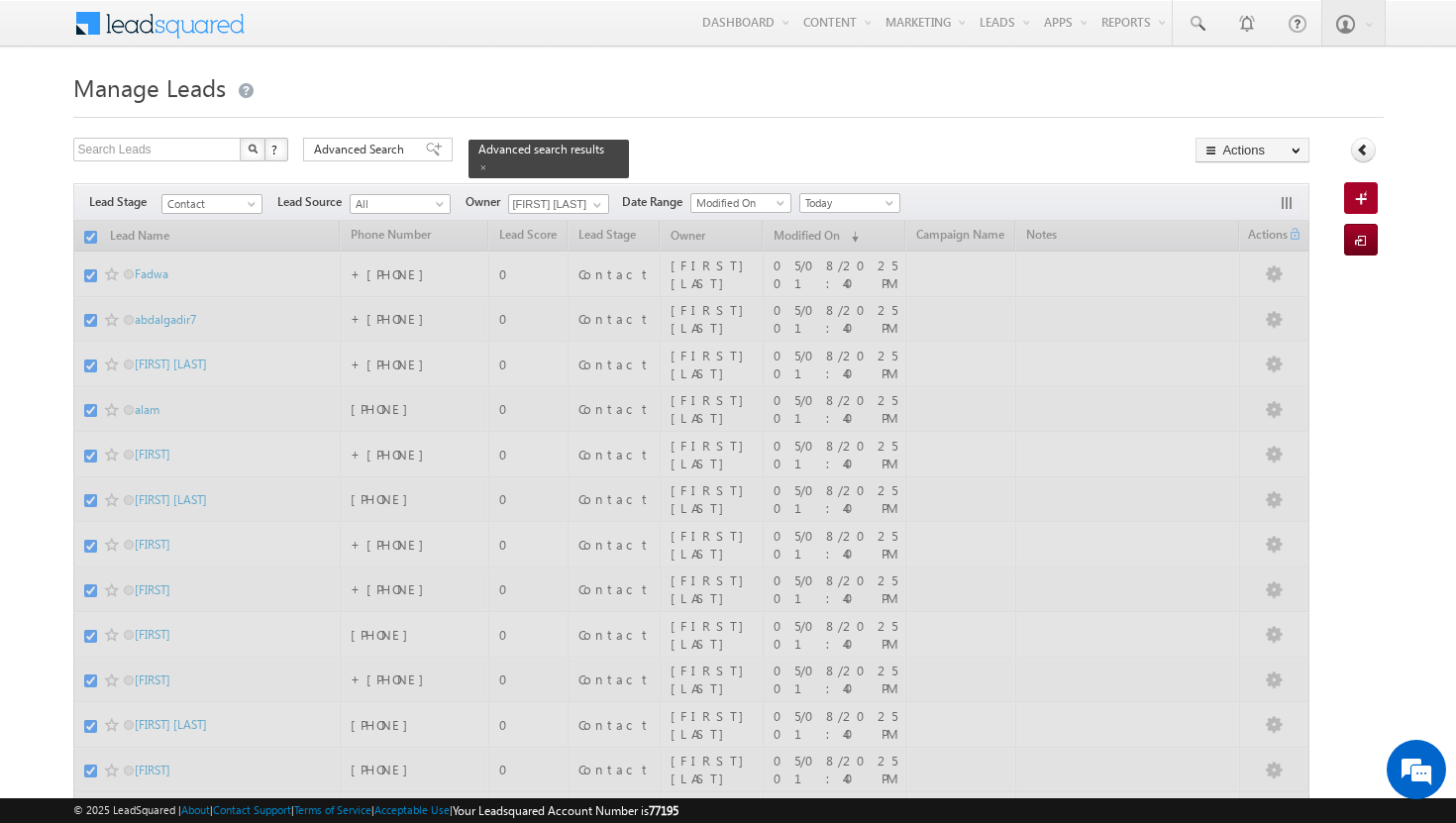 checkbox on "false" 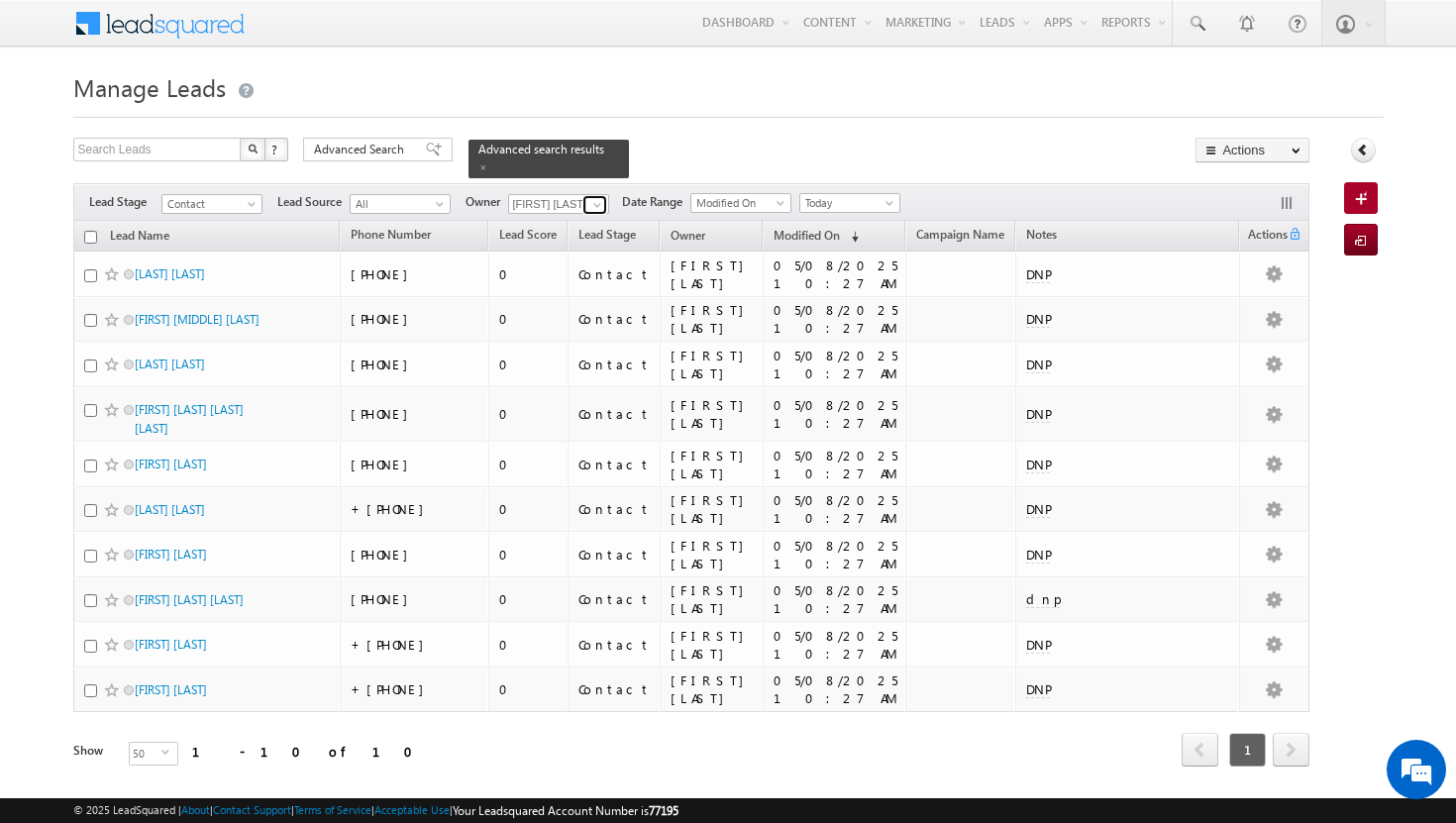 click at bounding box center [597, 205] 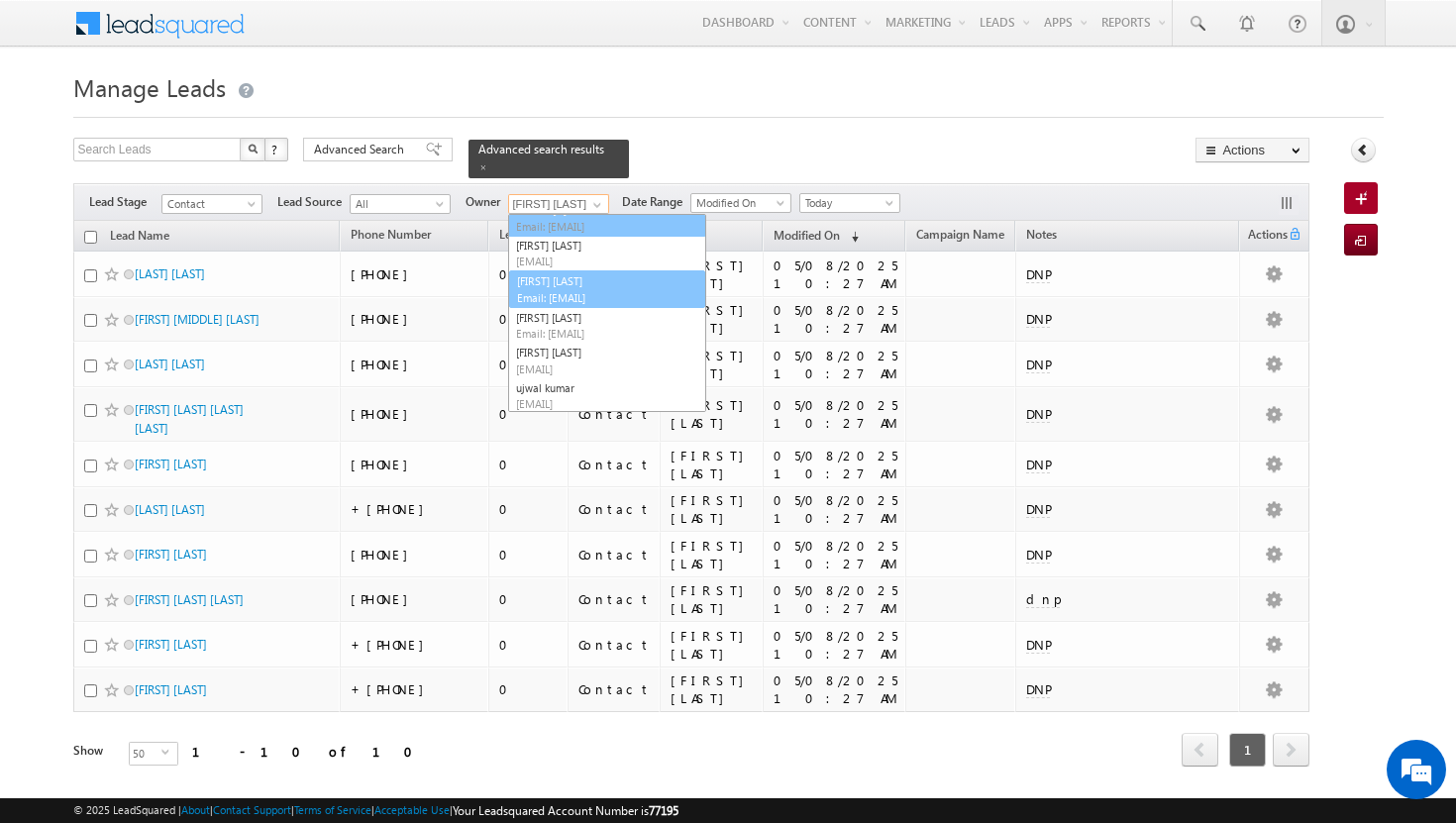scroll, scrollTop: 75, scrollLeft: 0, axis: vertical 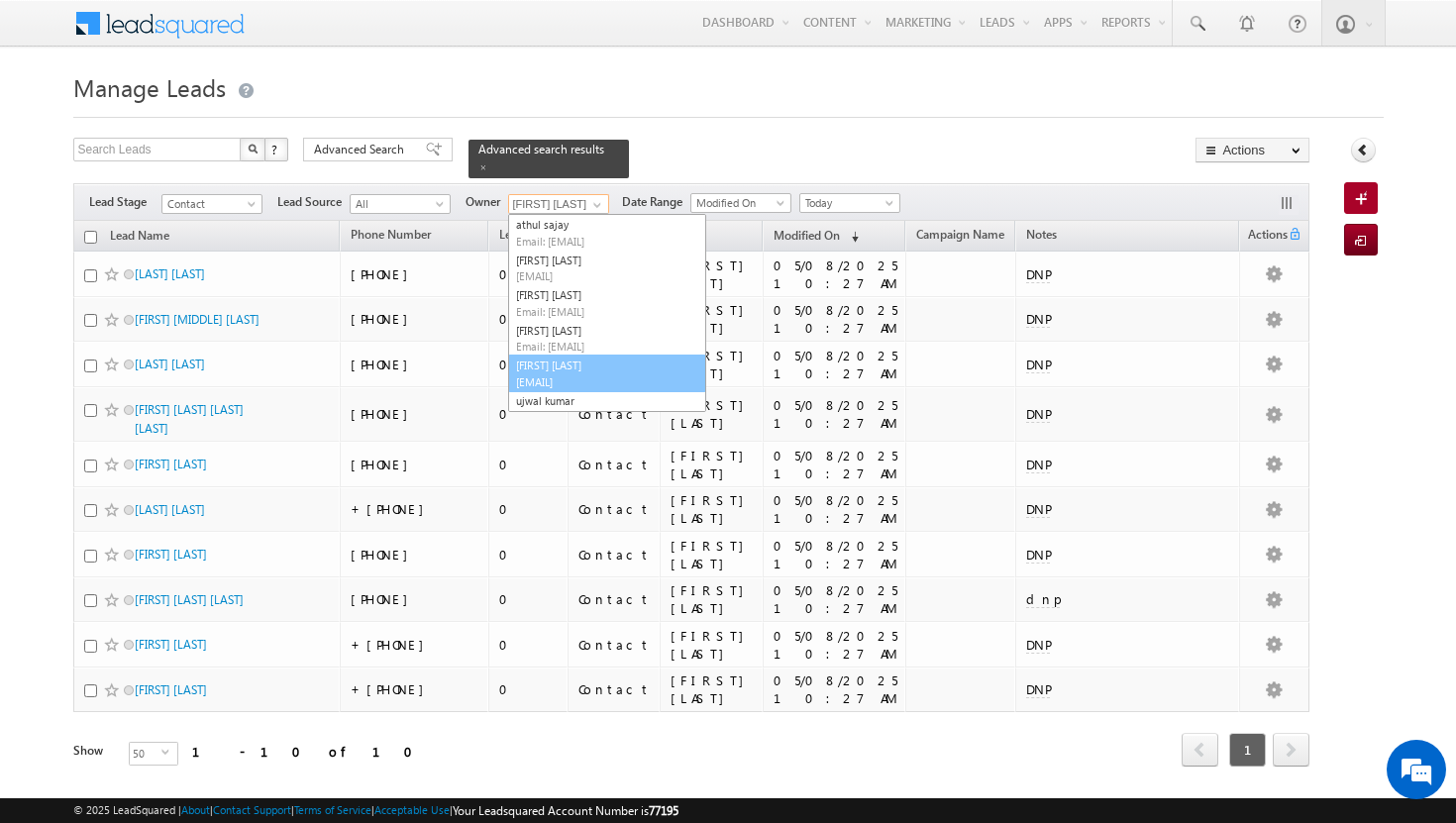 click on "[FIRST] [LAST] [EMAIL]" at bounding box center [607, 373] 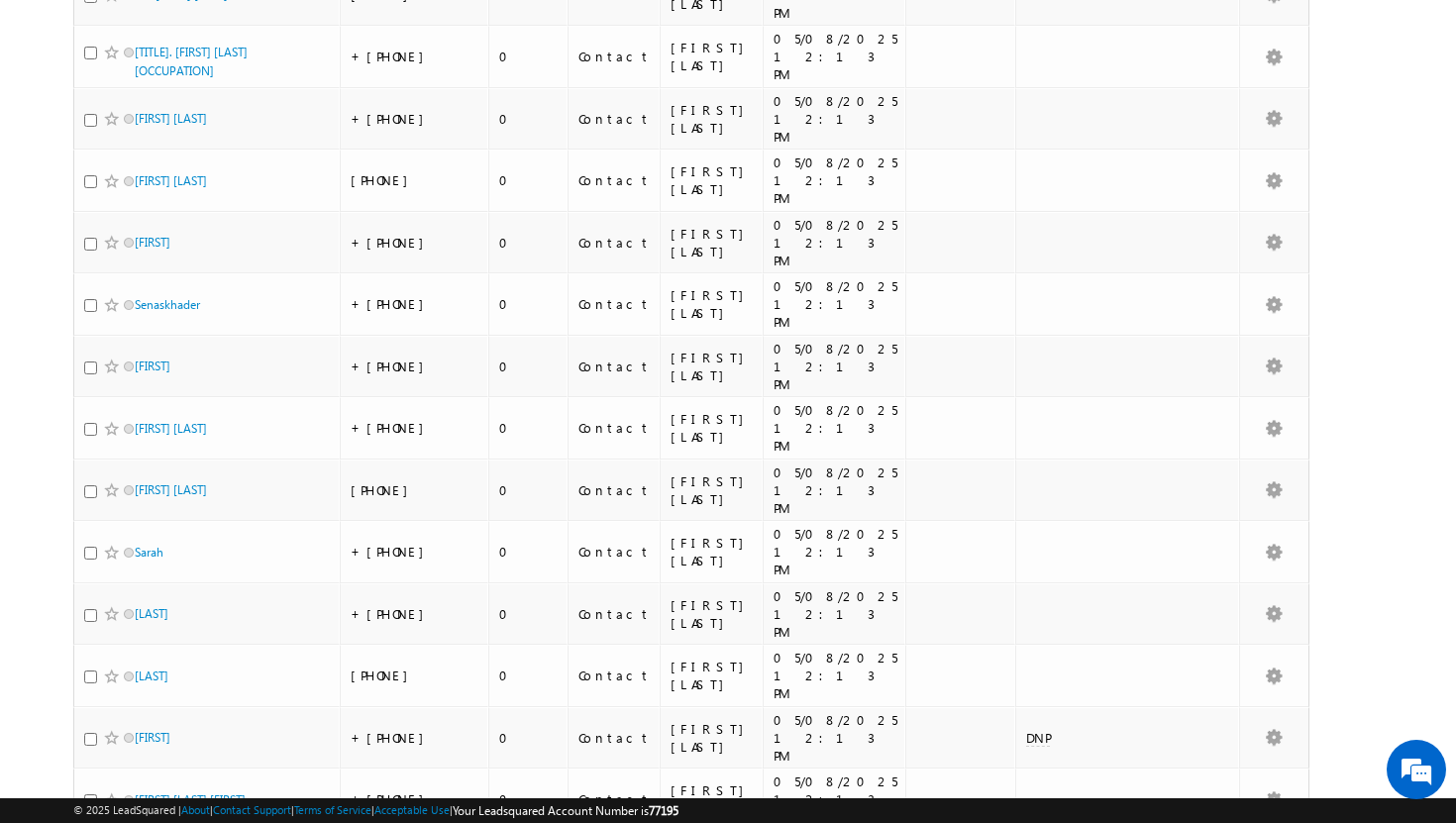 scroll, scrollTop: 808, scrollLeft: 0, axis: vertical 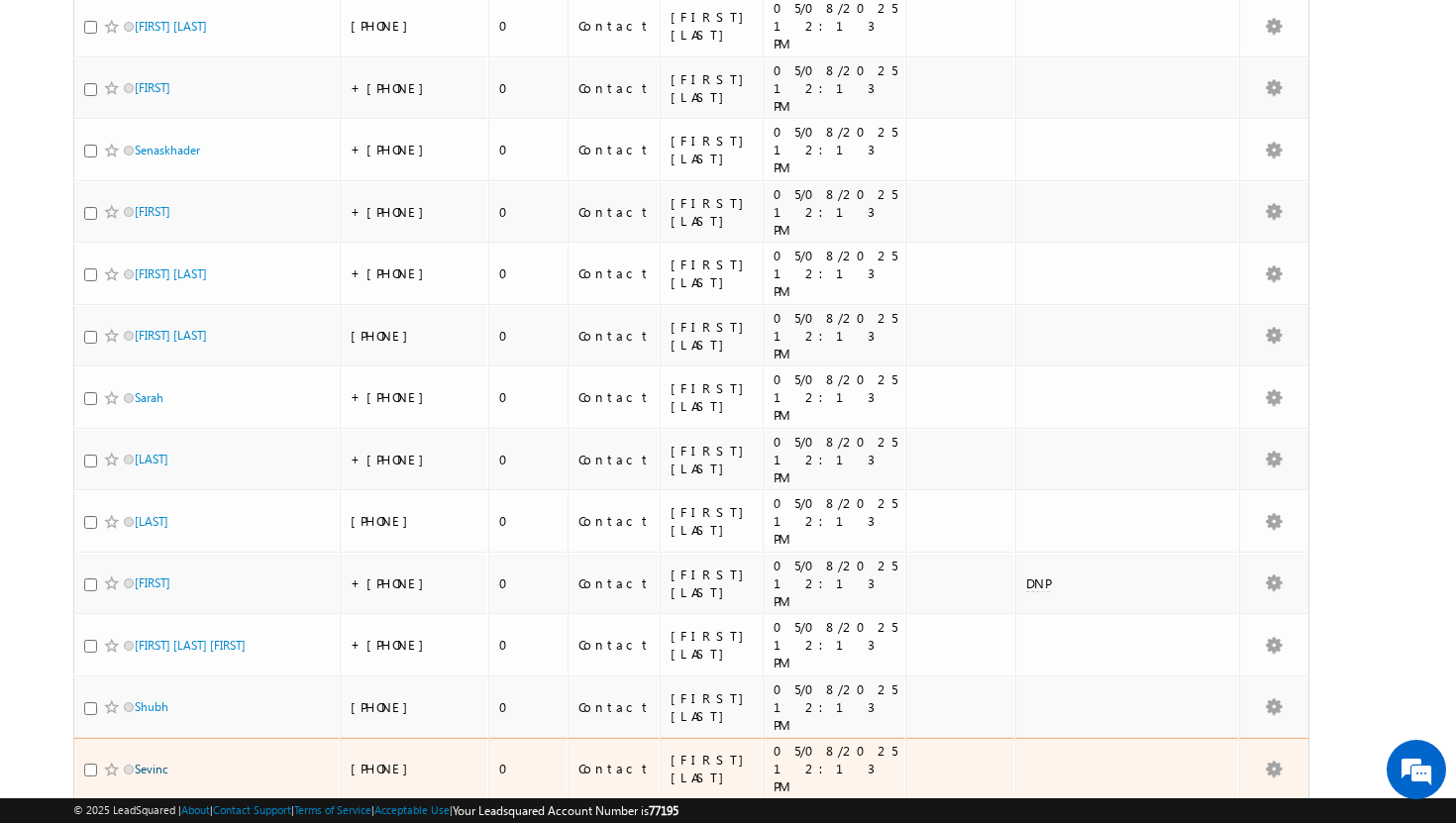 click on "Sevinc" at bounding box center (152, 769) 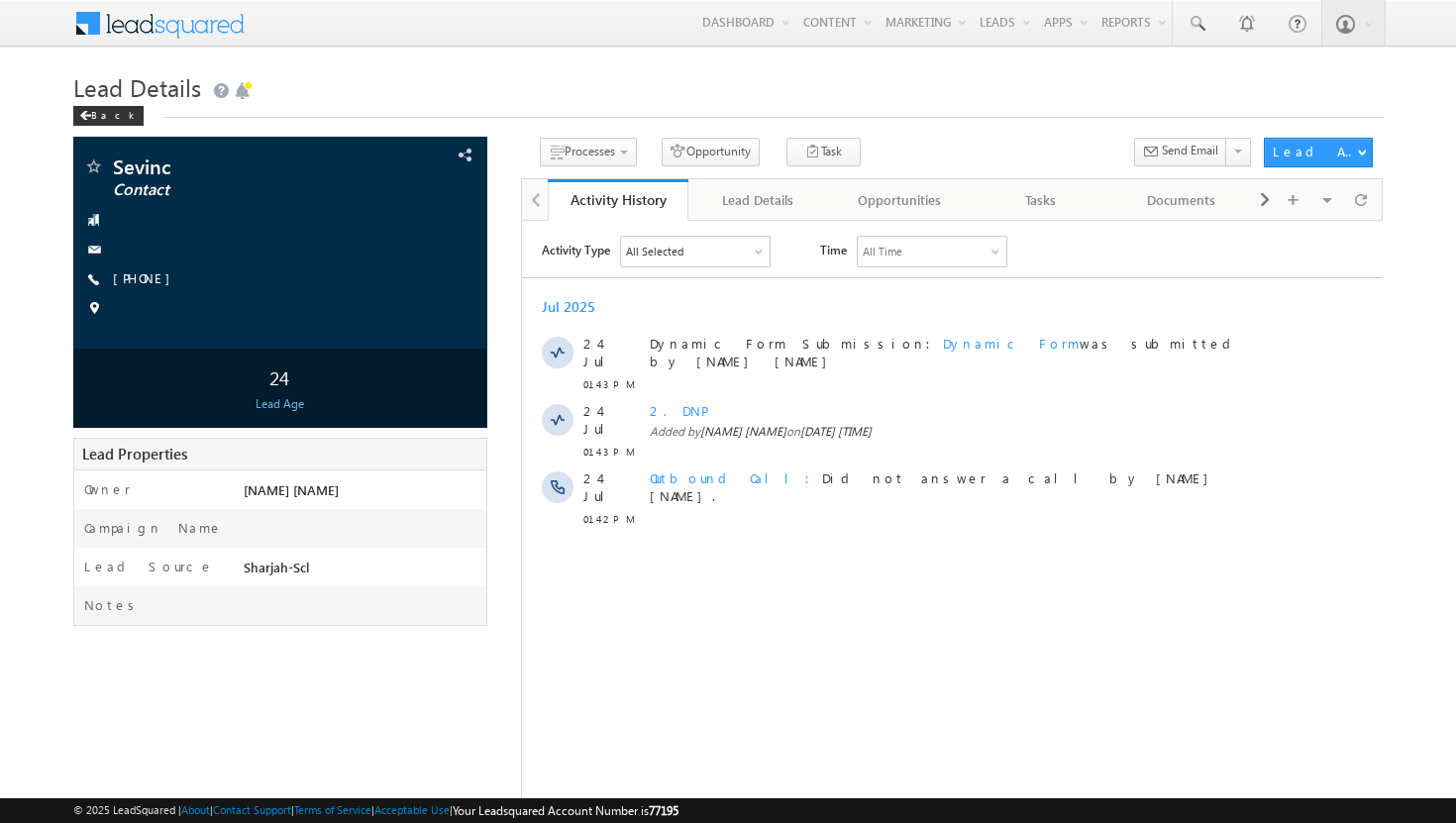 scroll, scrollTop: 0, scrollLeft: 0, axis: both 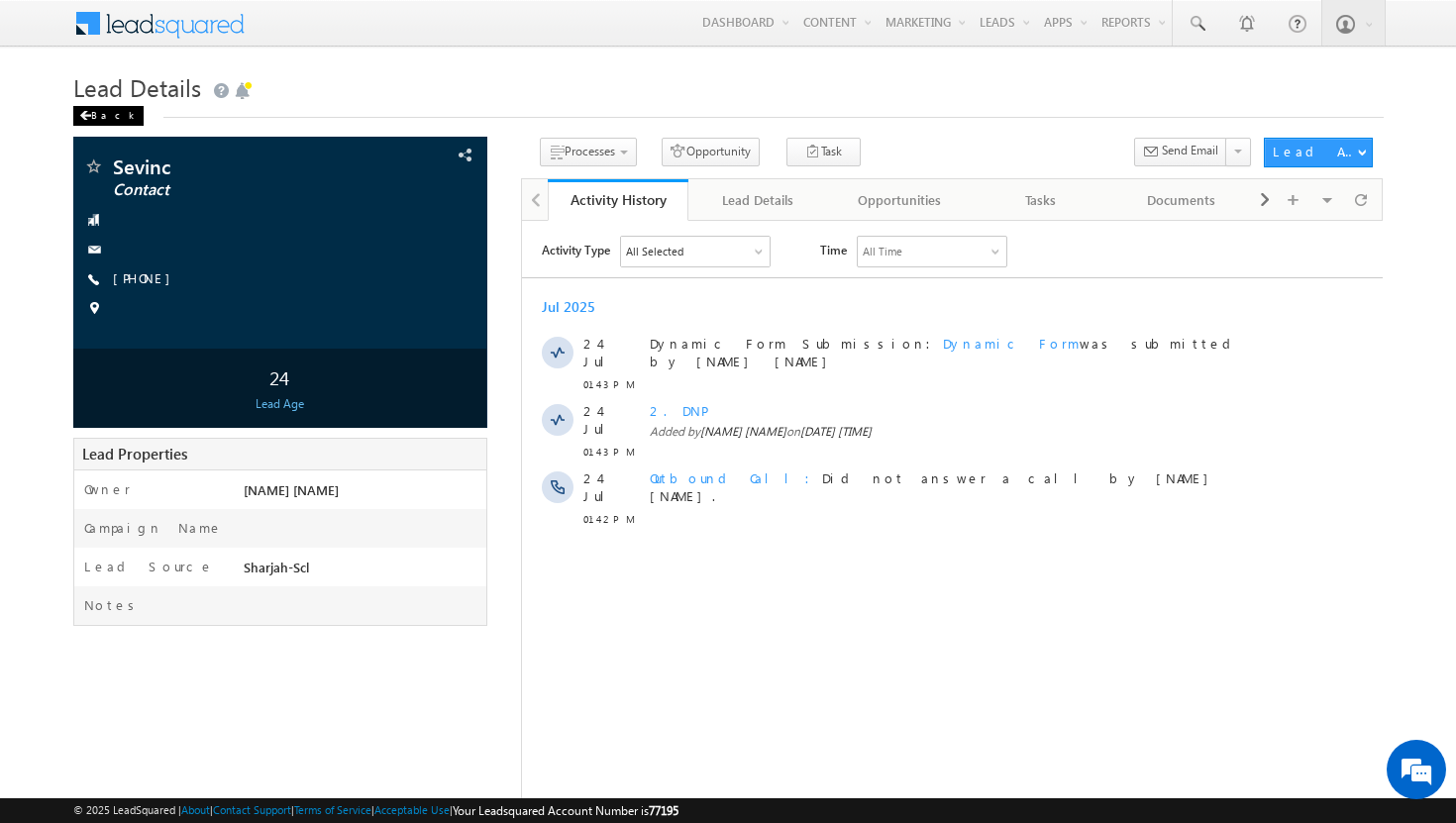 click on "Back" at bounding box center (108, 116) 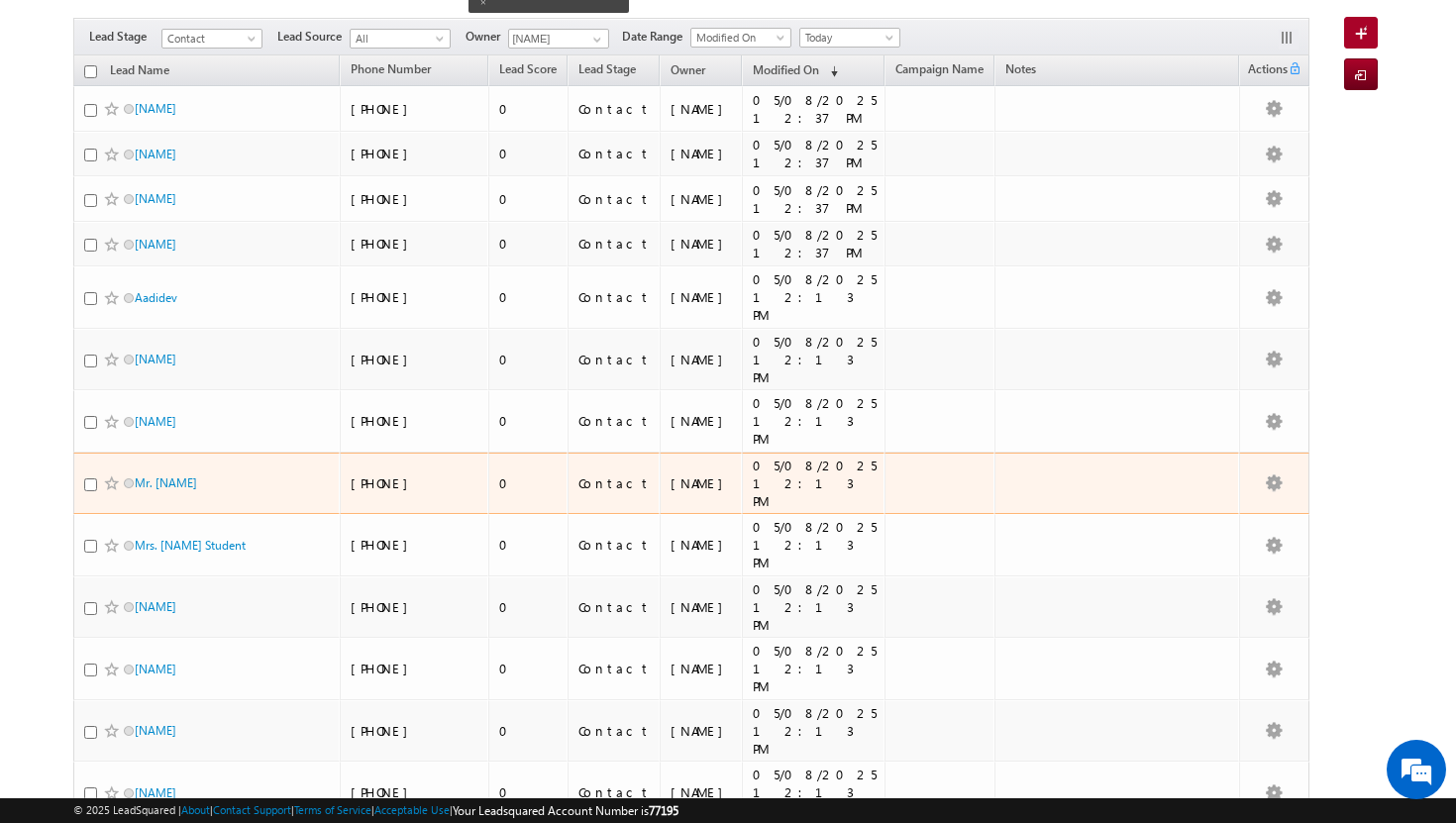 scroll, scrollTop: 163, scrollLeft: 0, axis: vertical 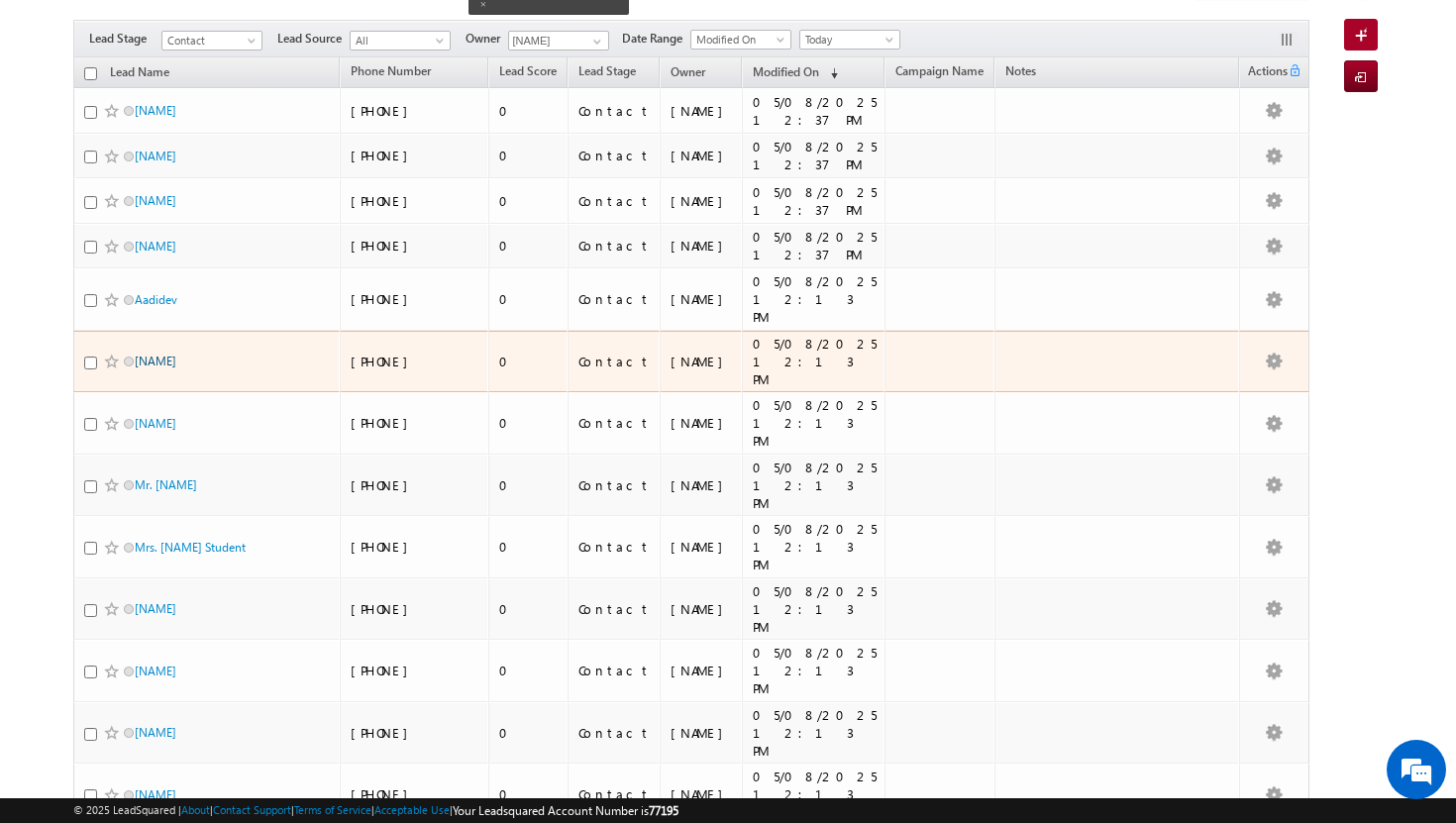 click on "[FIRST] [LAST]" at bounding box center [156, 360] 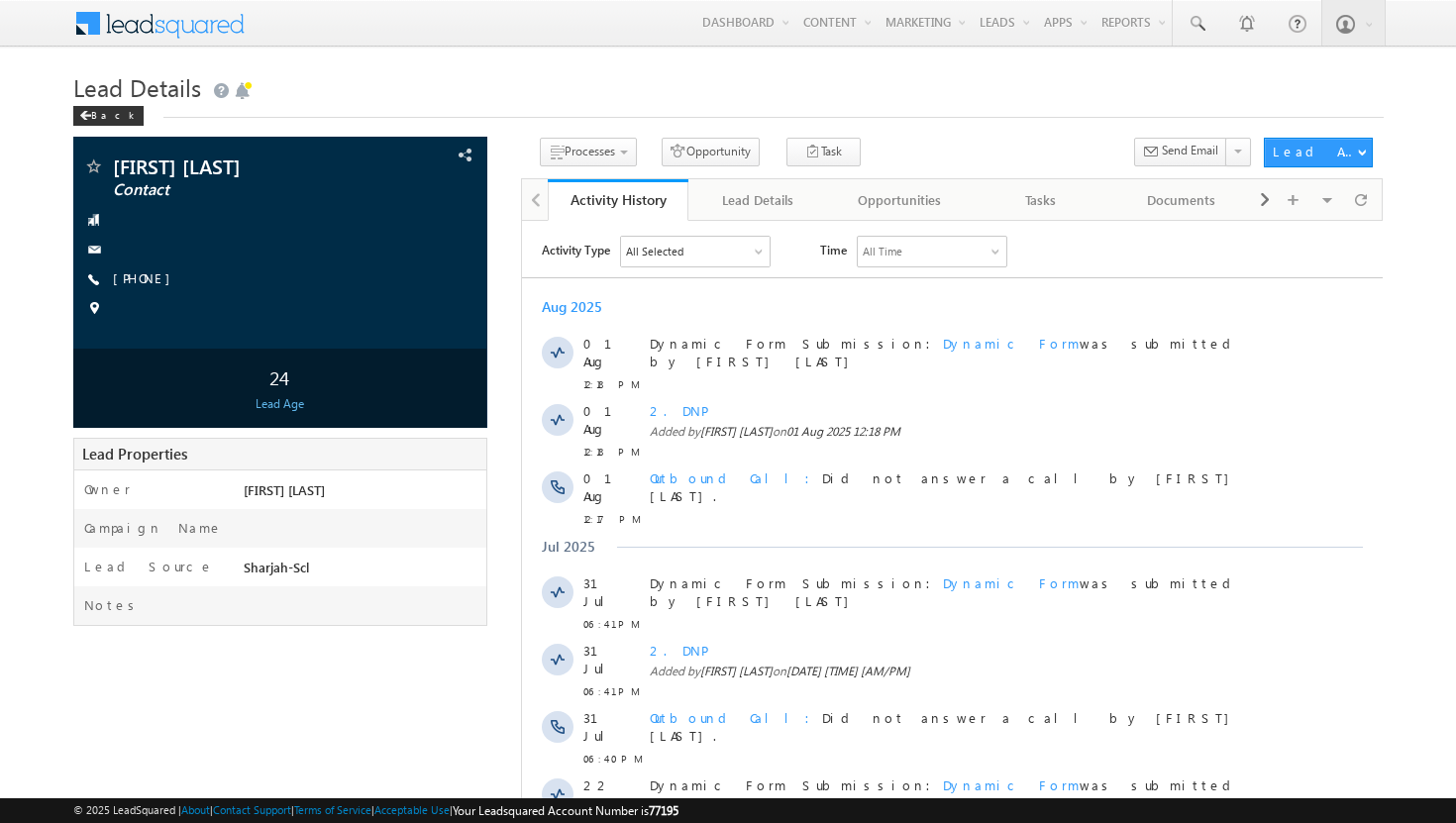 scroll, scrollTop: 0, scrollLeft: 0, axis: both 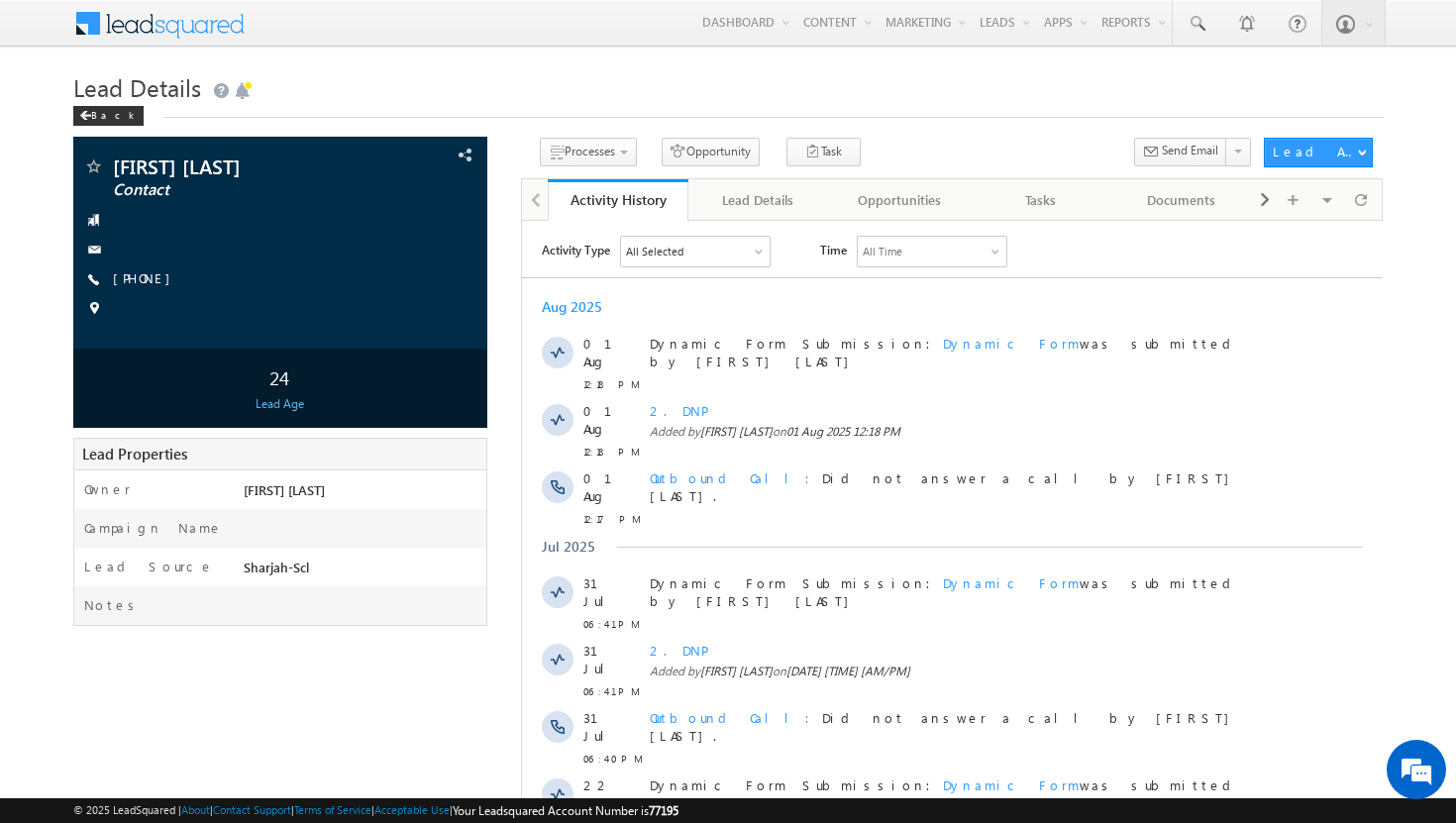 click at bounding box center (280, 309) 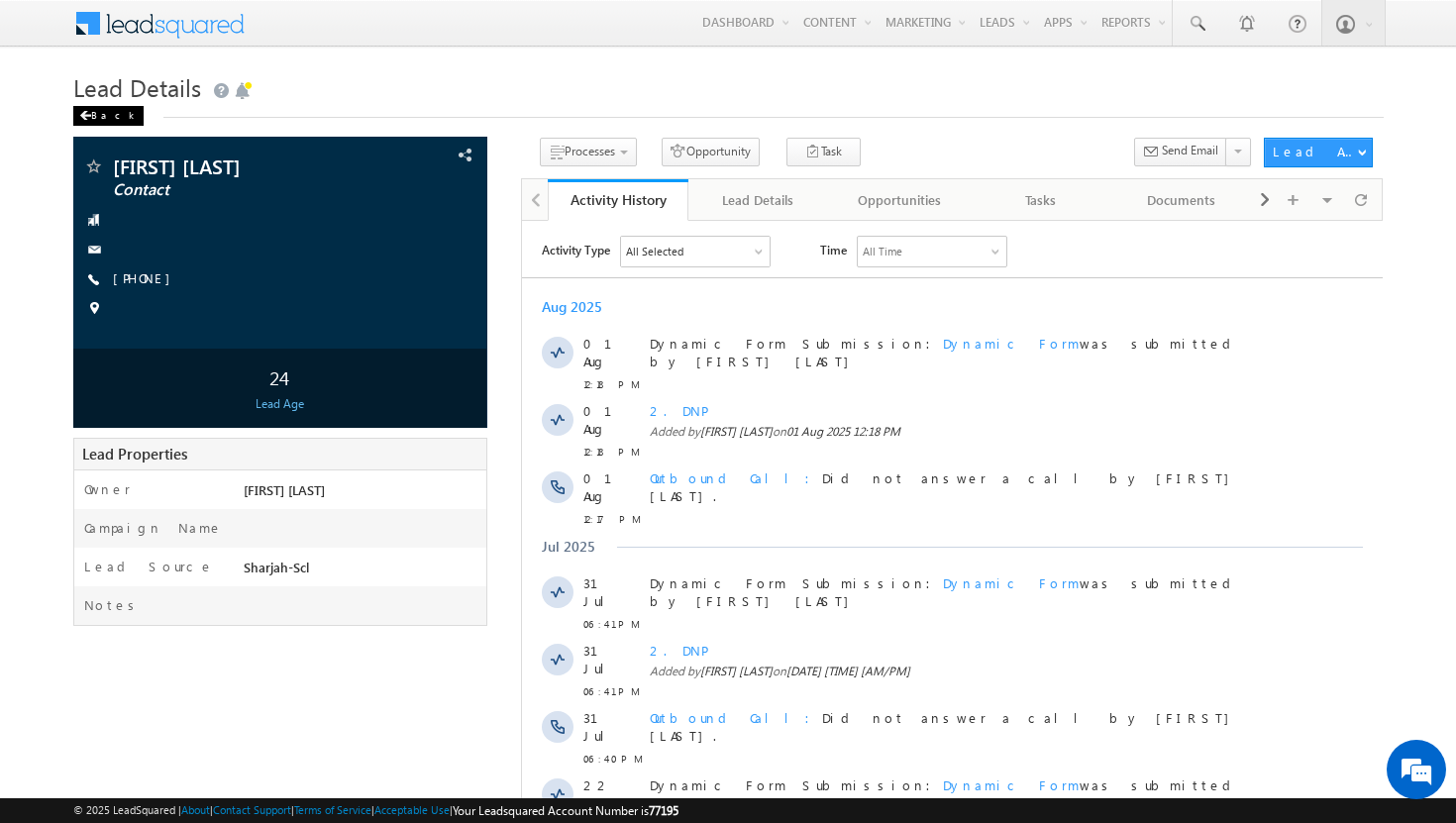 click at bounding box center (85, 116) 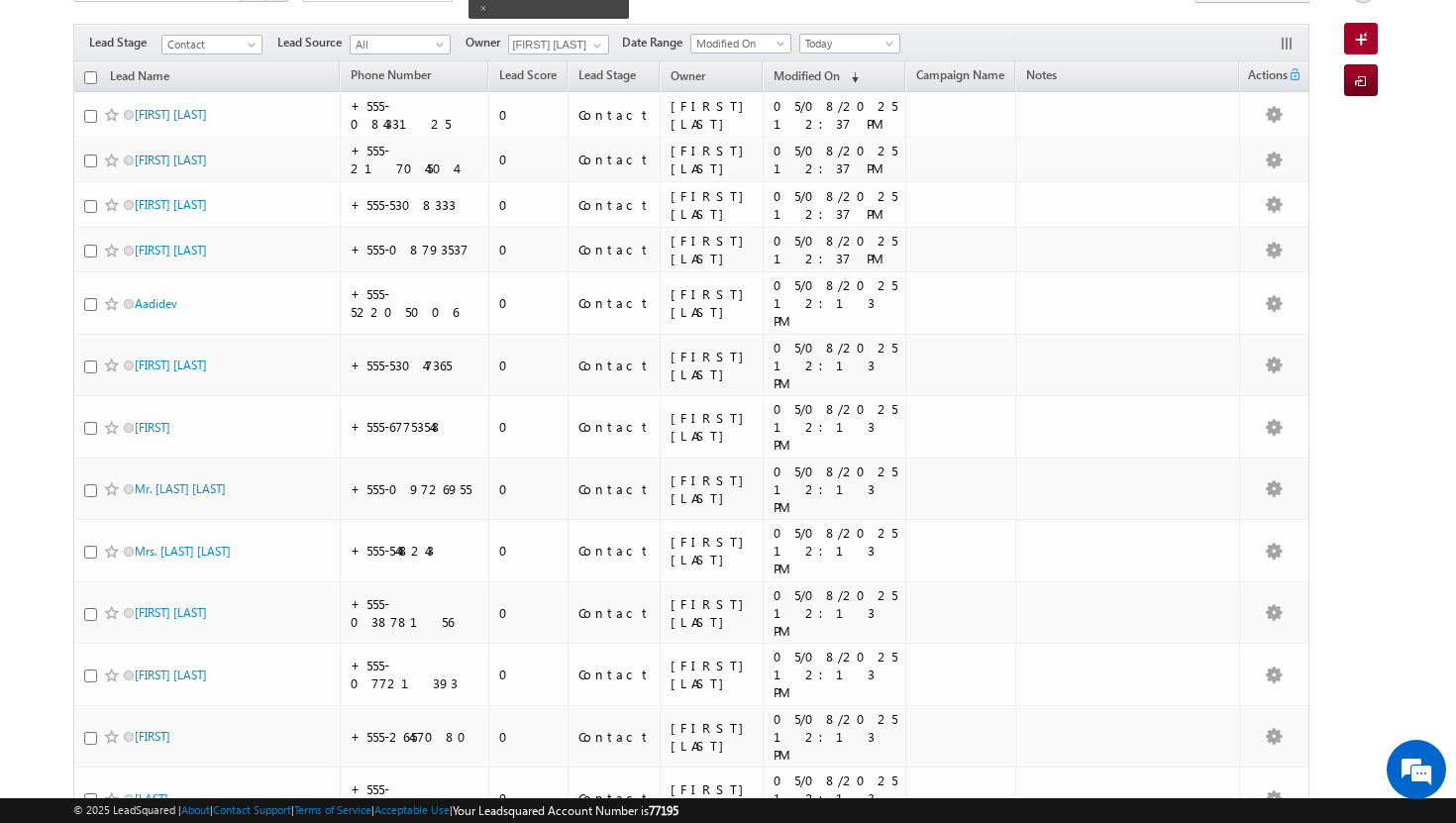 scroll, scrollTop: 0, scrollLeft: 0, axis: both 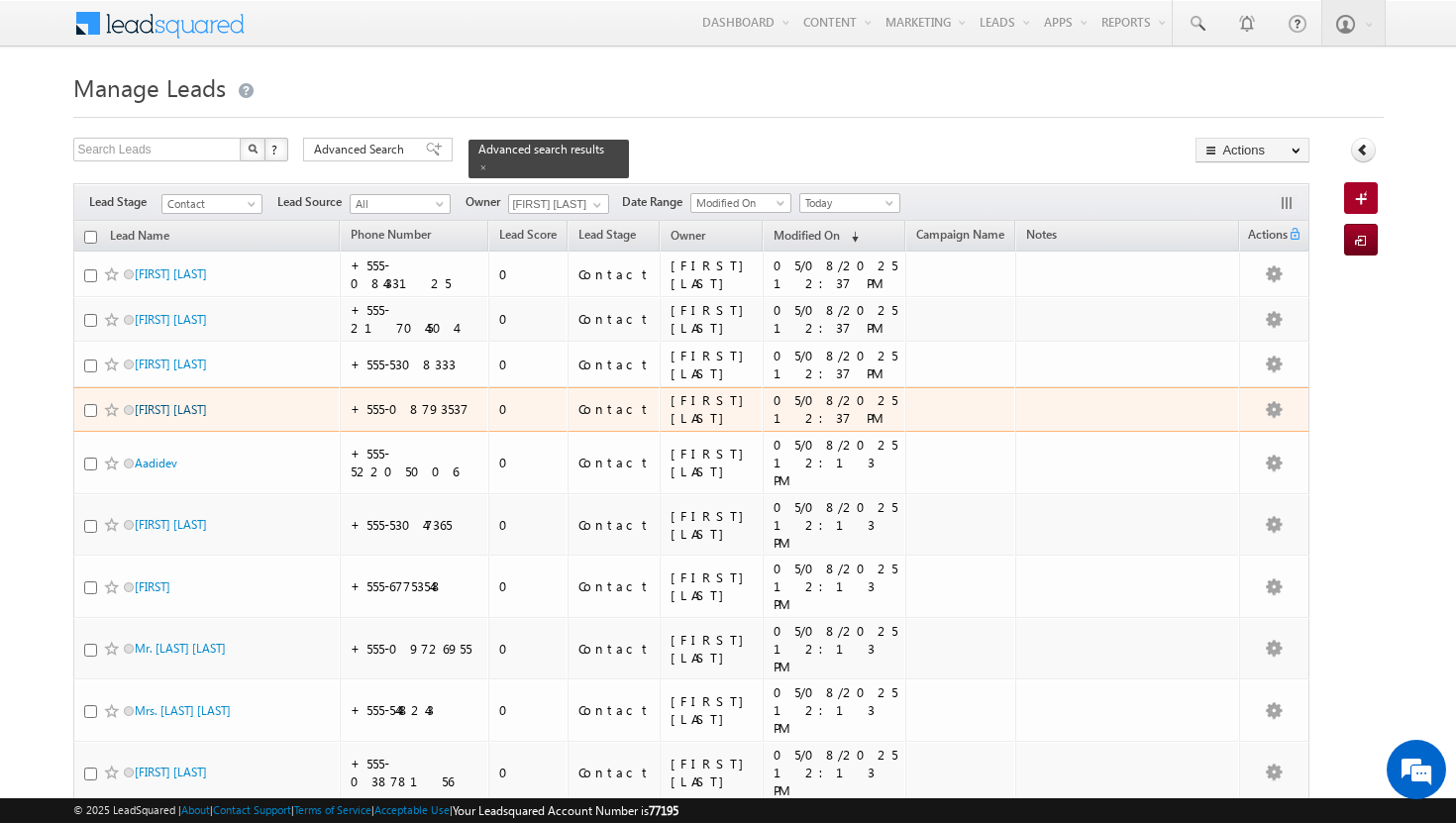 click on "[FIRST] [LAST]" at bounding box center [170, 409] 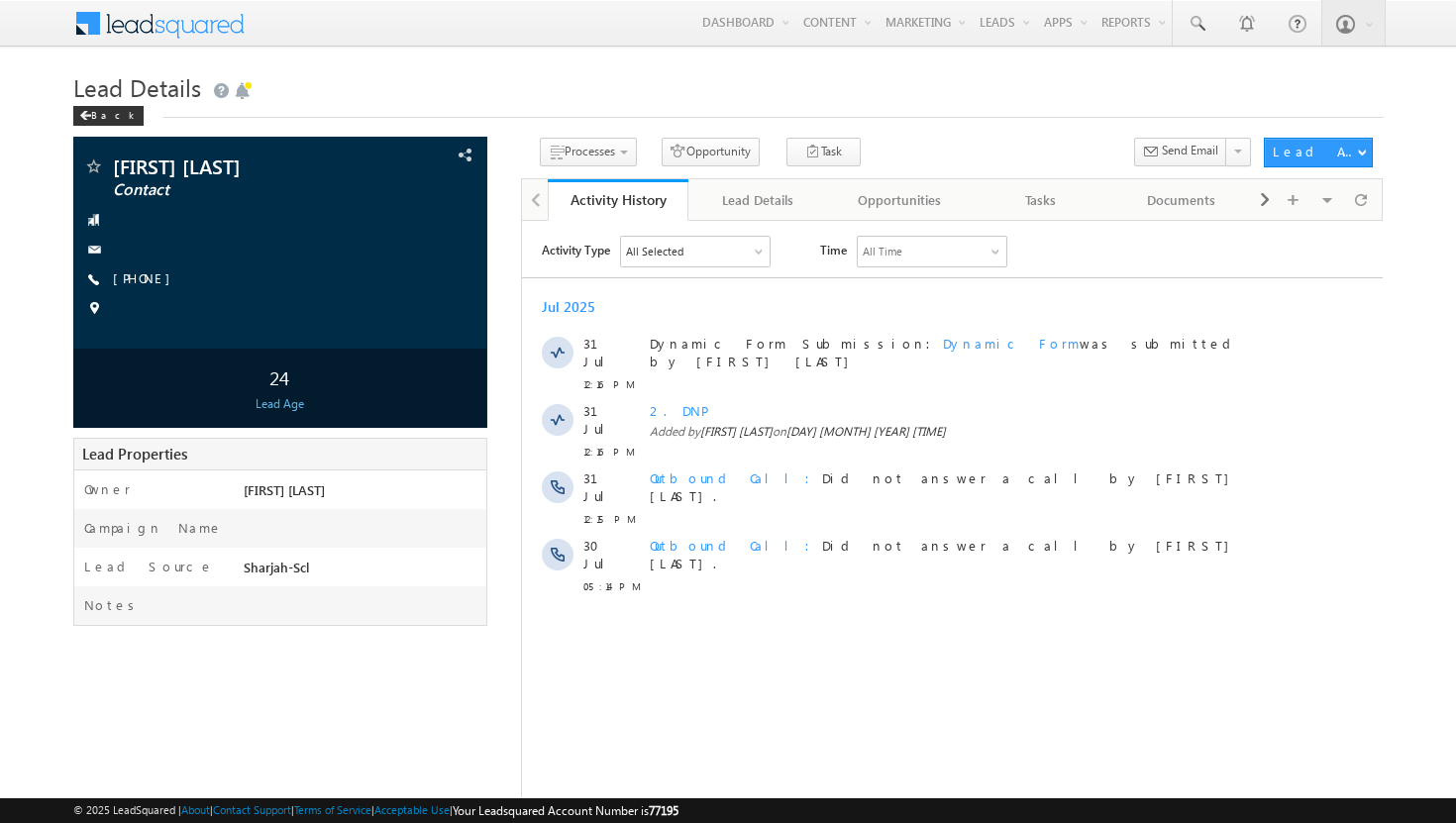 scroll, scrollTop: 0, scrollLeft: 0, axis: both 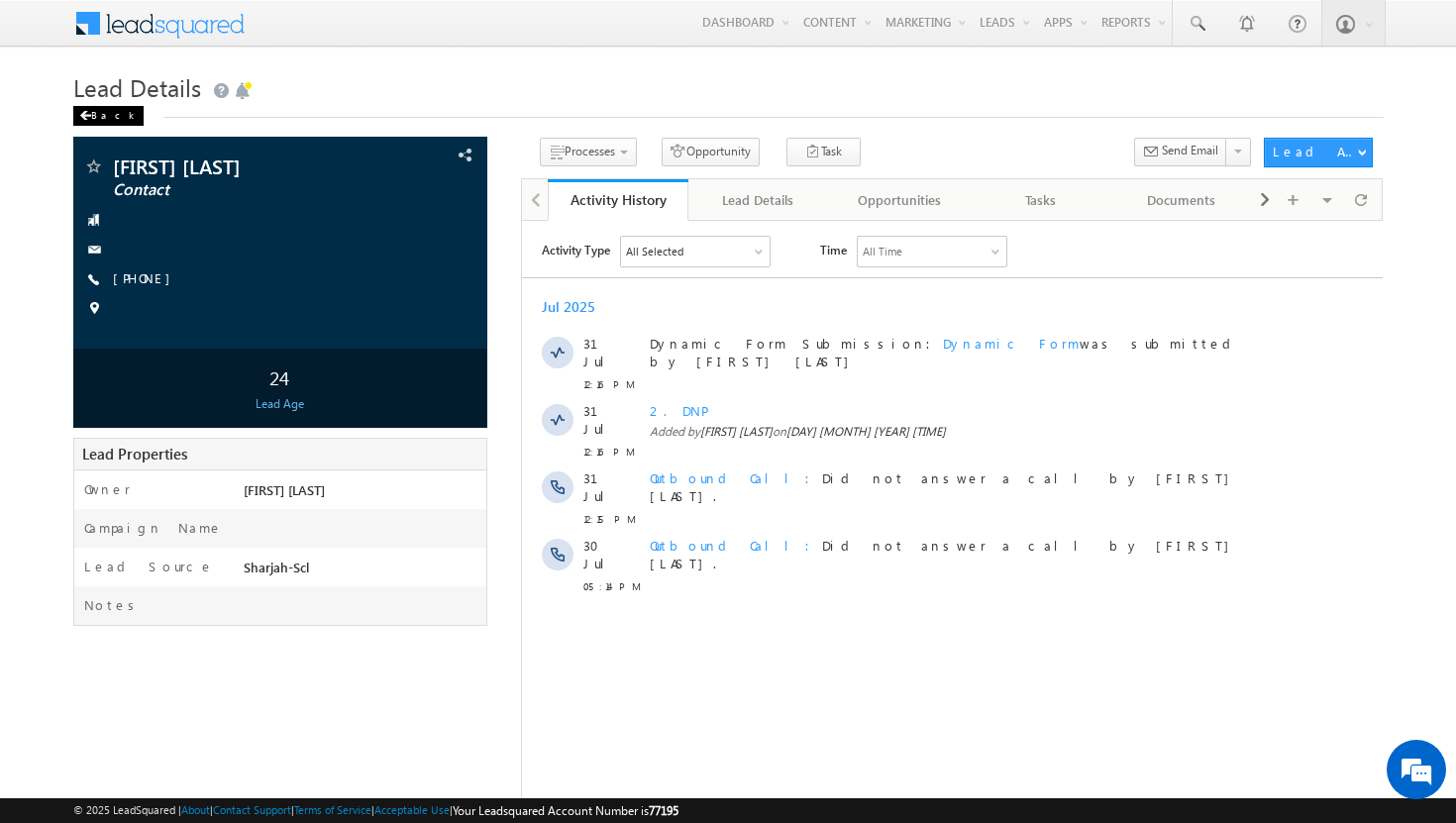 click on "Back" at bounding box center [108, 116] 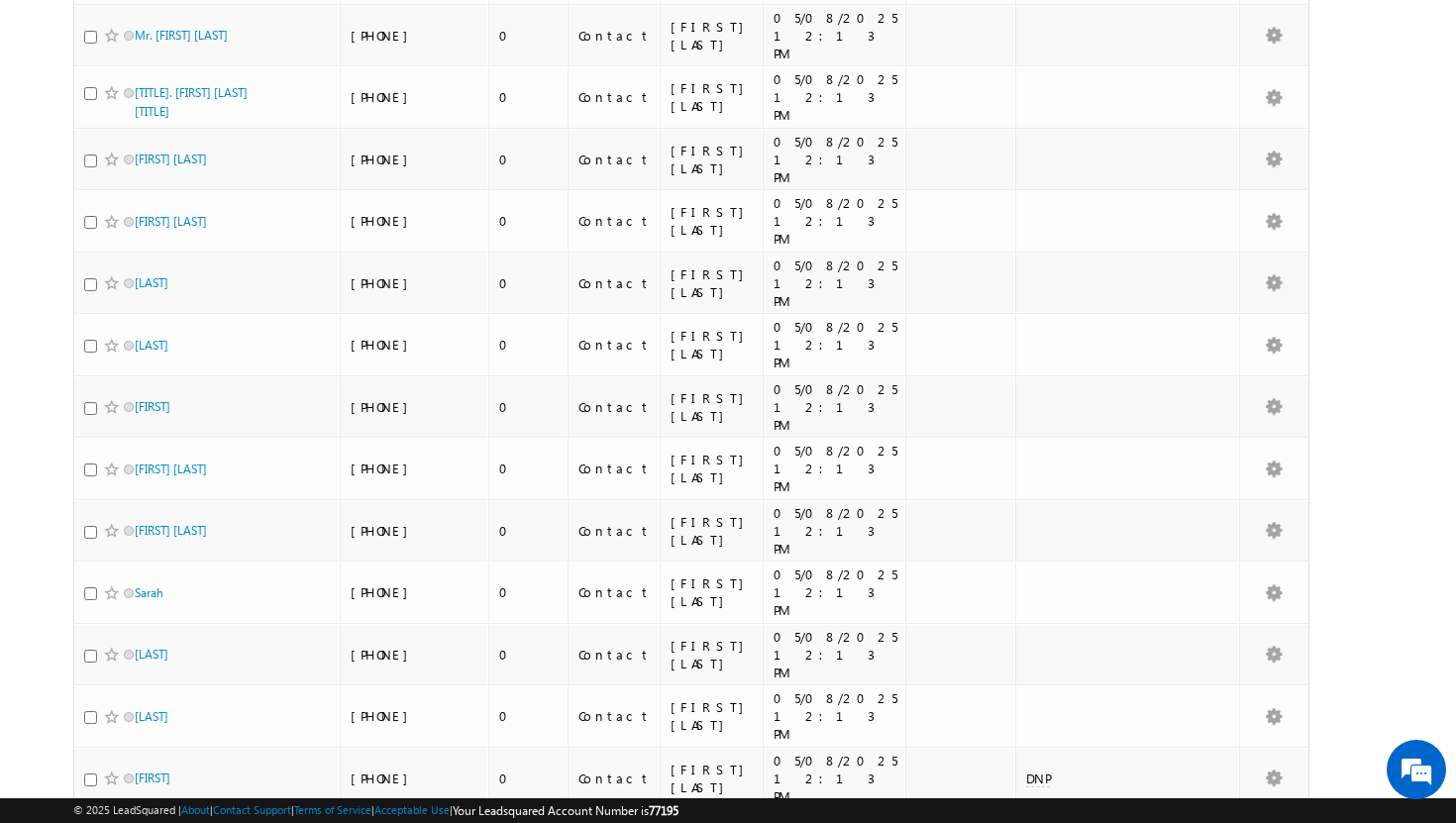 scroll, scrollTop: 808, scrollLeft: 0, axis: vertical 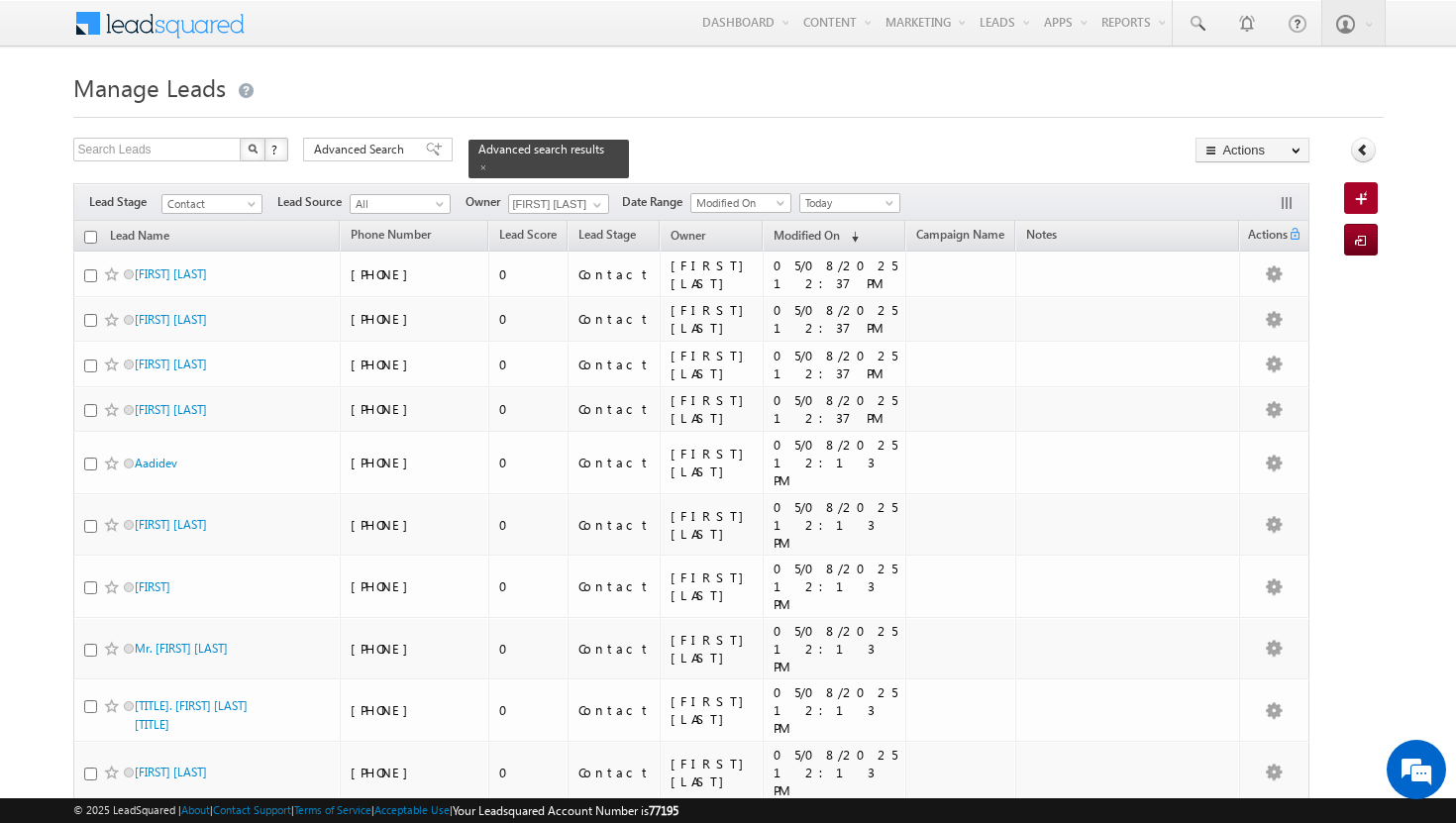 click at bounding box center (90, 237) 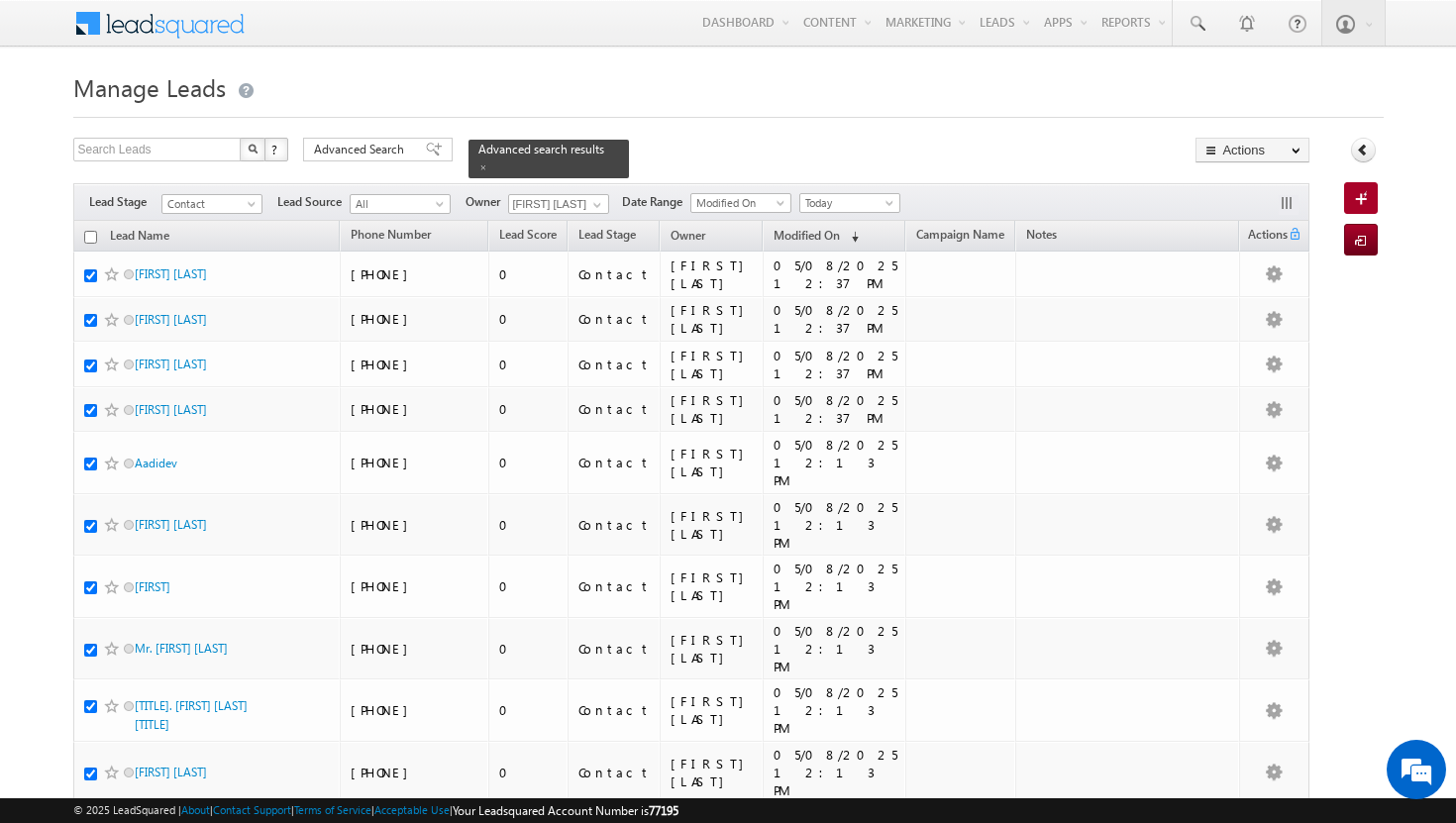 checkbox on "true" 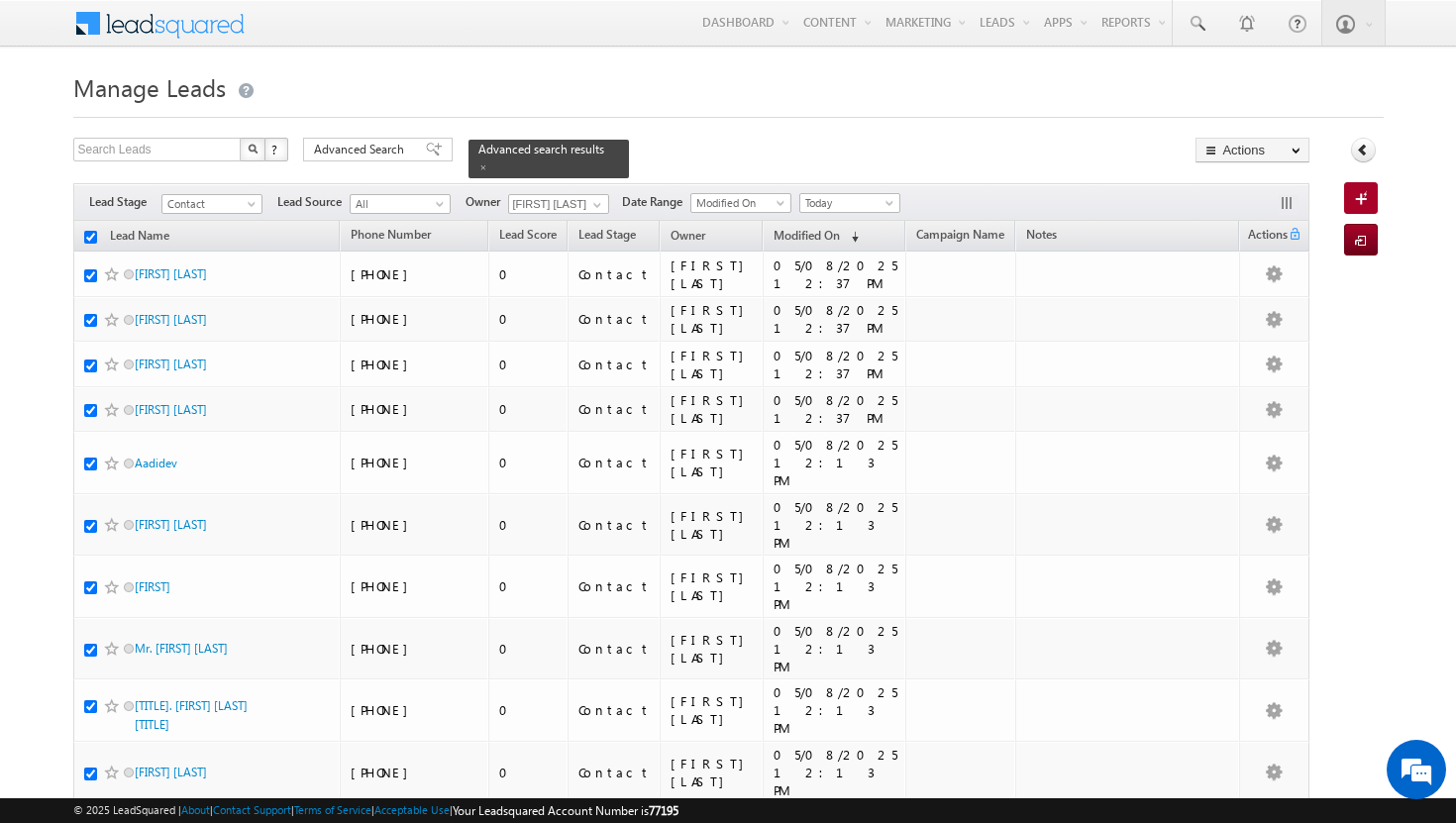 checkbox on "true" 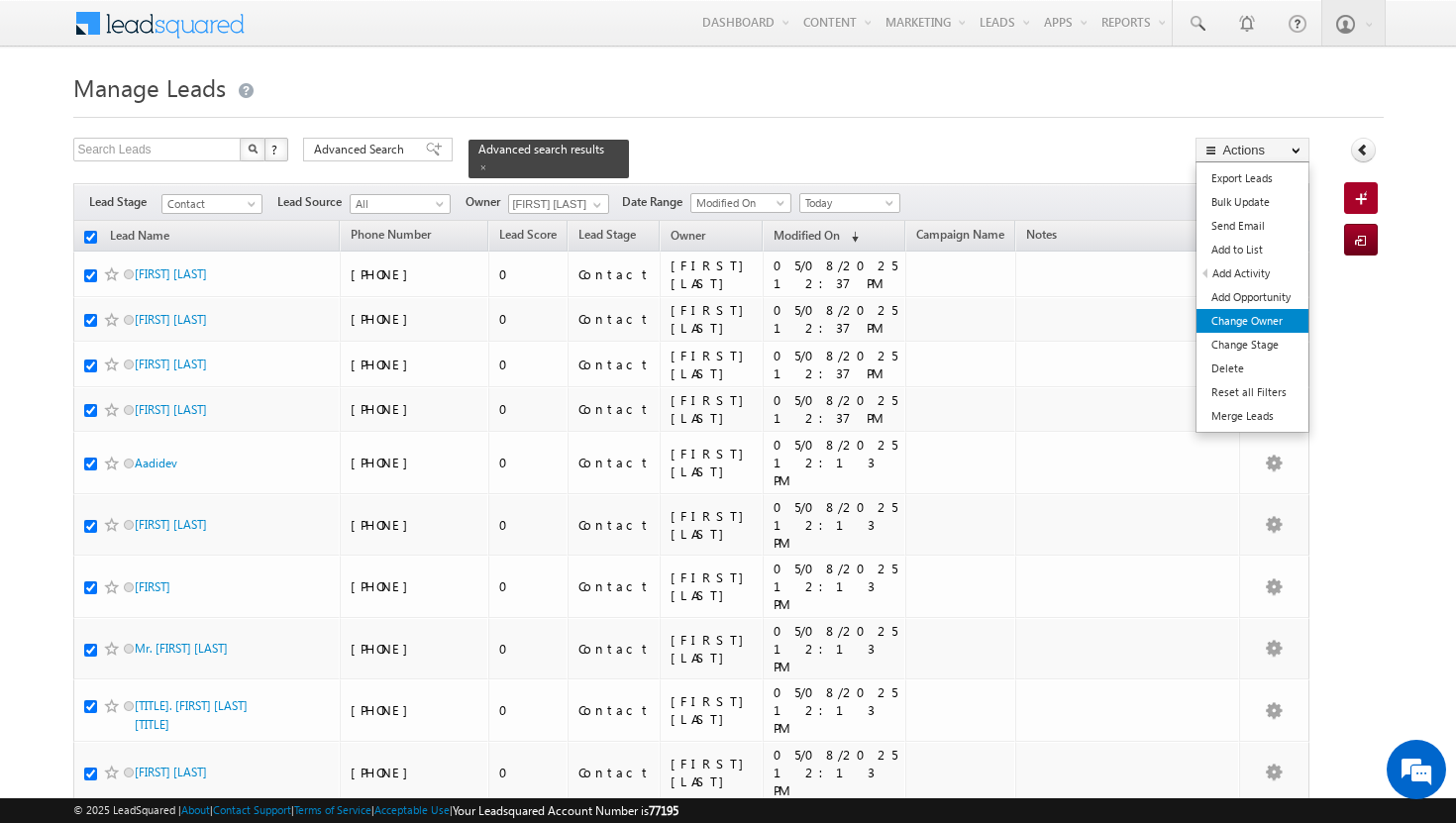 click on "Change Owner" at bounding box center (1252, 321) 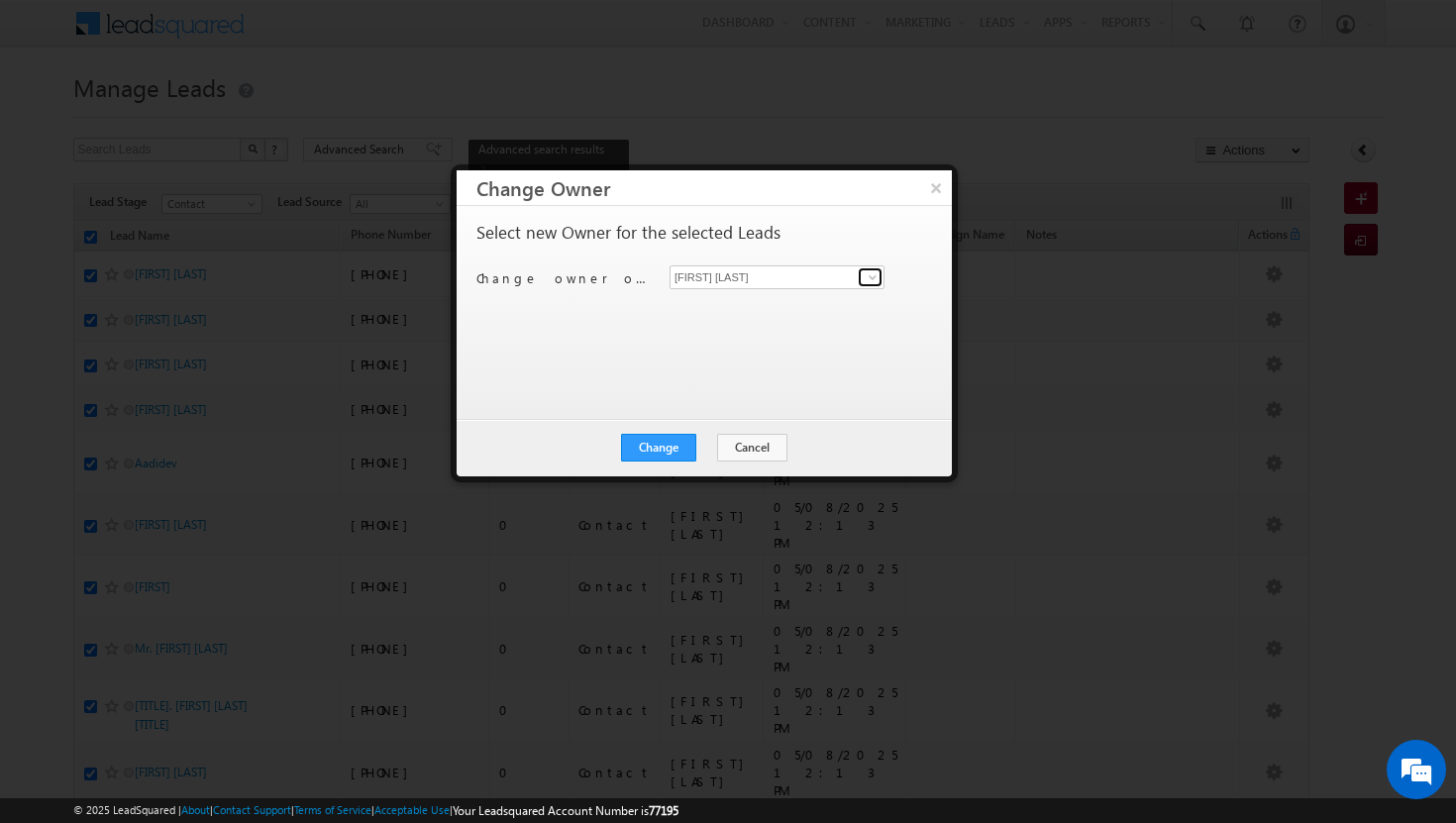 click at bounding box center (873, 277) 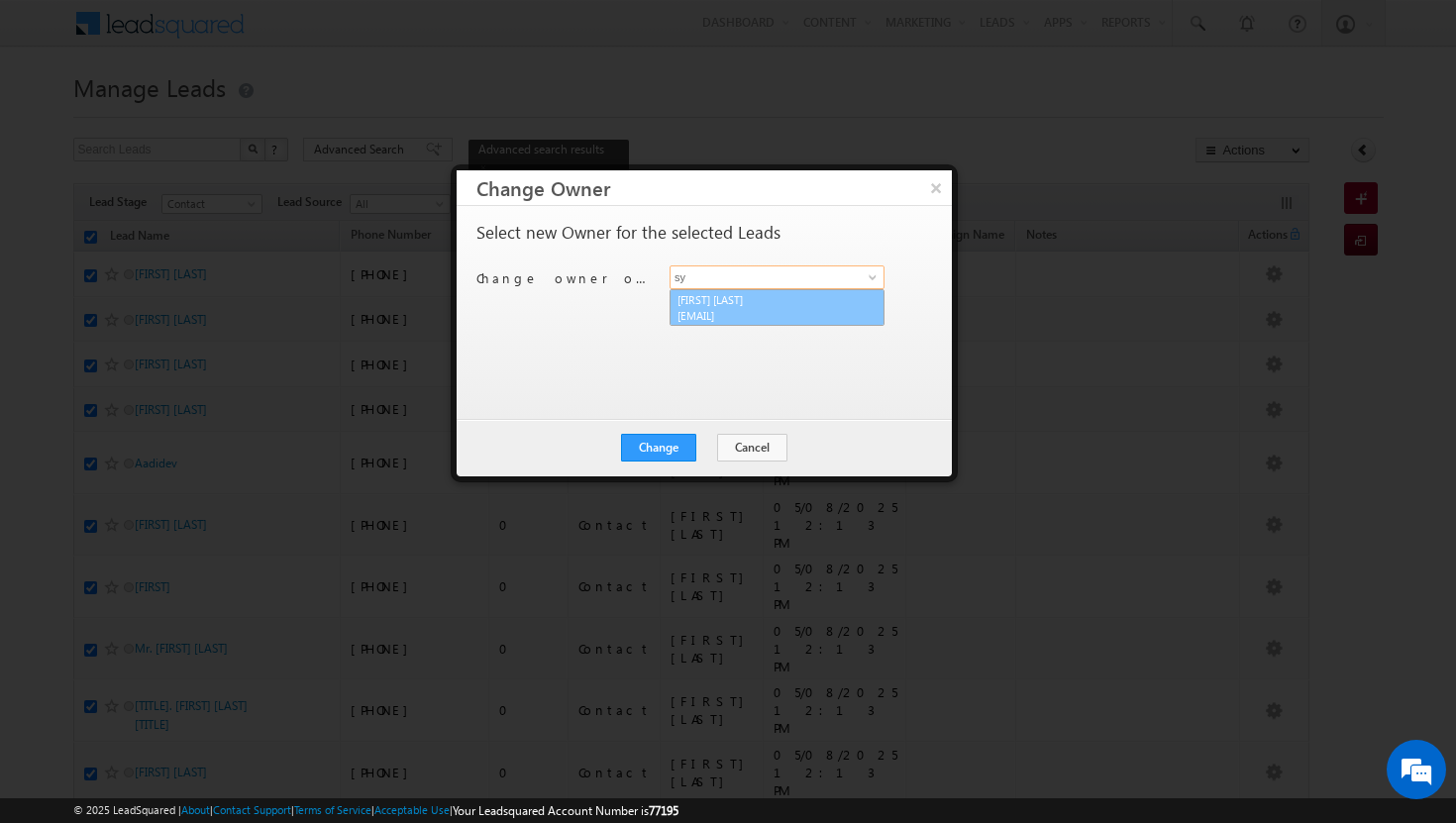 click on "[FIRST] [LAST] [EMAIL]" at bounding box center (777, 308) 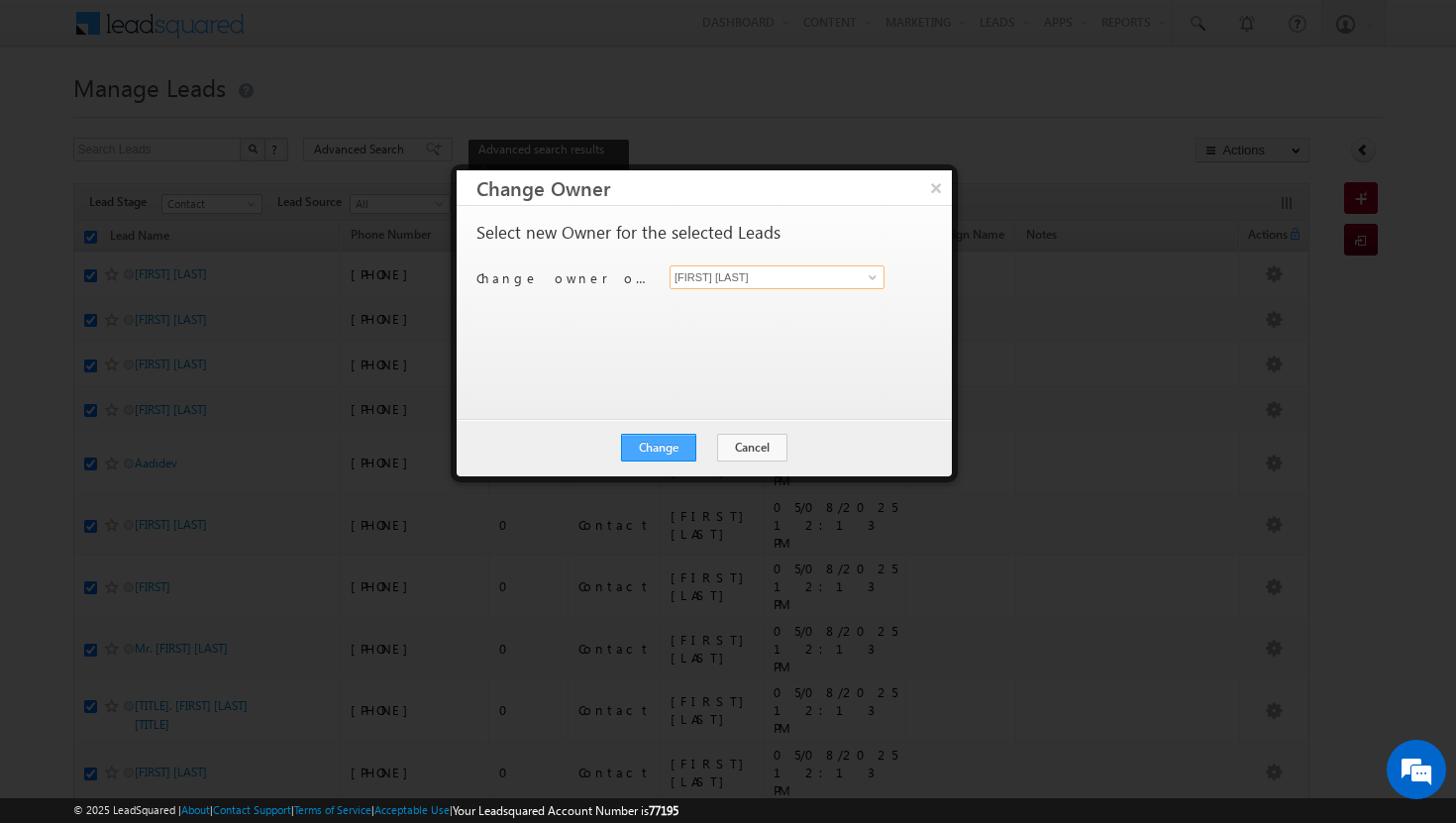 type on "[FIRST] [LAST]" 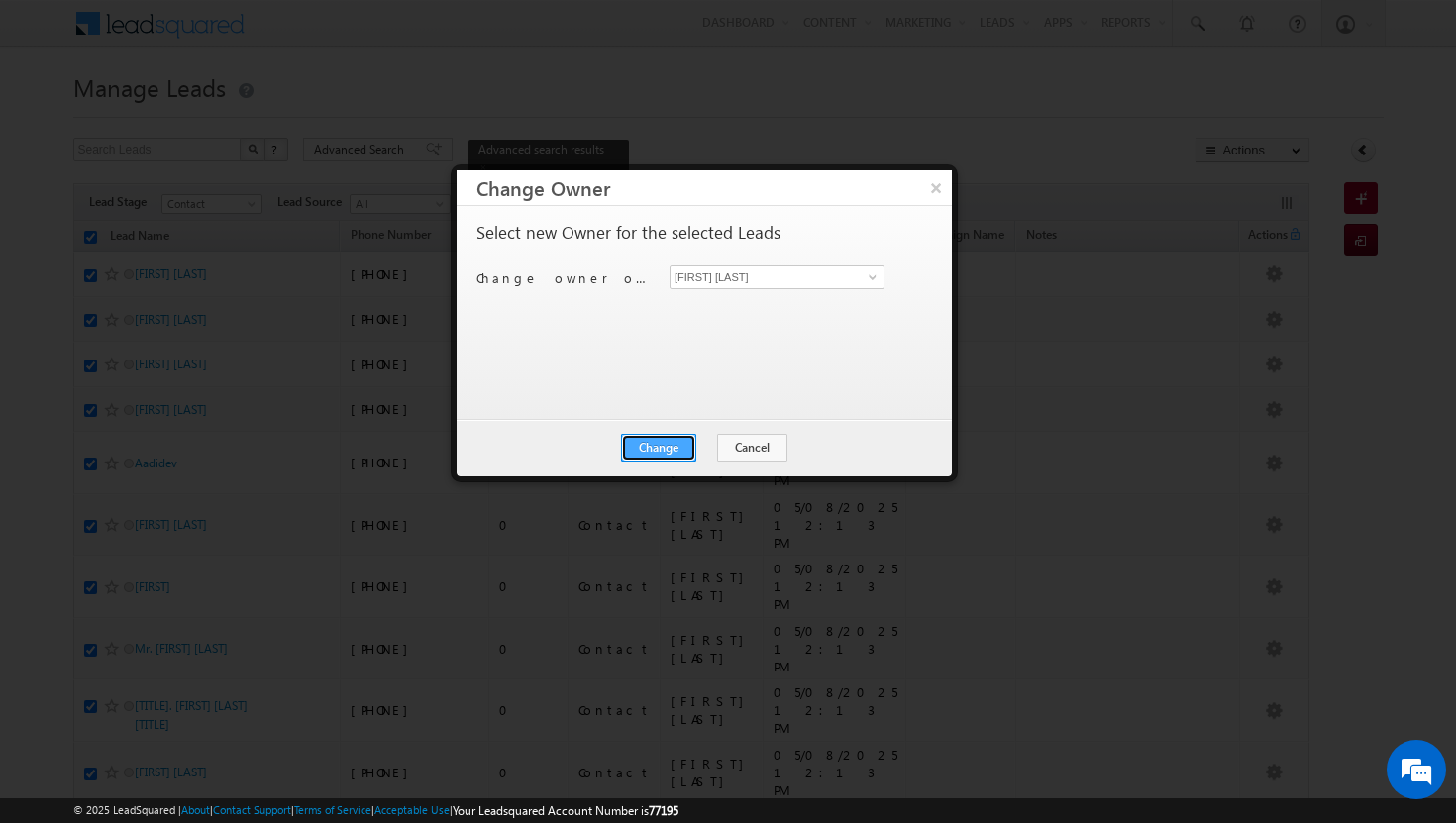 click on "Change" at bounding box center [659, 448] 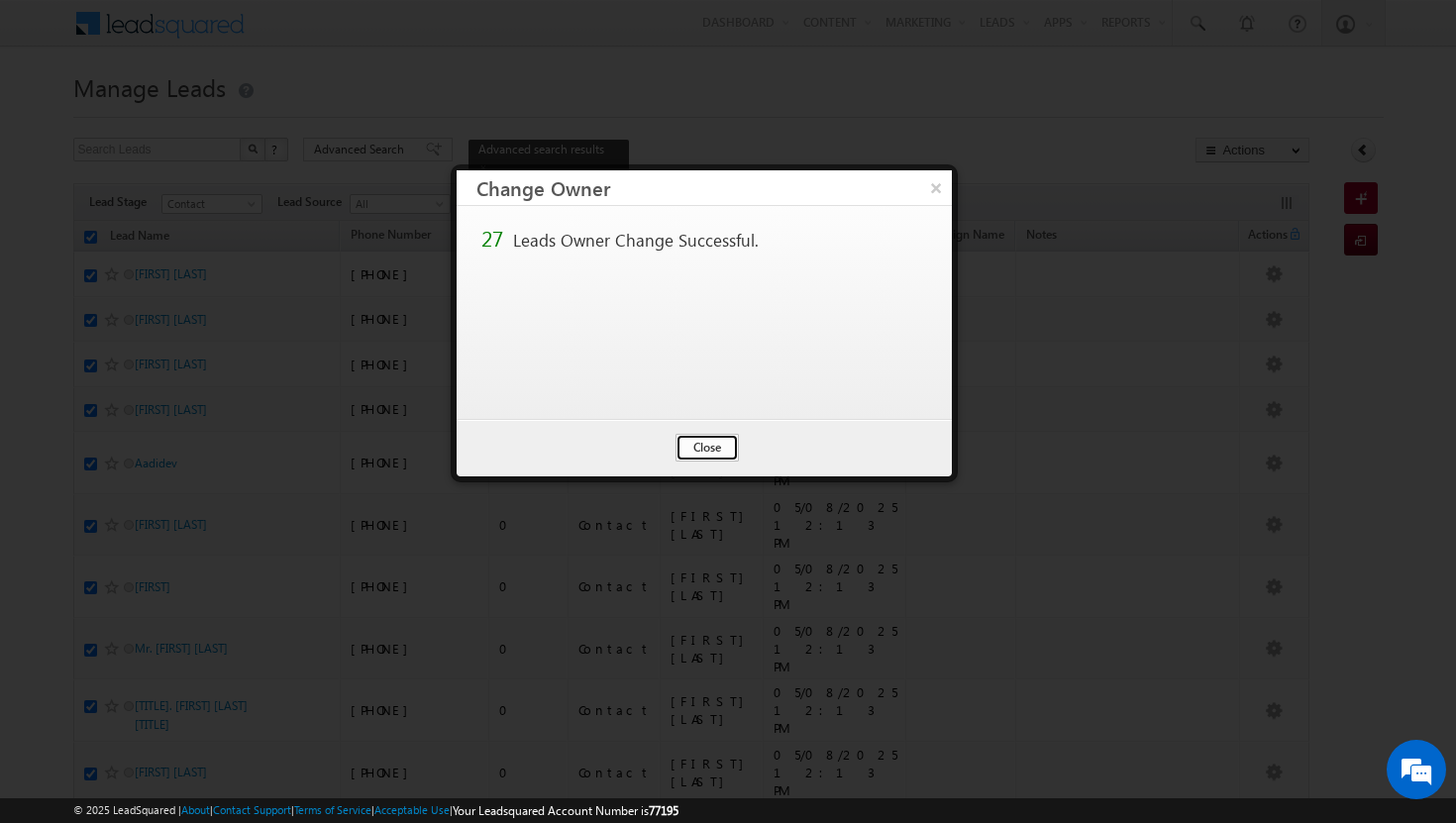 click on "Close" at bounding box center [707, 448] 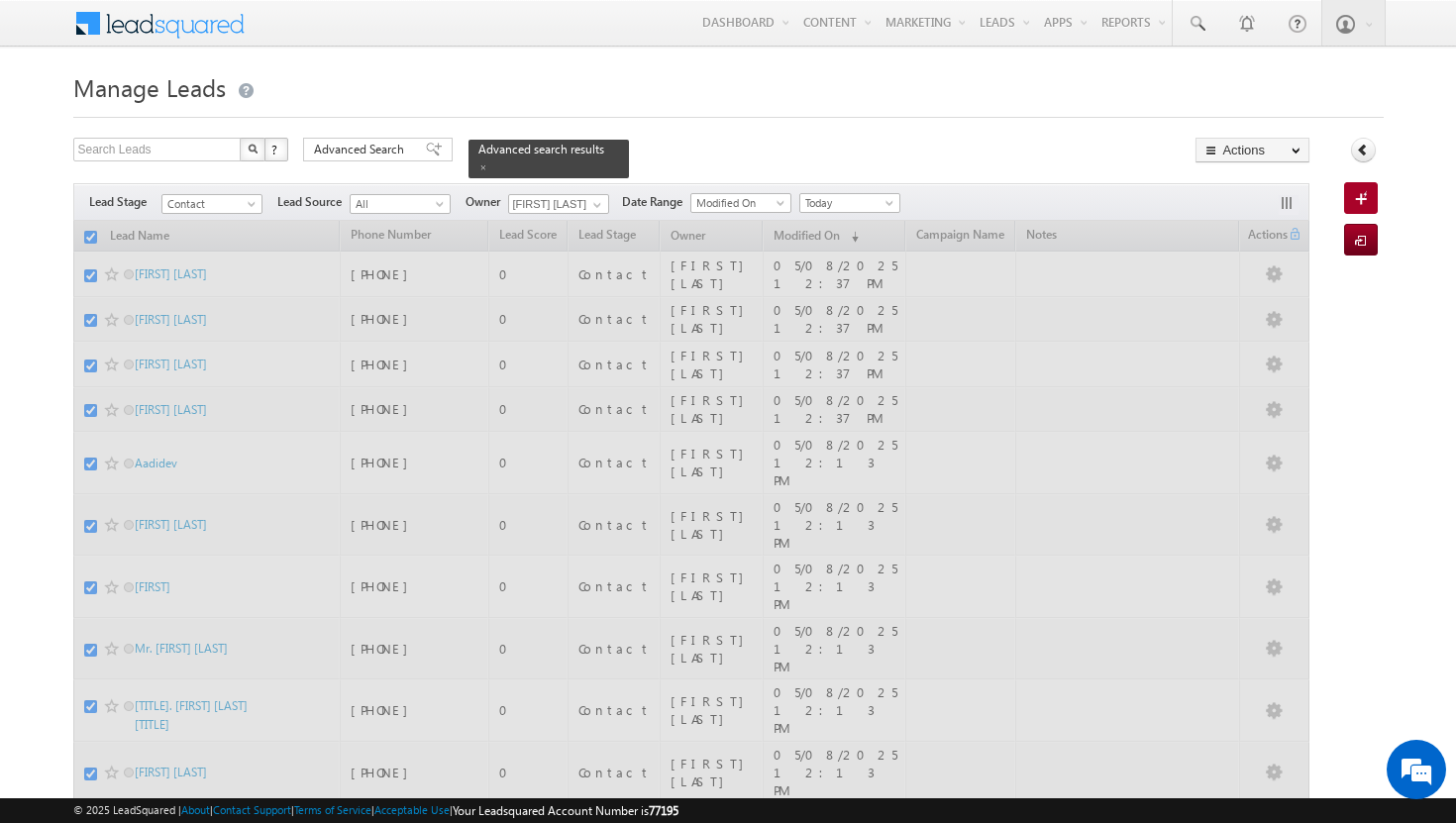 checkbox on "false" 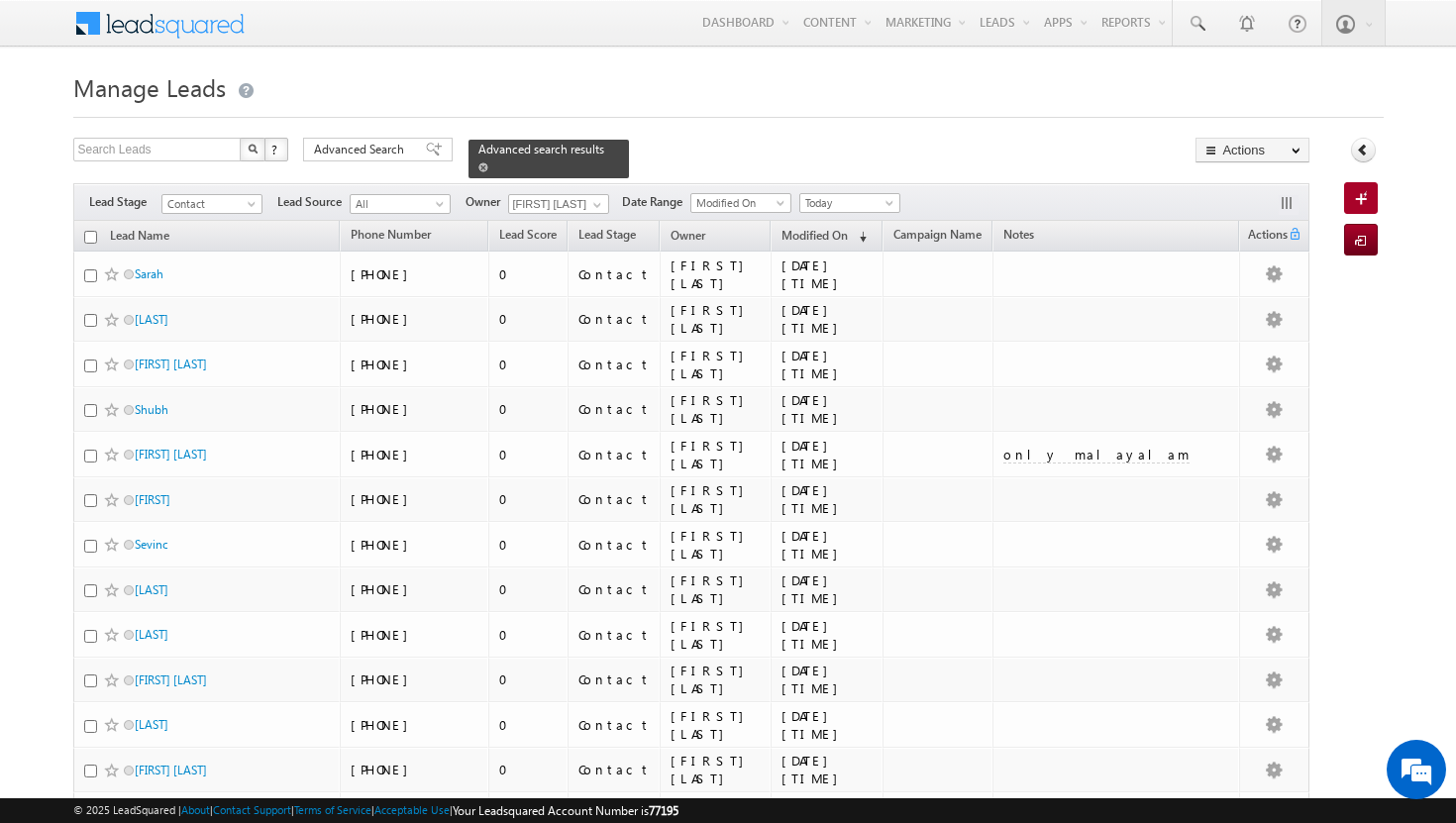 click at bounding box center (483, 167) 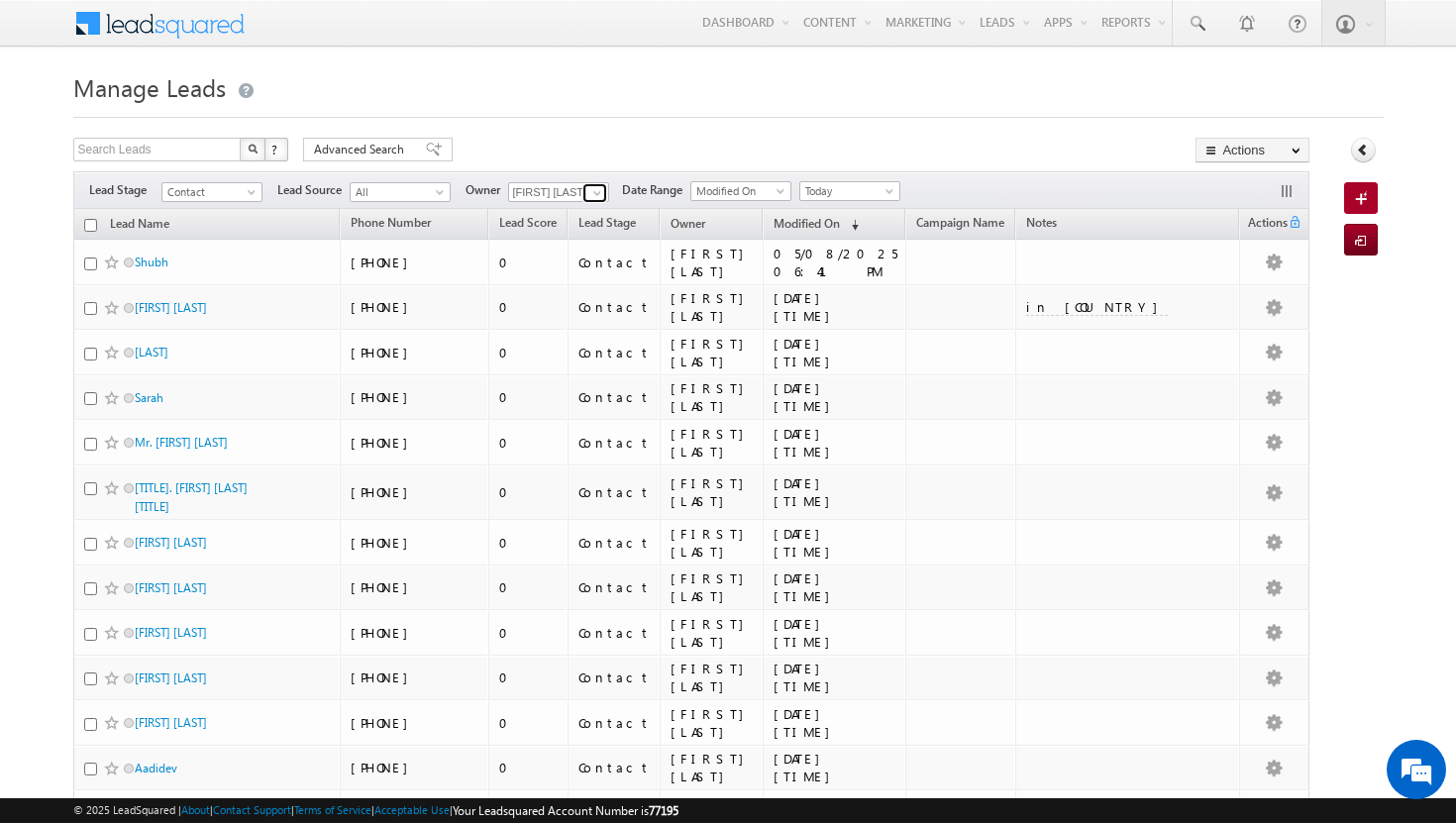 click at bounding box center (597, 193) 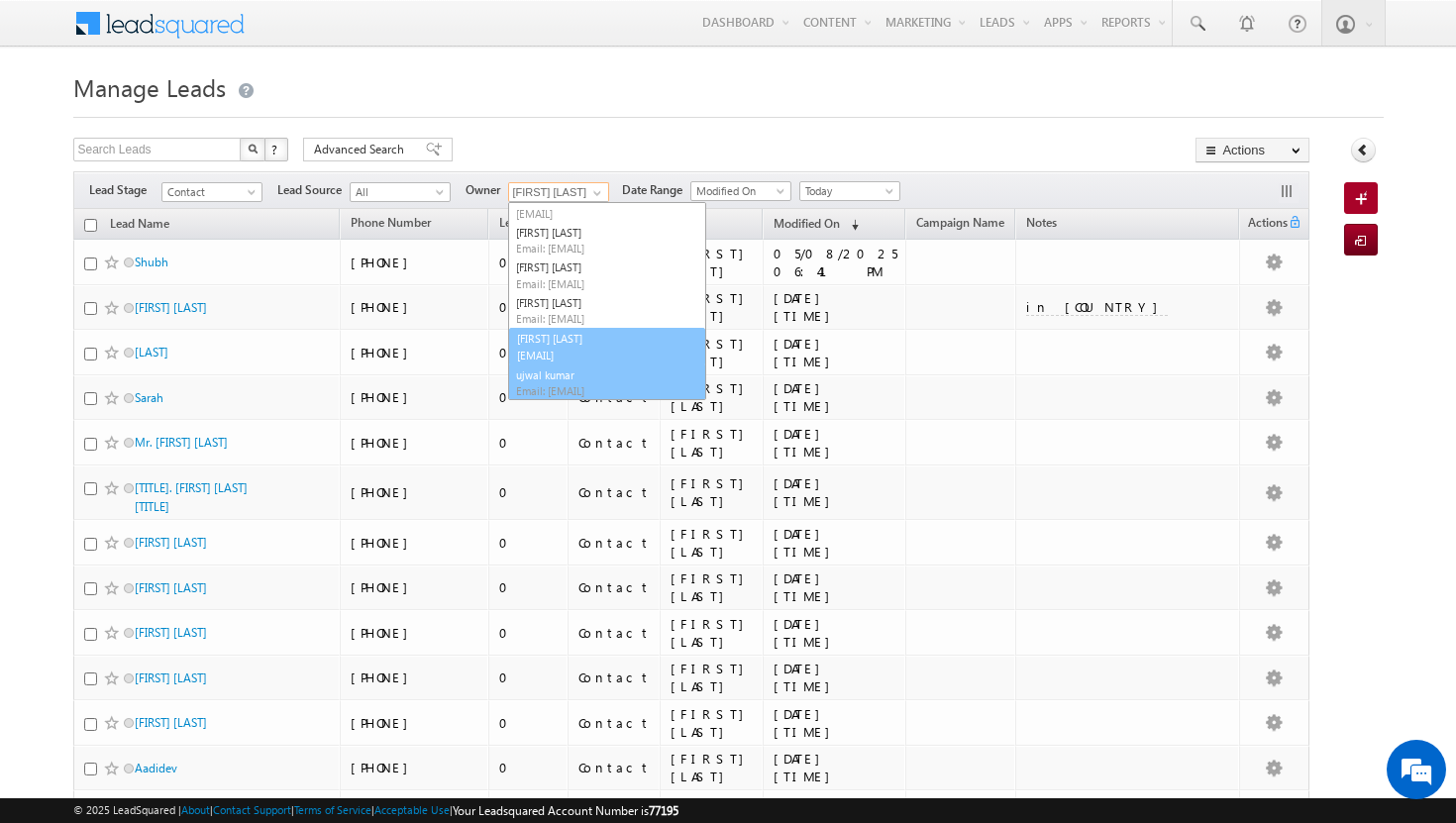 scroll, scrollTop: 90, scrollLeft: 0, axis: vertical 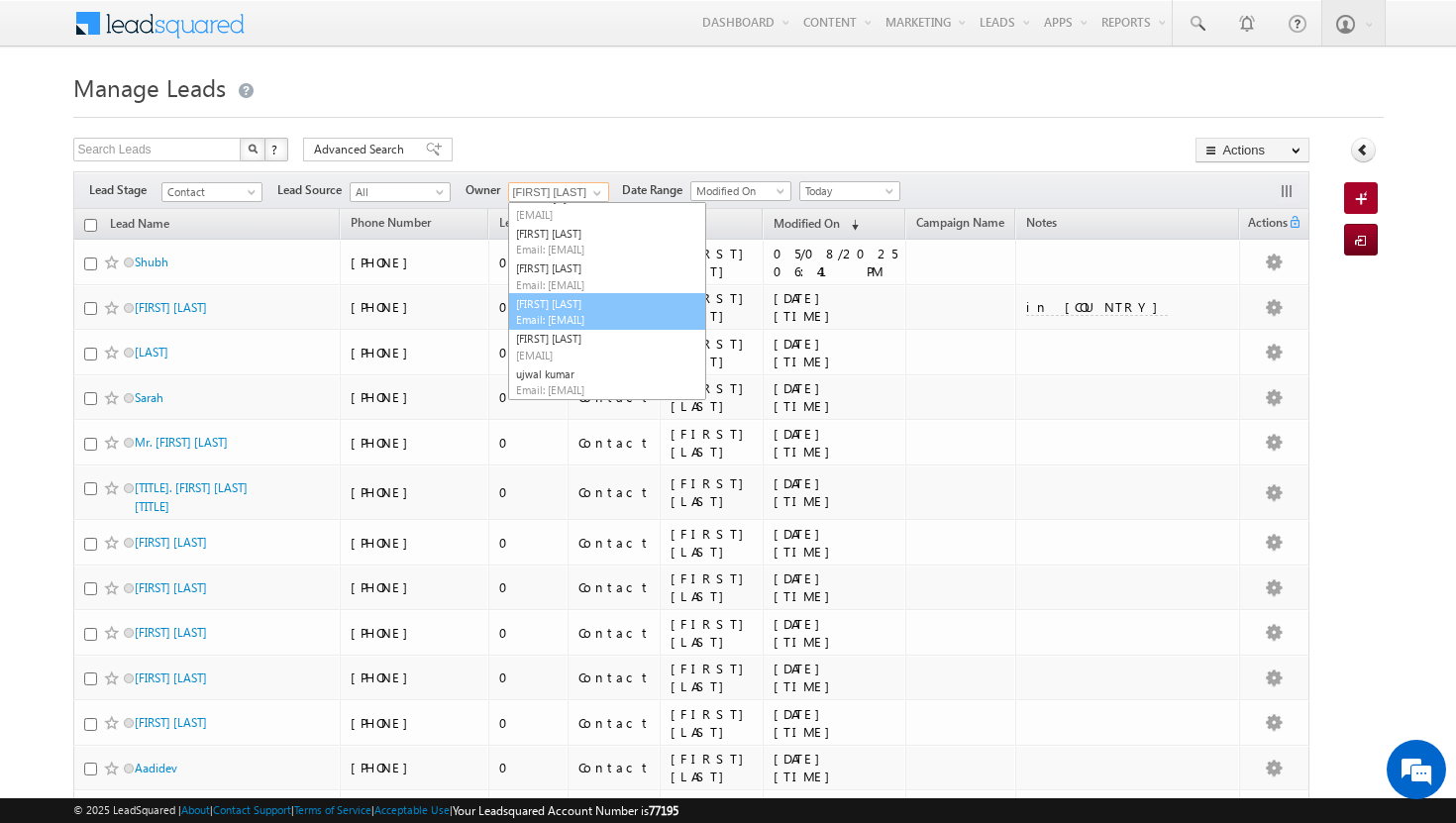 click on "Email: [EMAIL]" at bounding box center (605, 319) 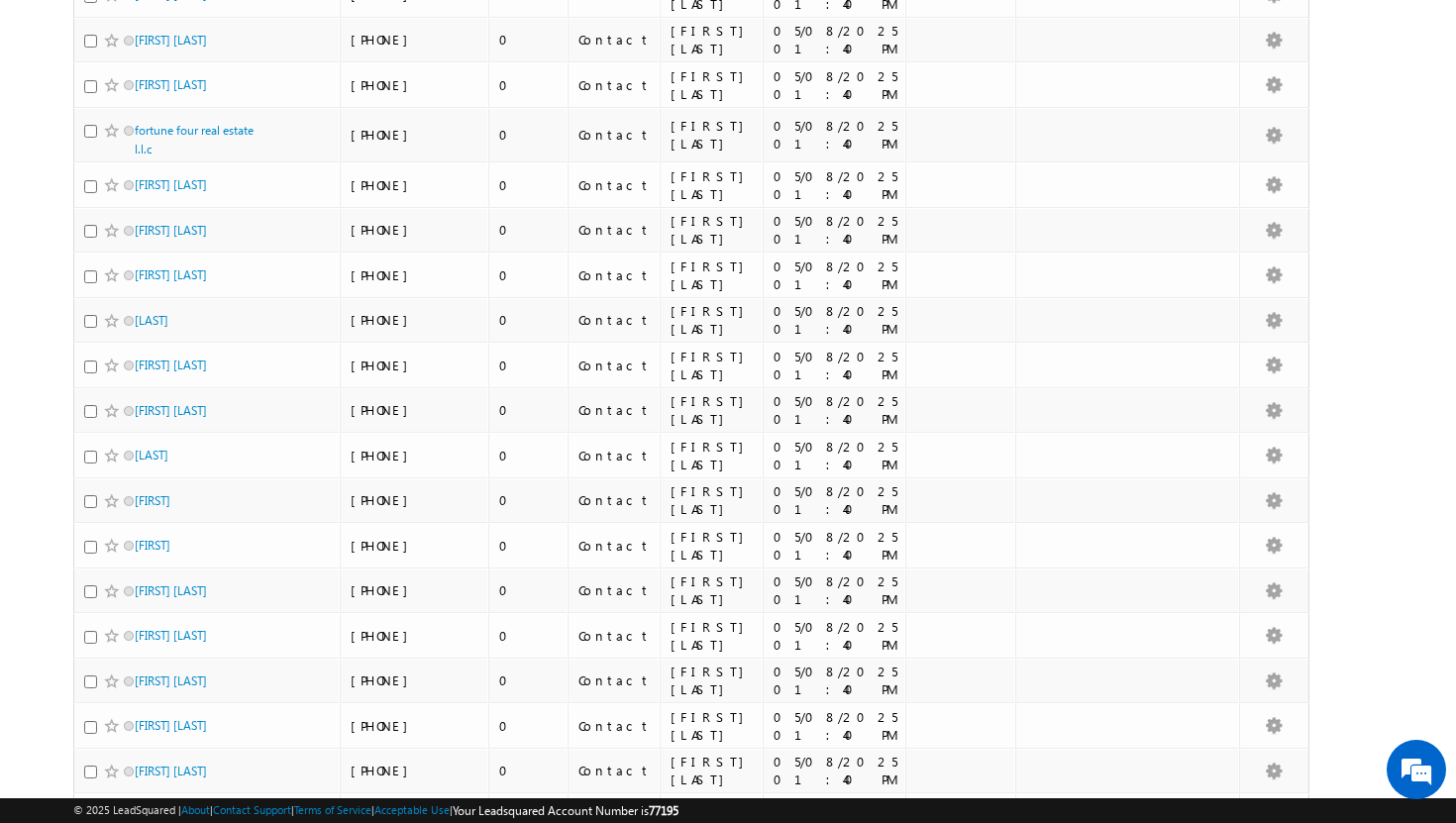 scroll, scrollTop: 1845, scrollLeft: 0, axis: vertical 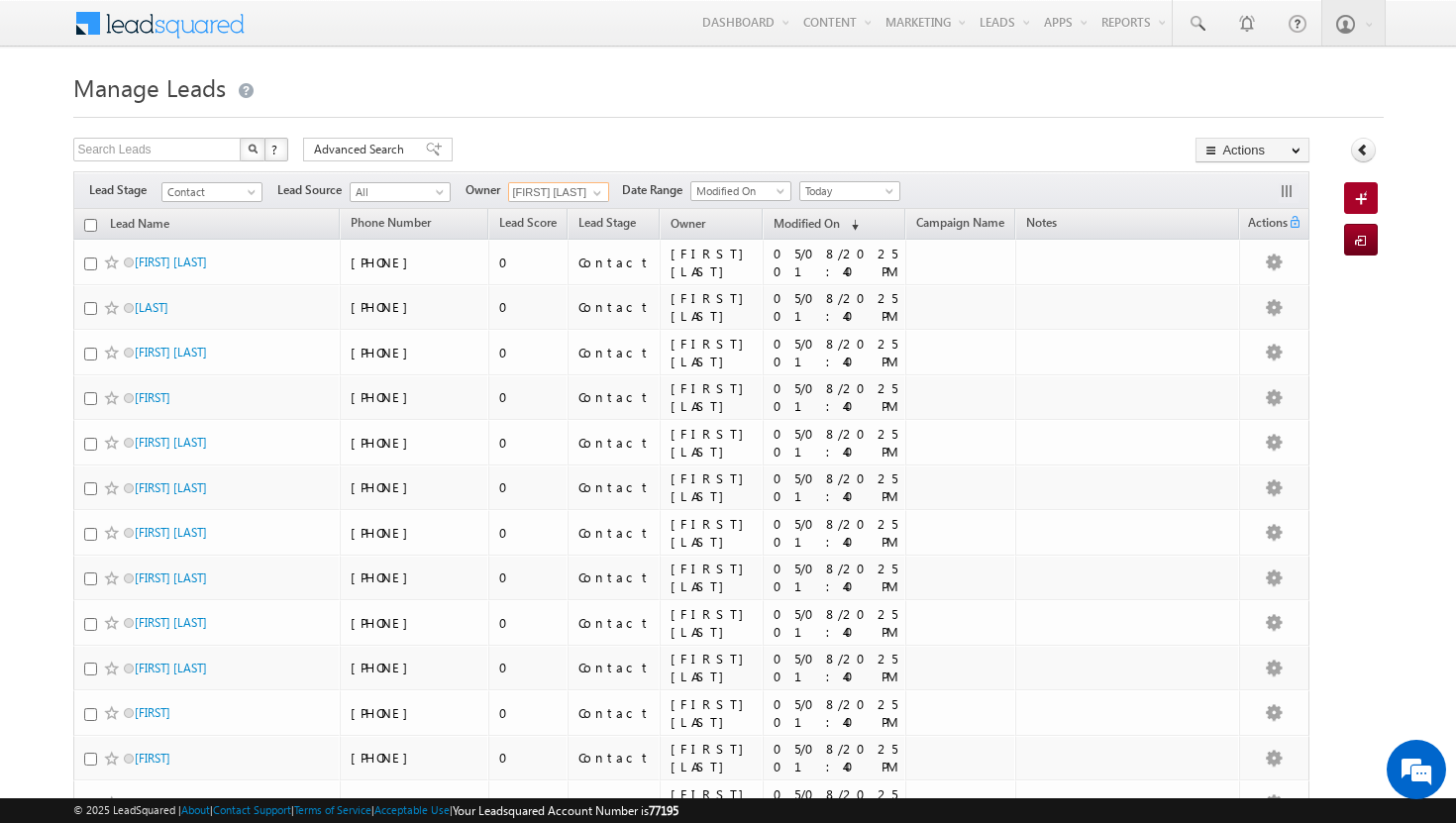 click on "Lead Name" at bounding box center (207, 224) 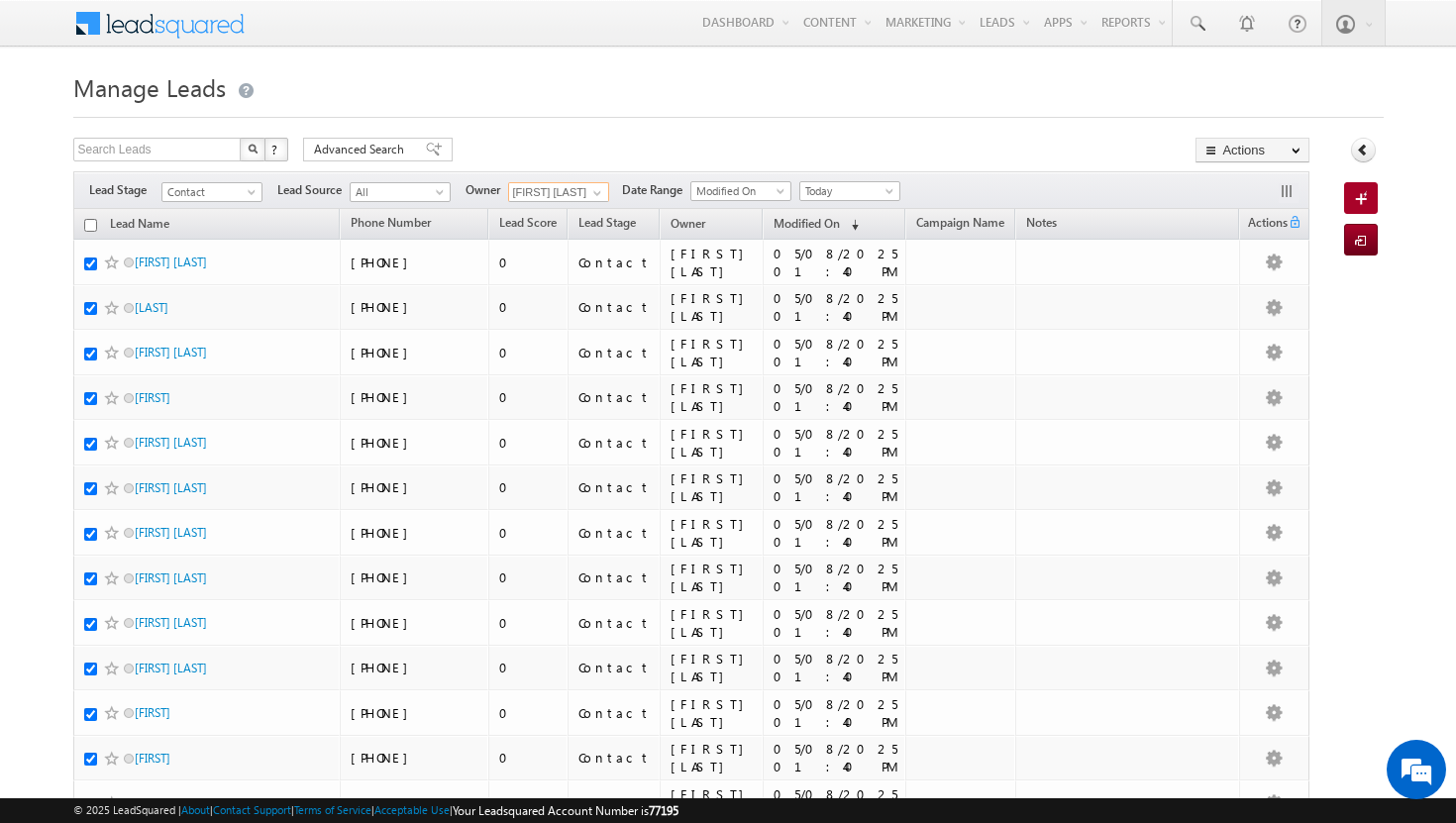 checkbox on "true" 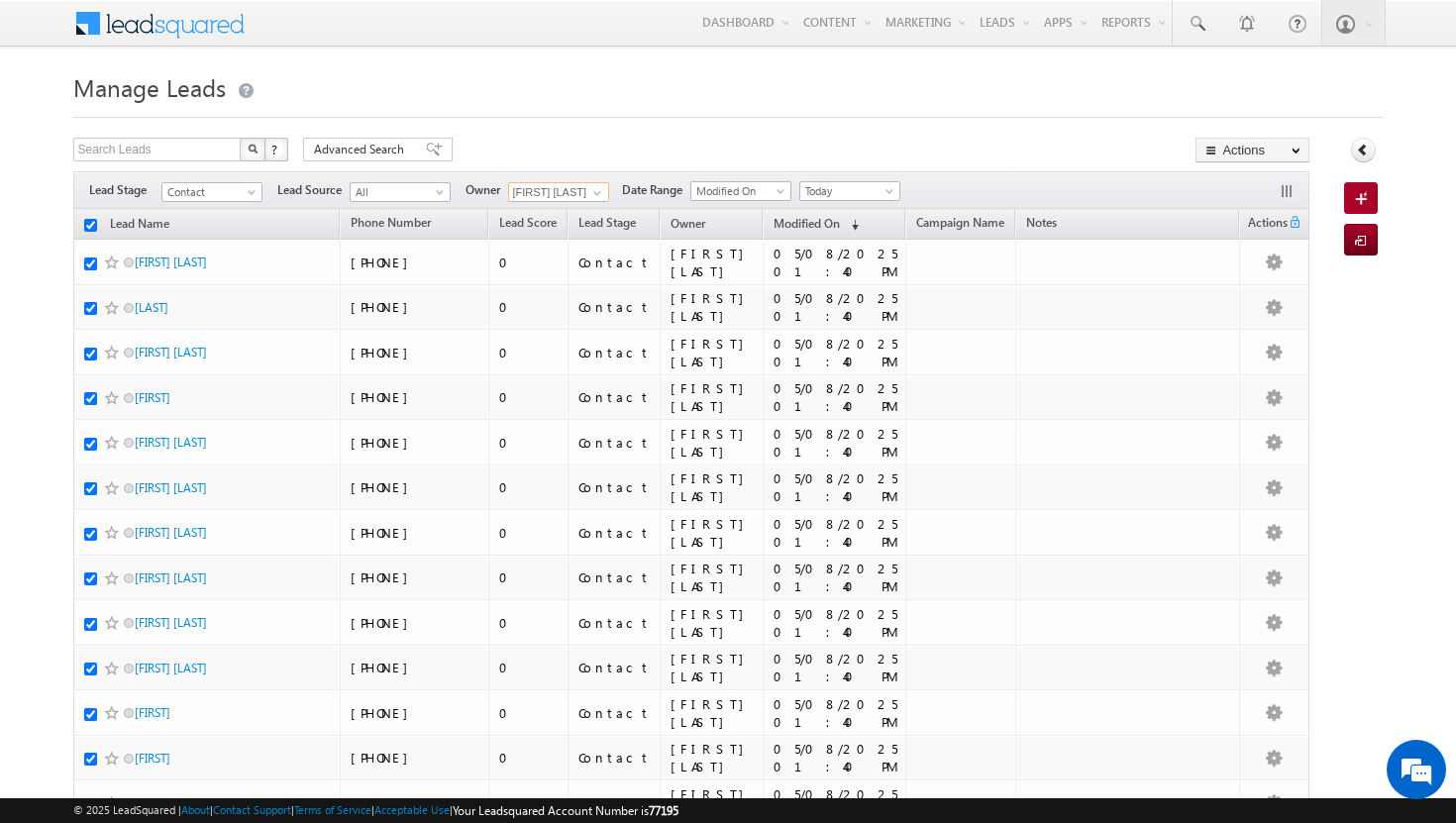 checkbox on "true" 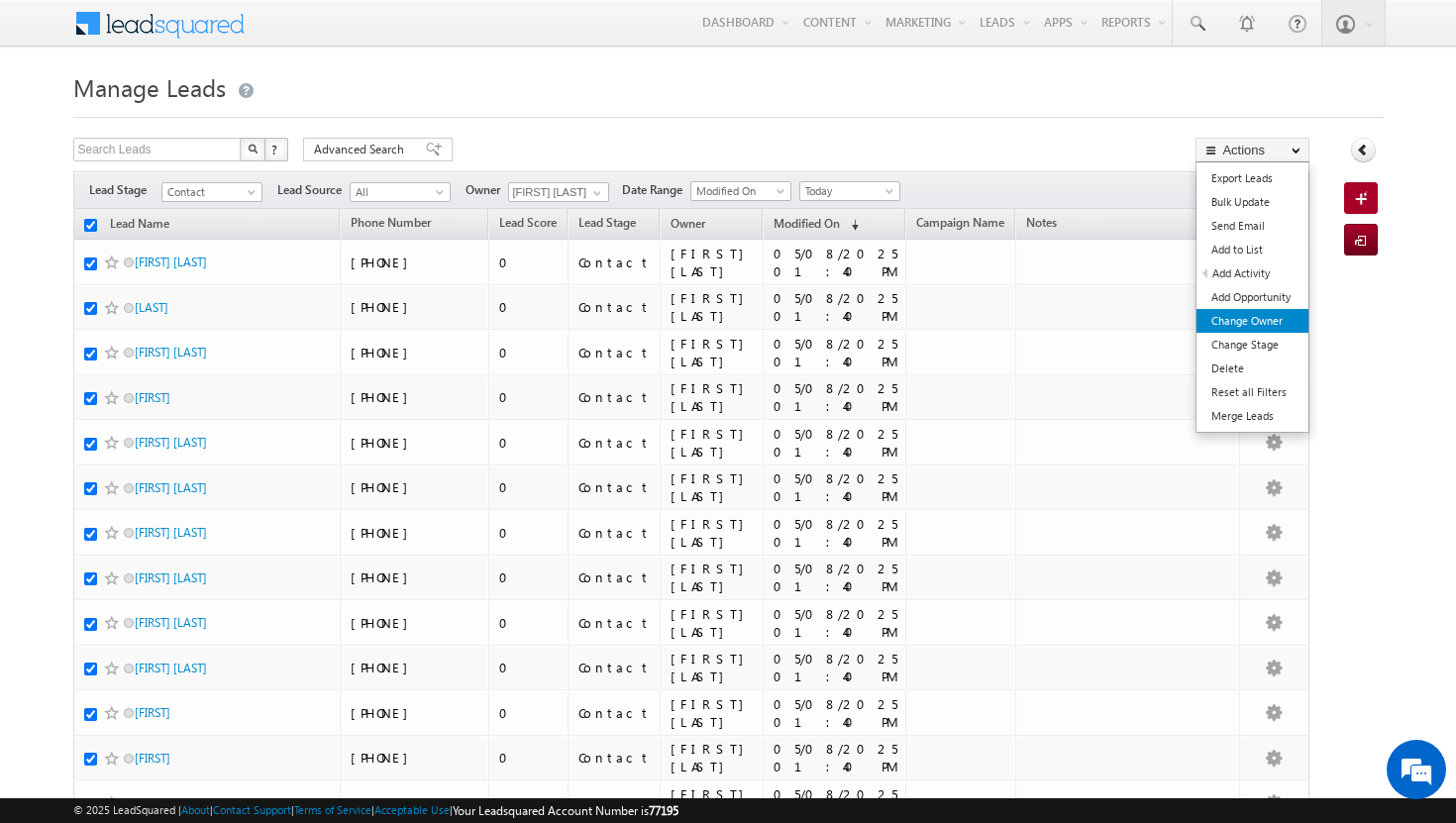 click on "Change Owner" at bounding box center [1252, 321] 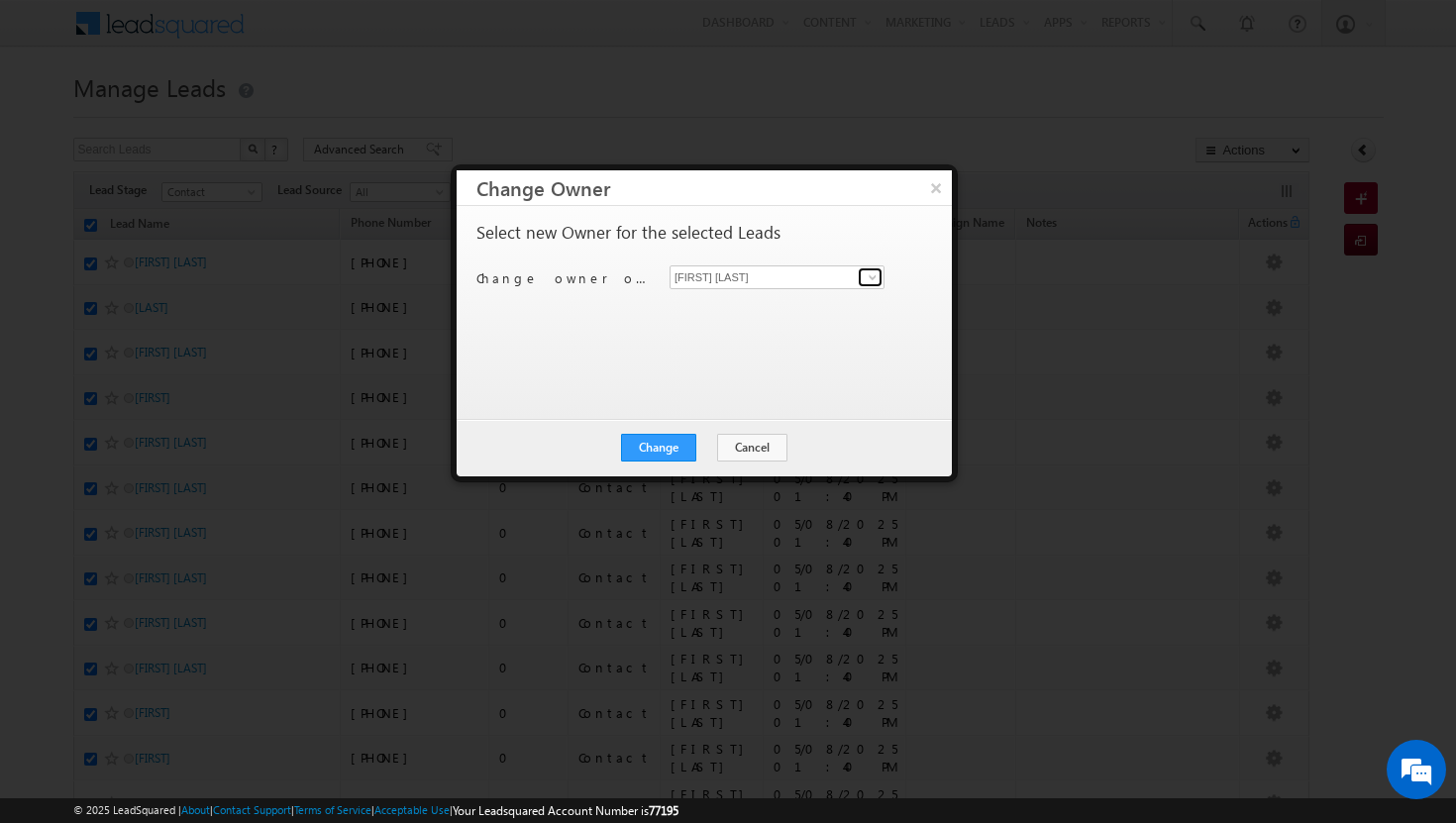 click at bounding box center (873, 277) 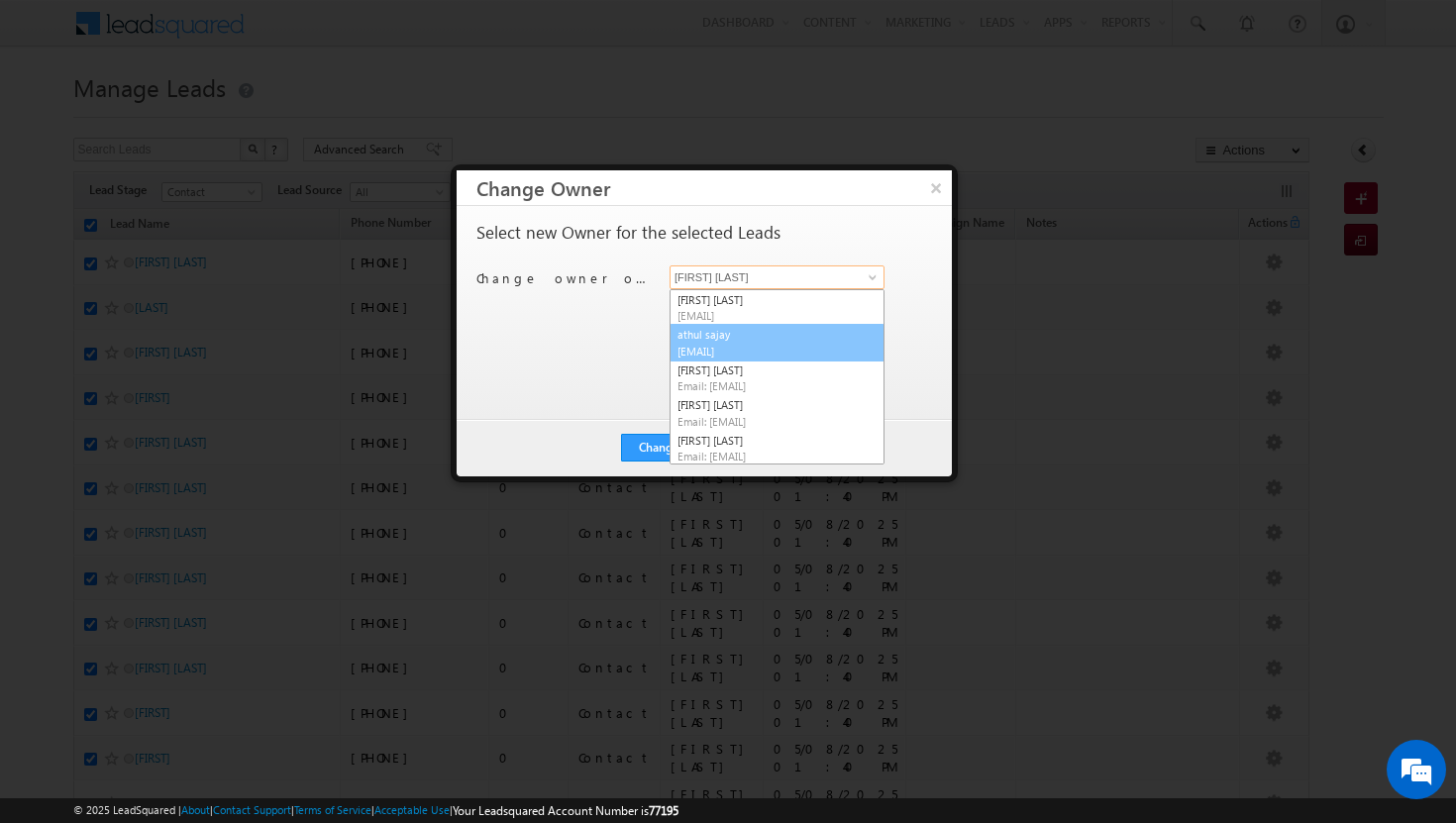 click on "[FIRST] [LAST] [EMAIL]" at bounding box center [777, 343] 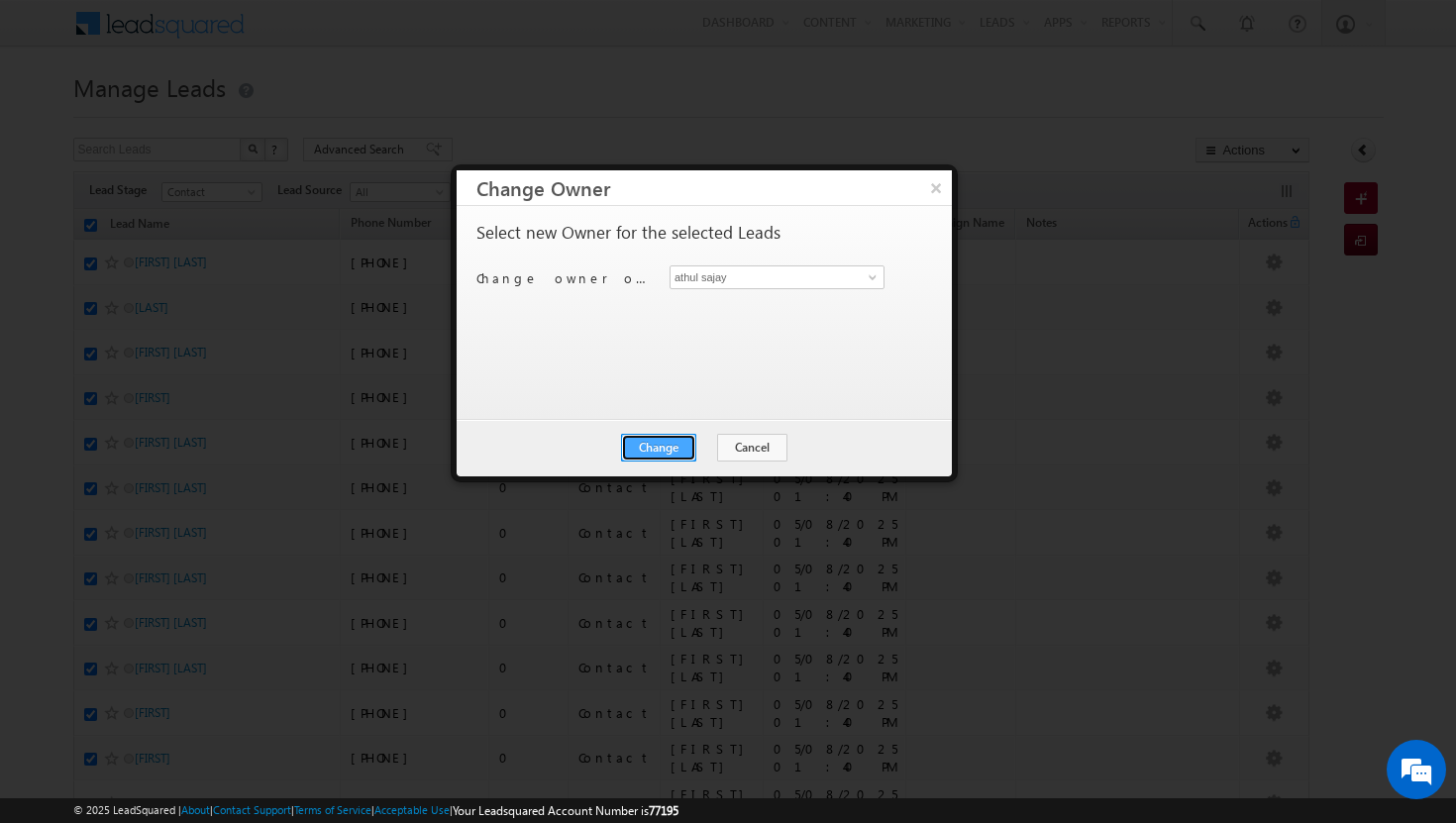 click on "Change" at bounding box center [659, 448] 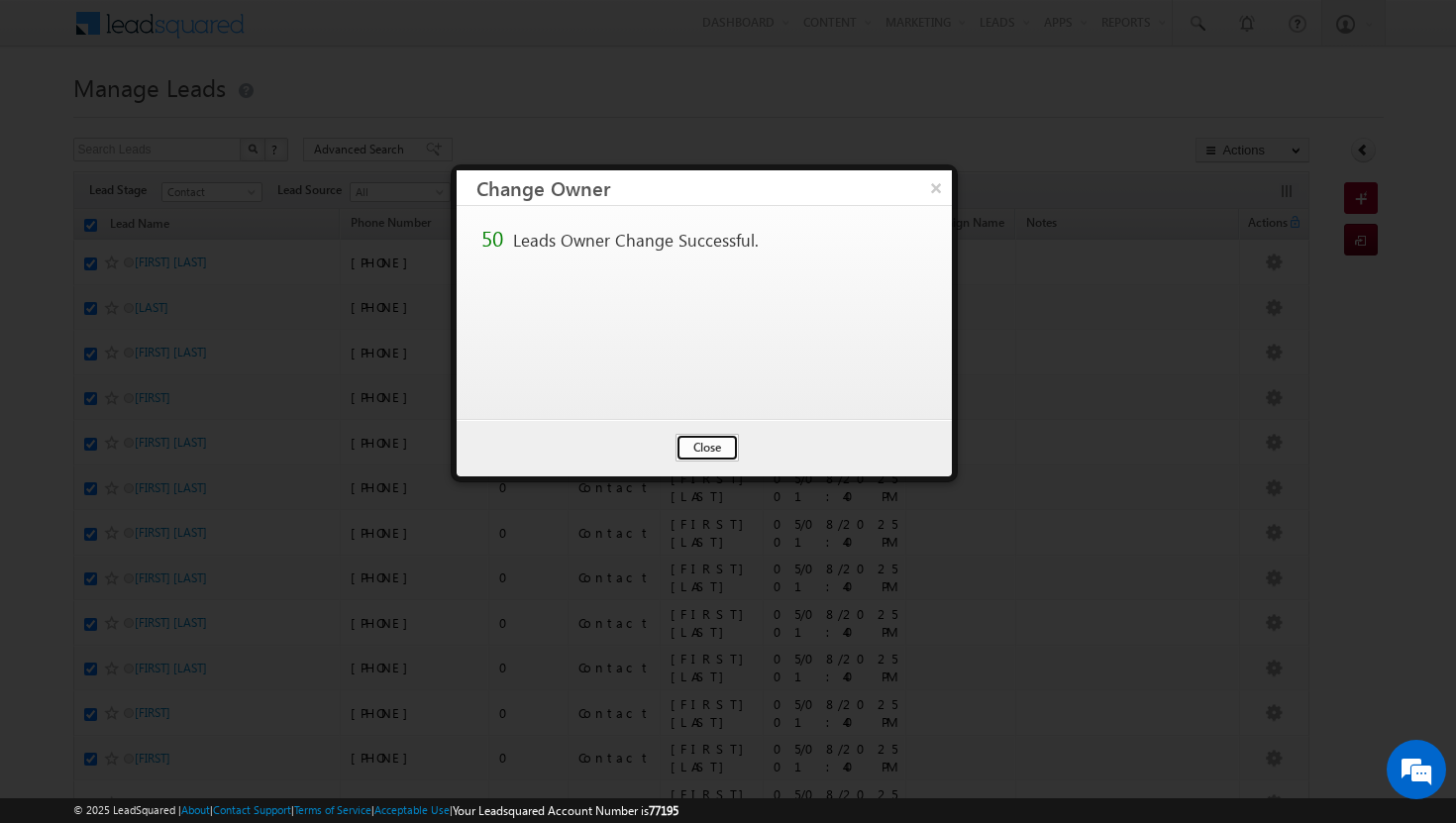 click on "Close" at bounding box center [707, 448] 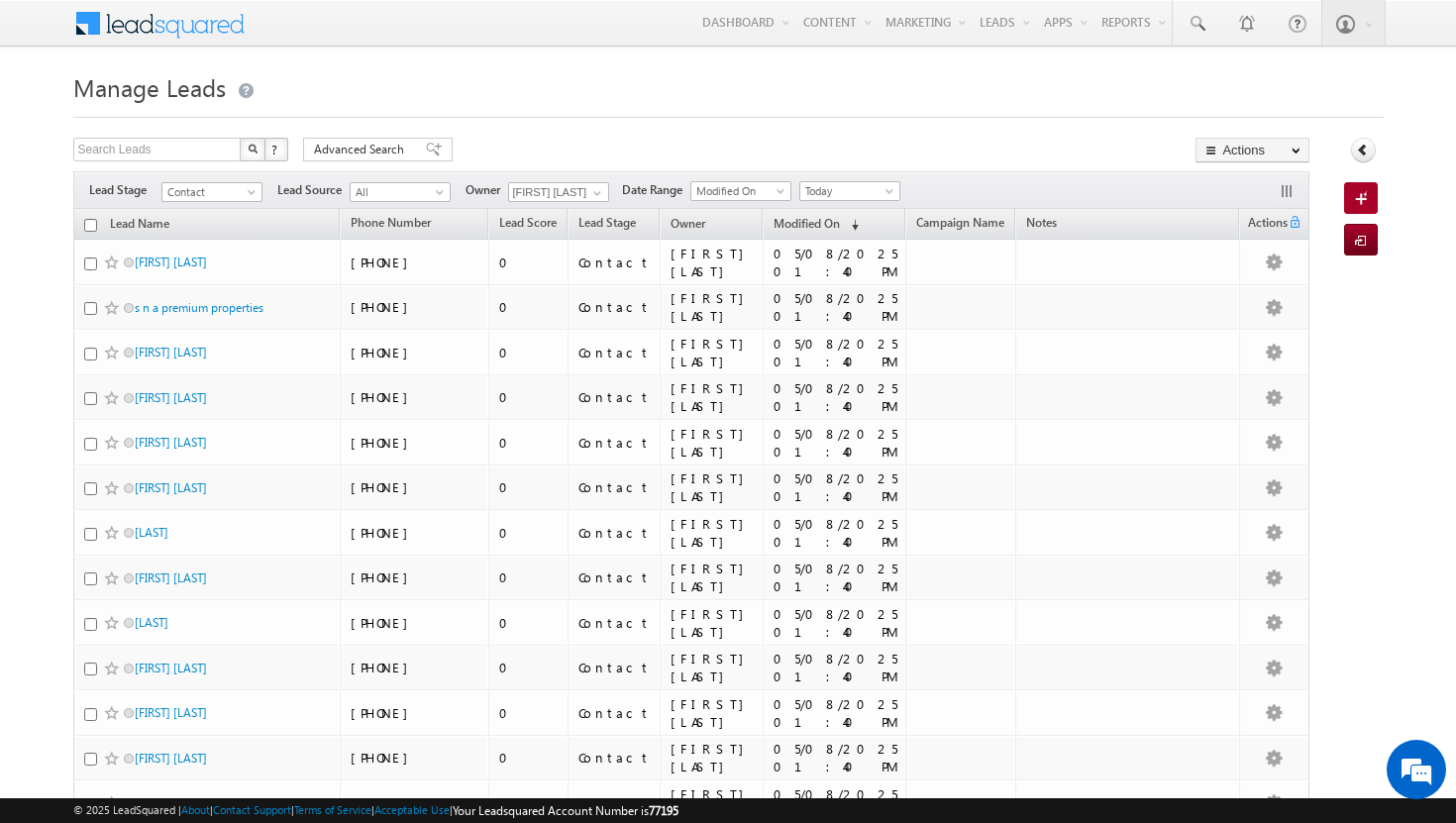 click at bounding box center [90, 225] 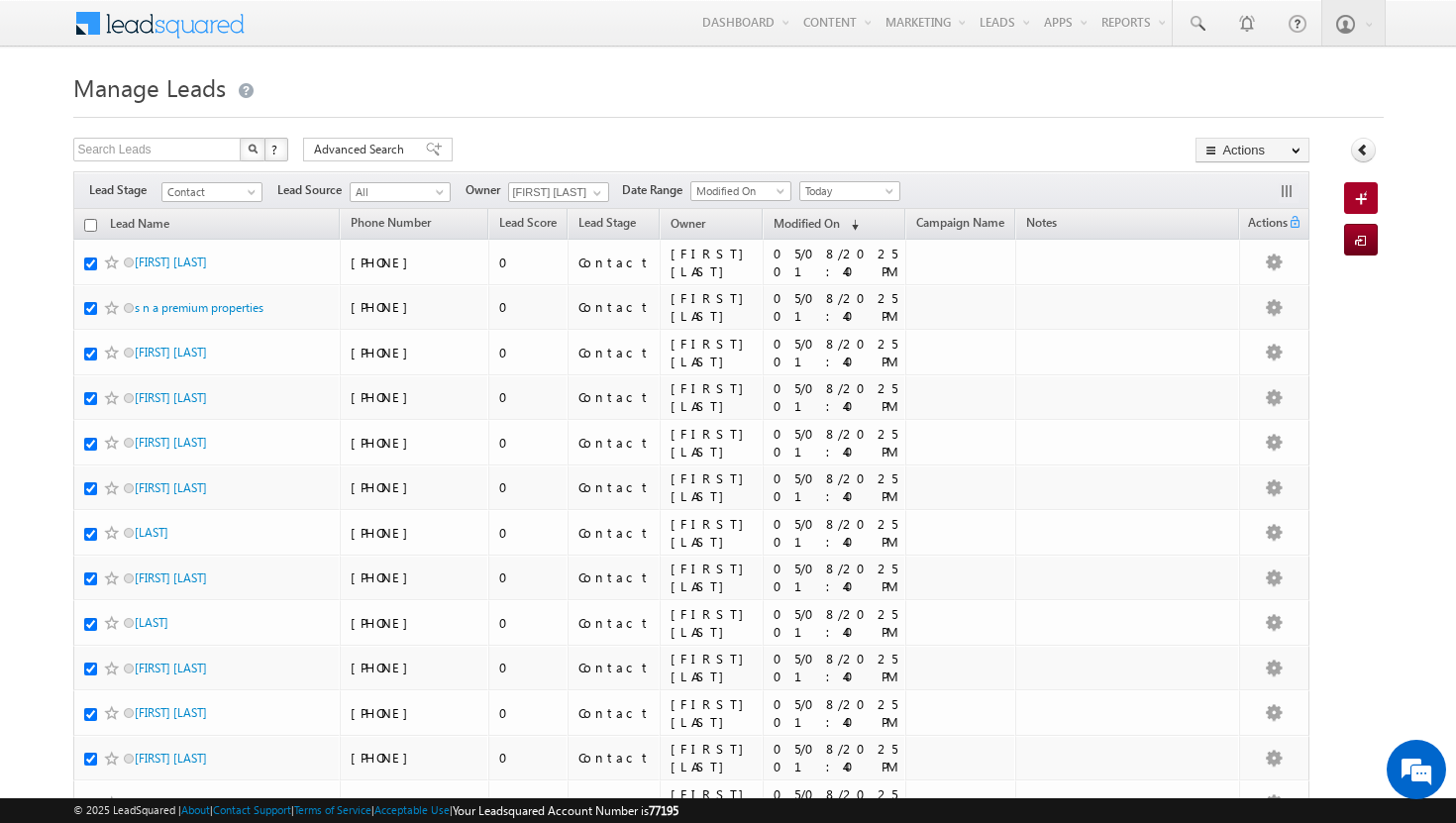 checkbox on "true" 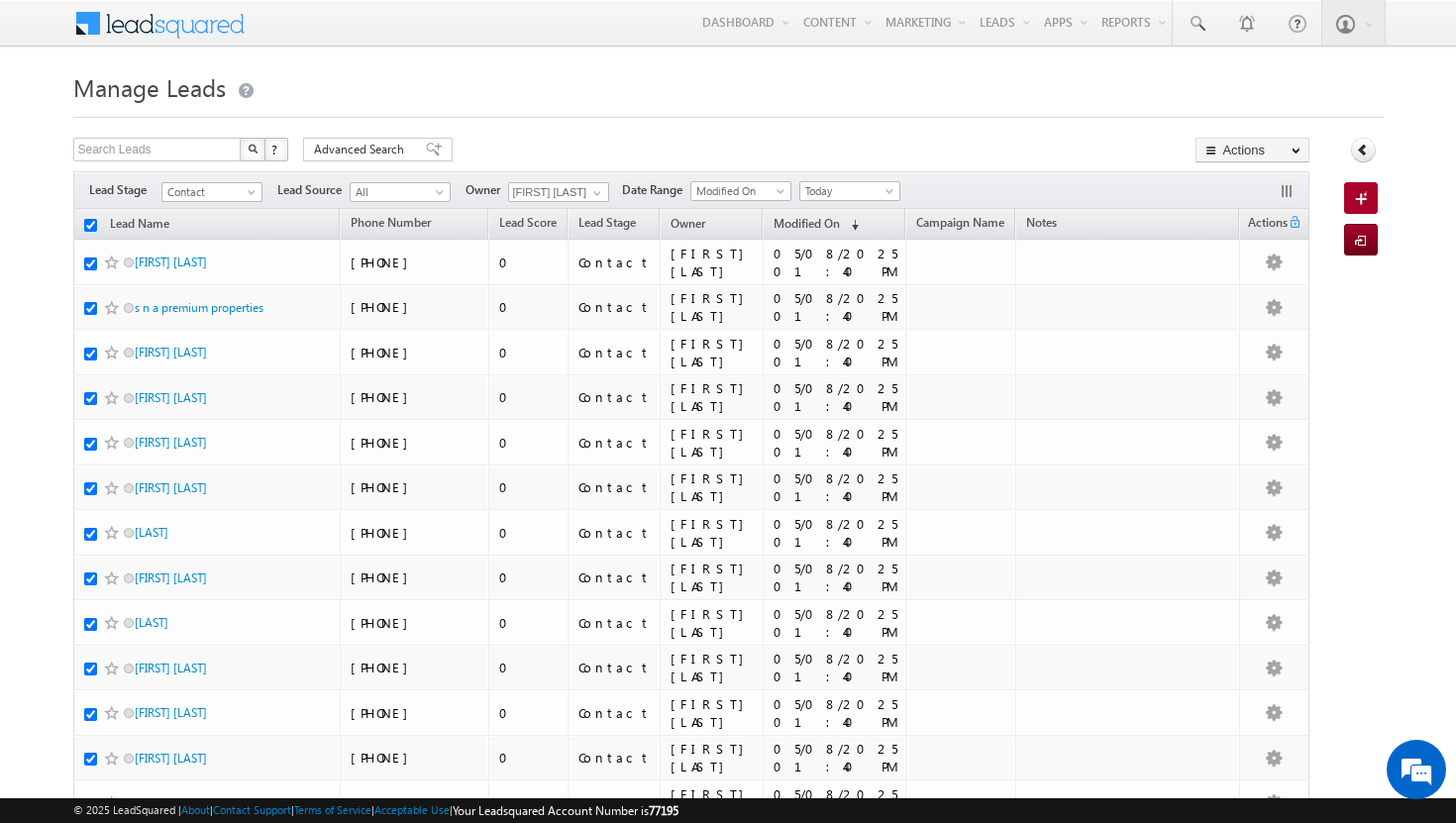 checkbox on "true" 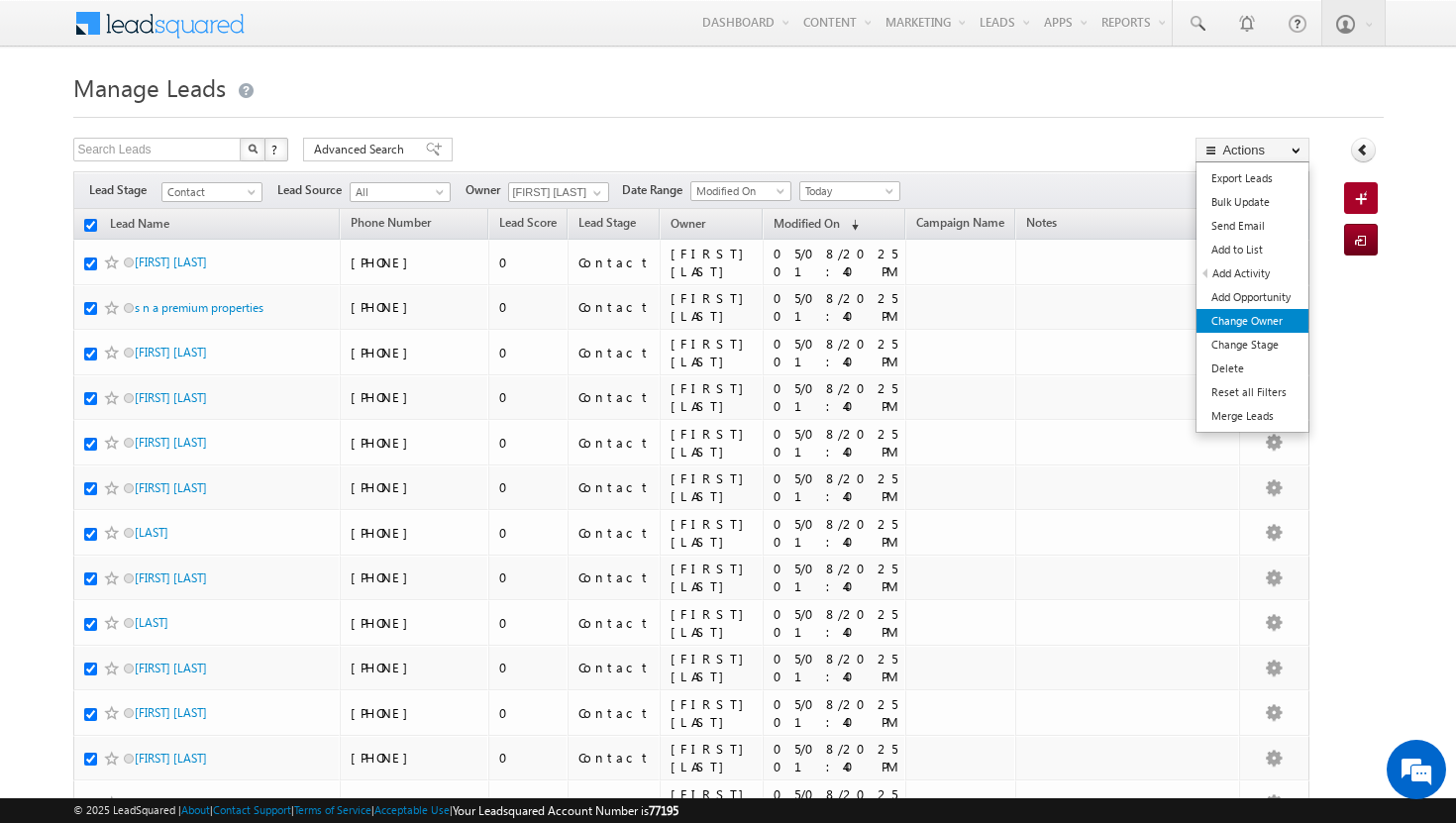 click on "Change Owner" at bounding box center [1252, 321] 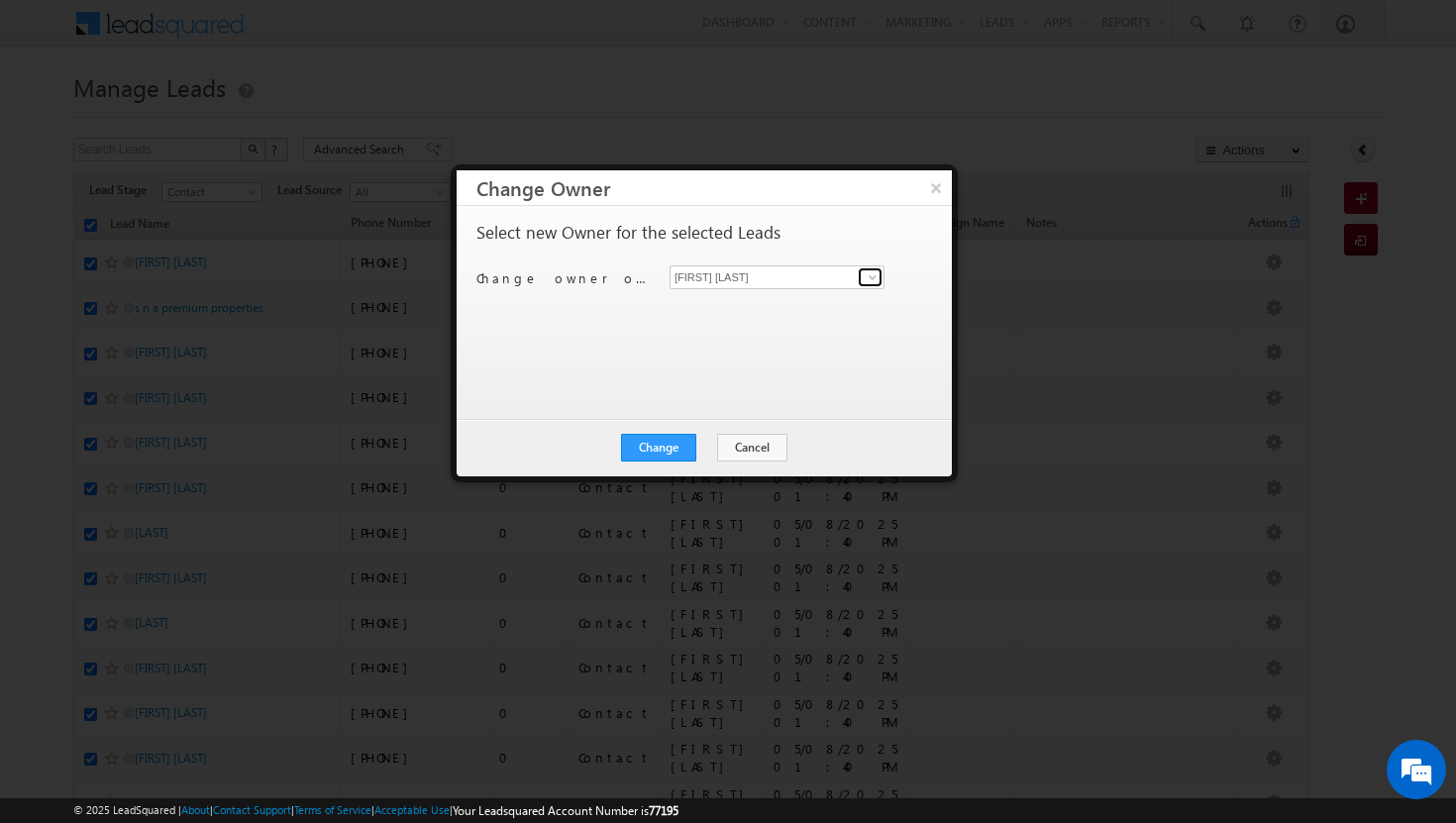 click at bounding box center [873, 277] 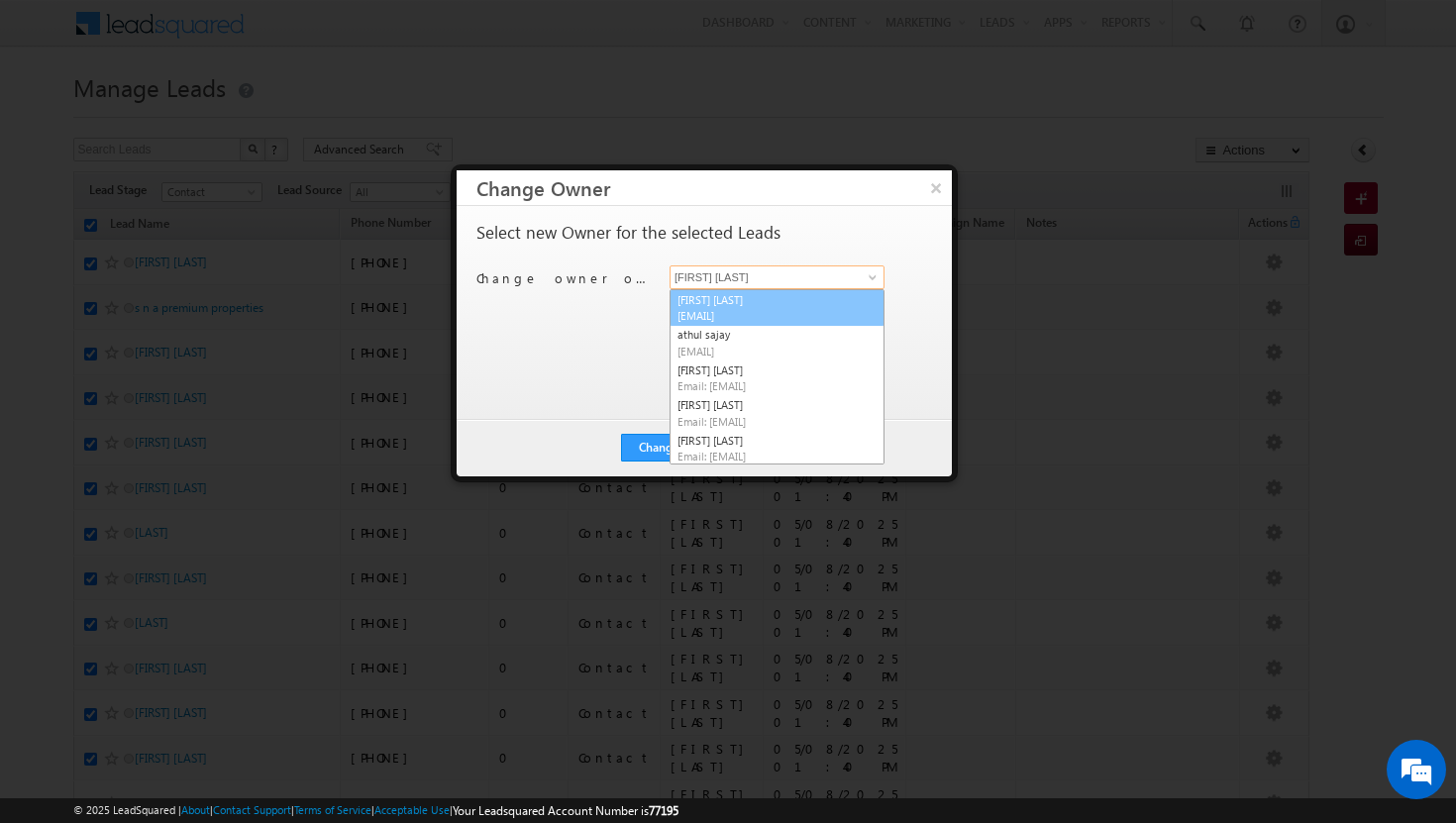 click on "[FIRST] [LAST] Email: [EMAIL]" at bounding box center (777, 308) 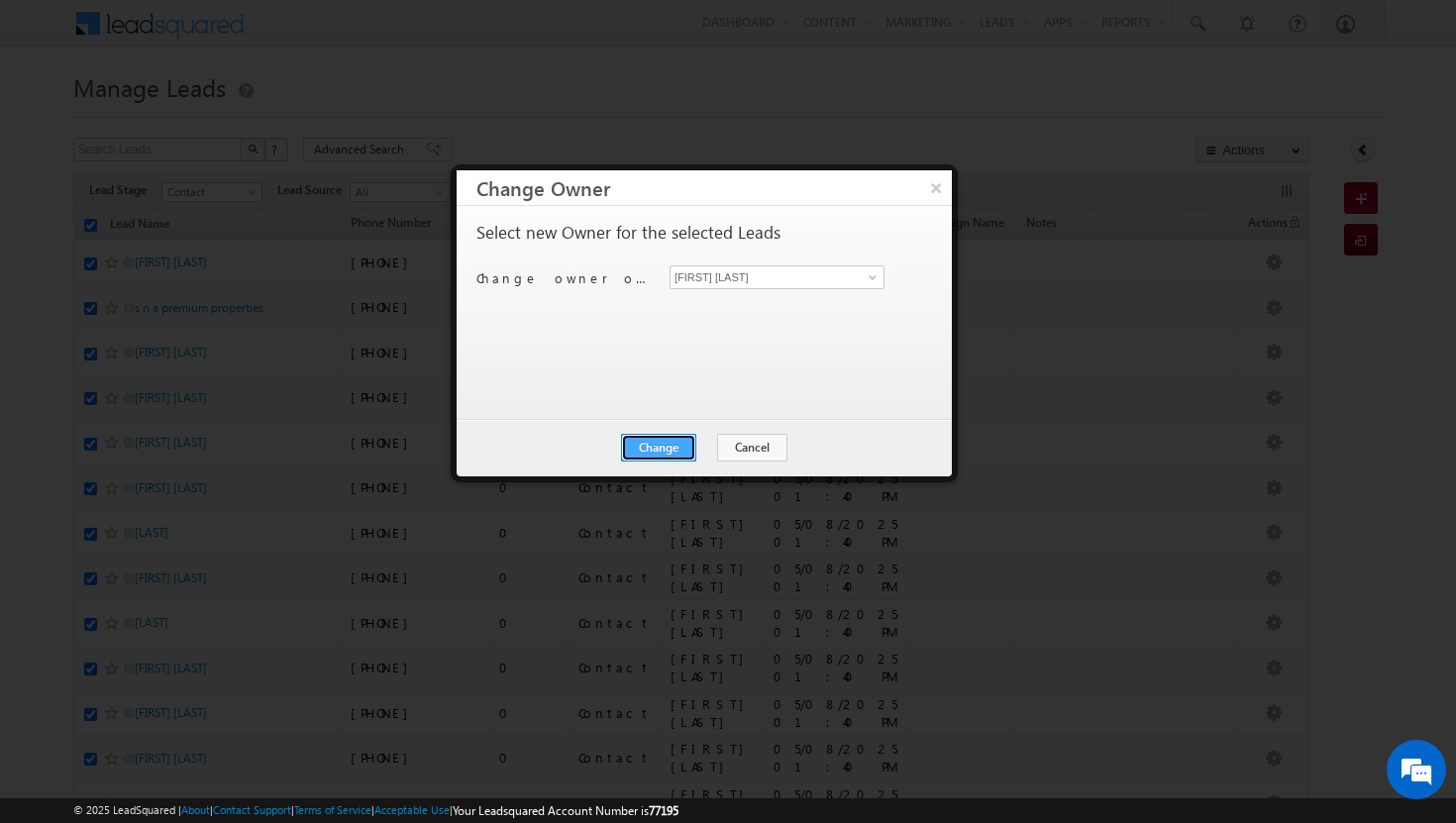 click on "Change" at bounding box center [659, 448] 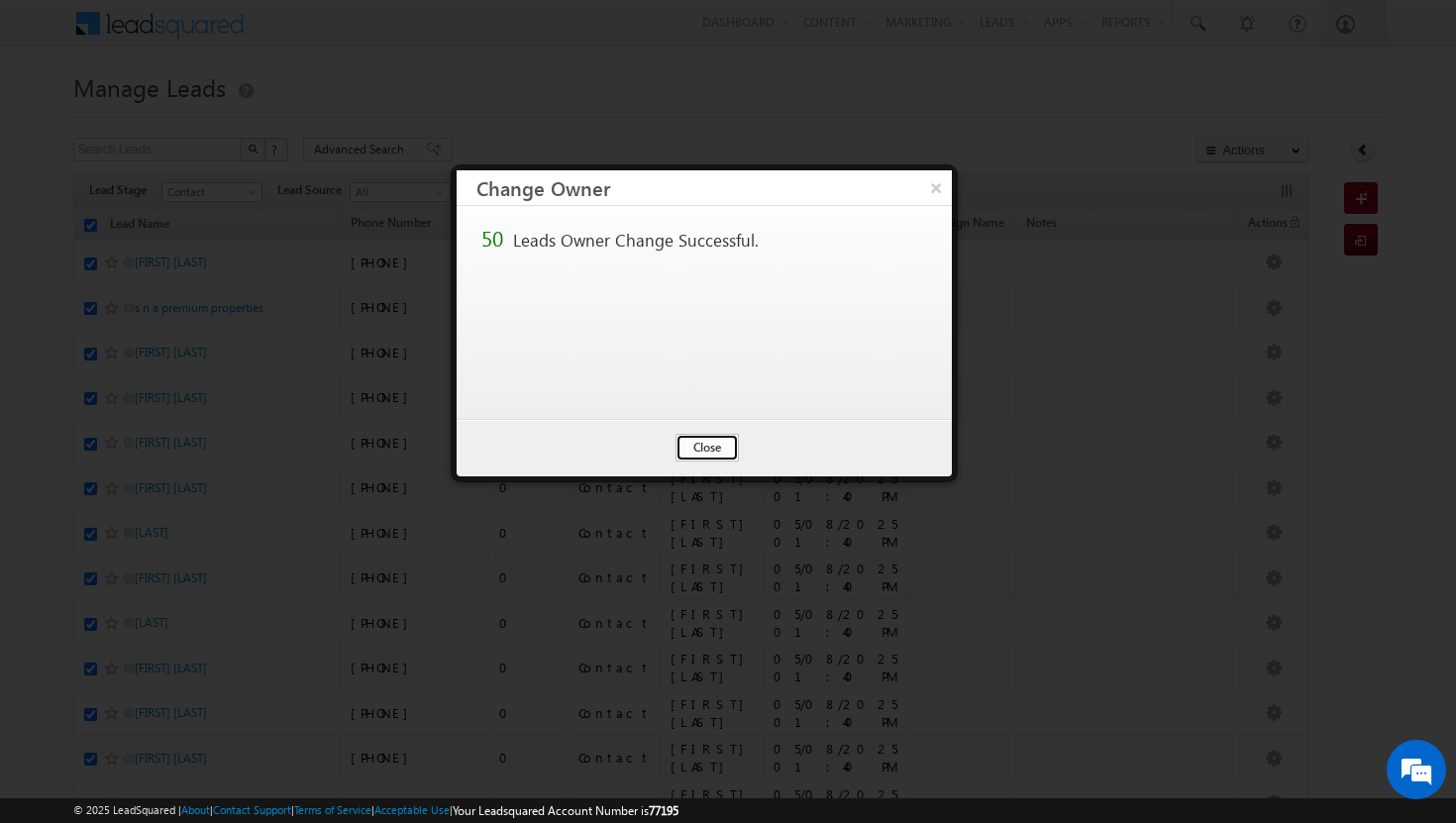 click on "Close" at bounding box center (707, 448) 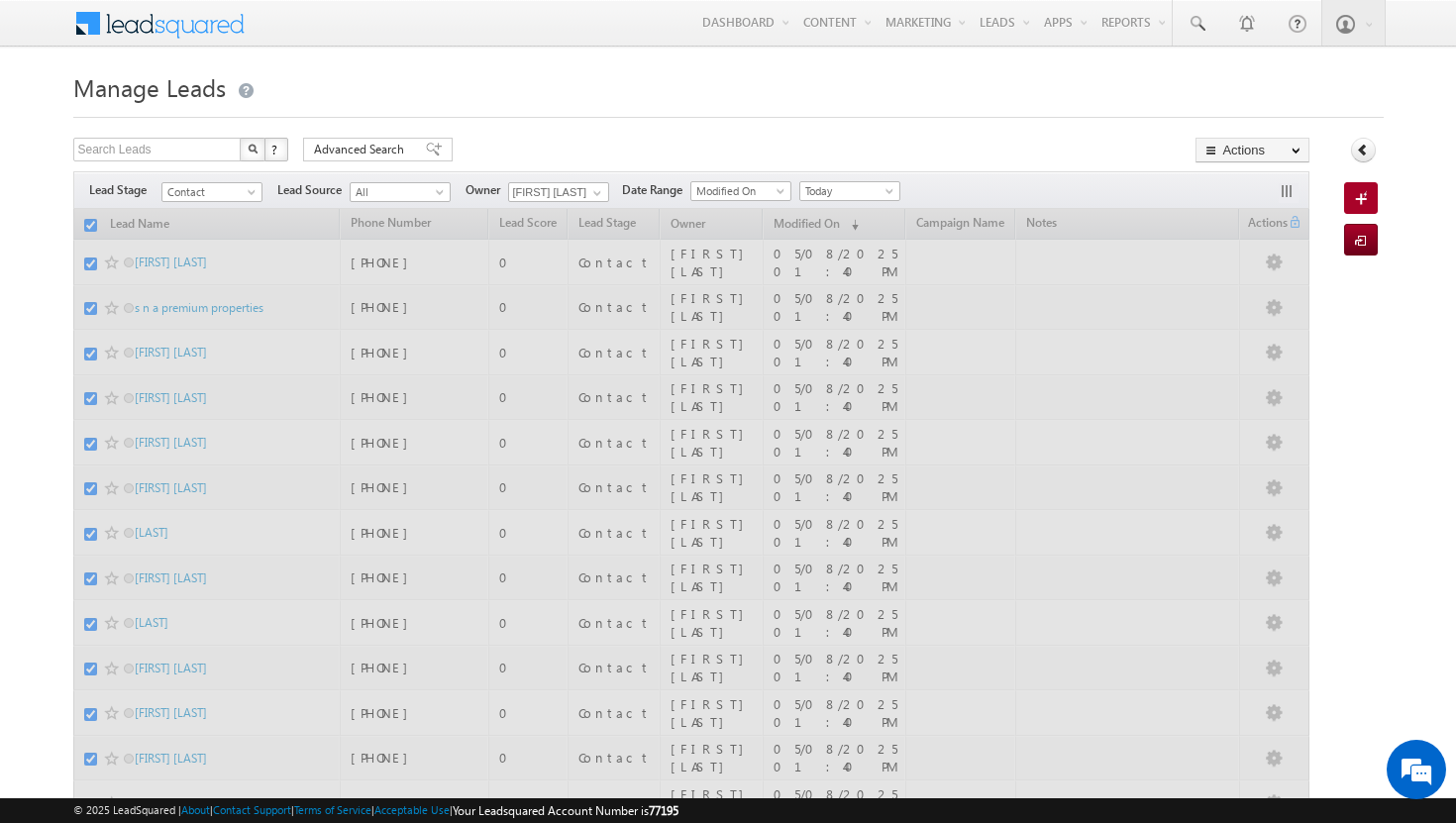 checkbox on "false" 